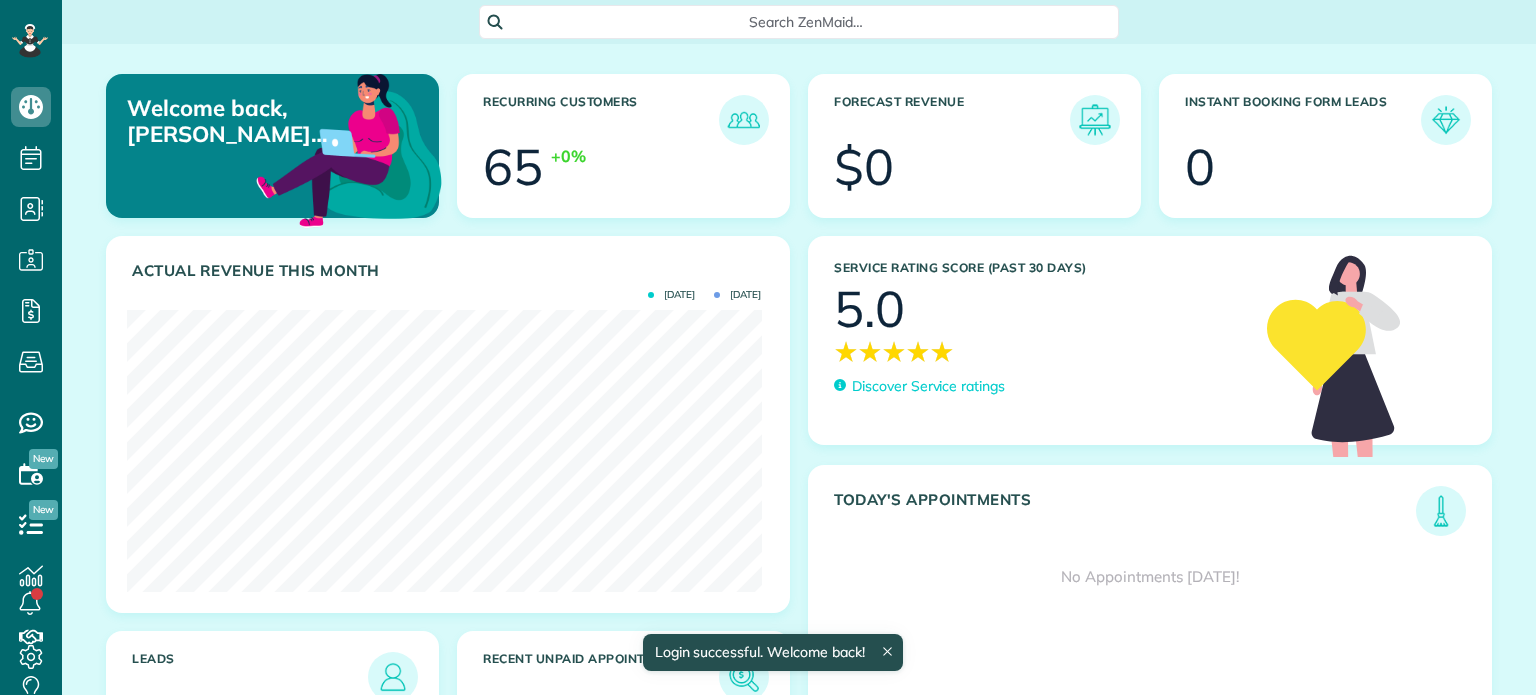scroll, scrollTop: 0, scrollLeft: 0, axis: both 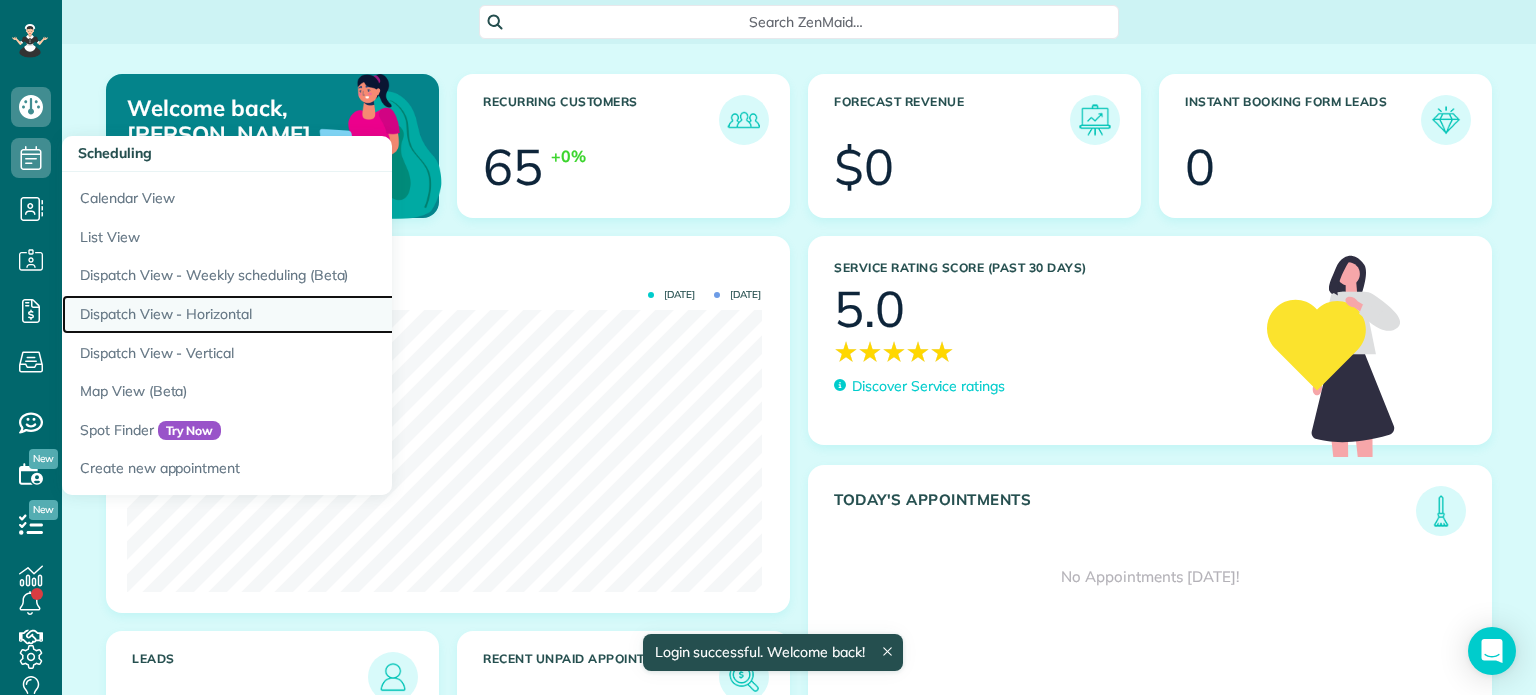 click on "Dispatch View - Horizontal" at bounding box center (312, 314) 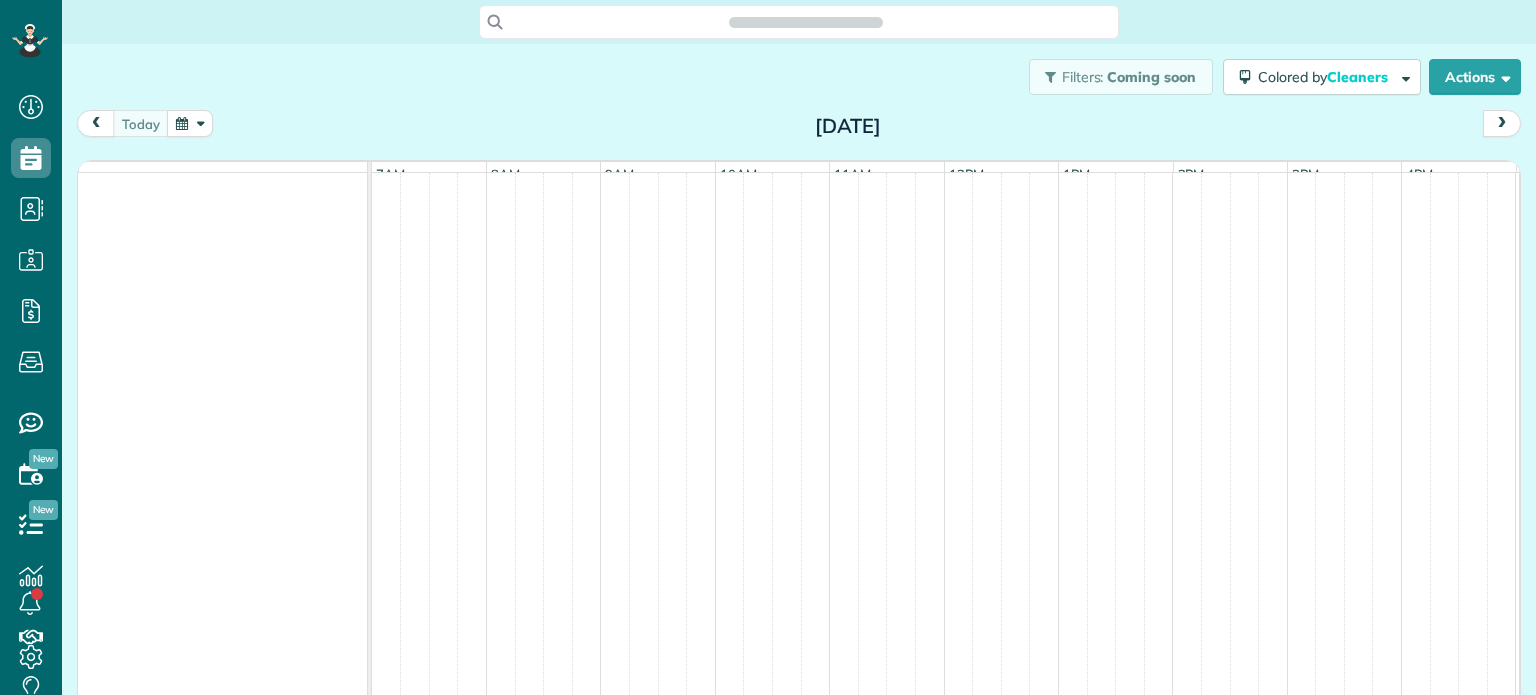 scroll, scrollTop: 0, scrollLeft: 0, axis: both 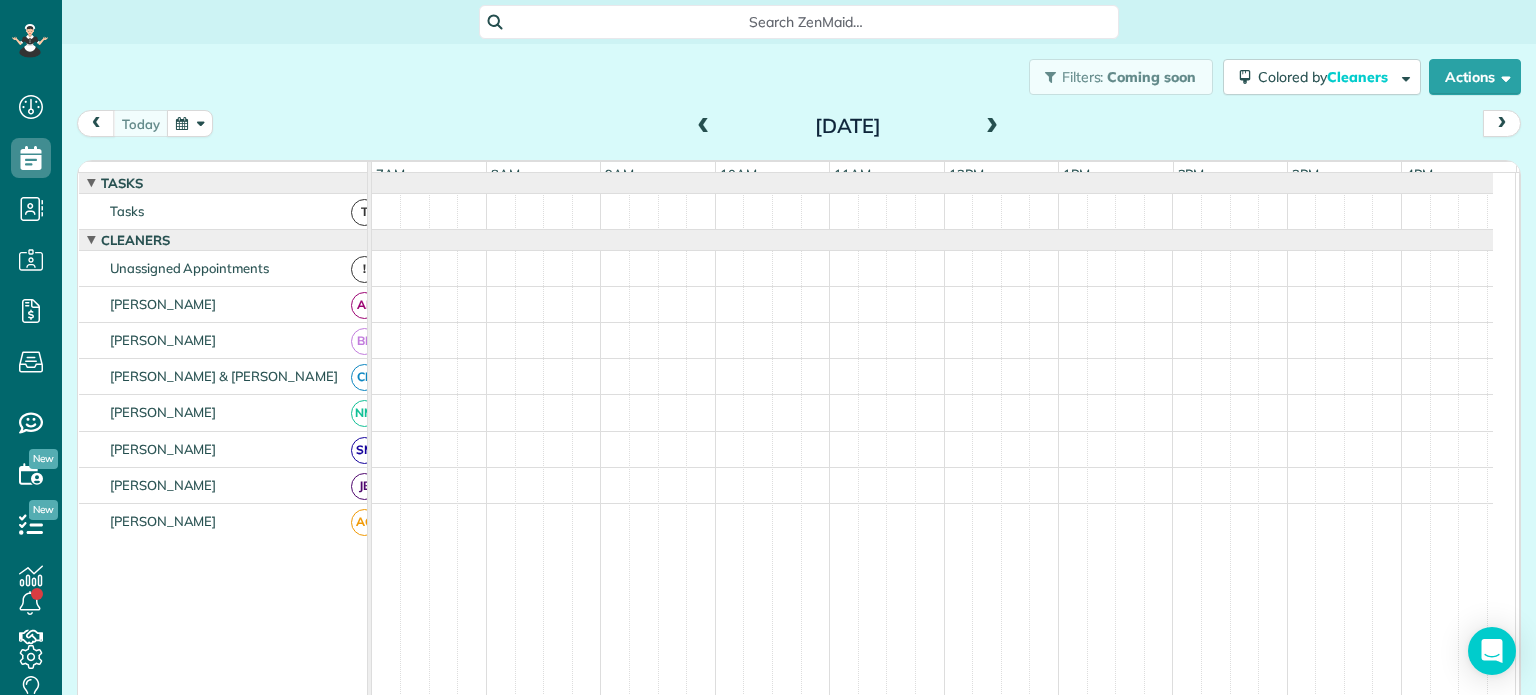 click at bounding box center [704, 127] 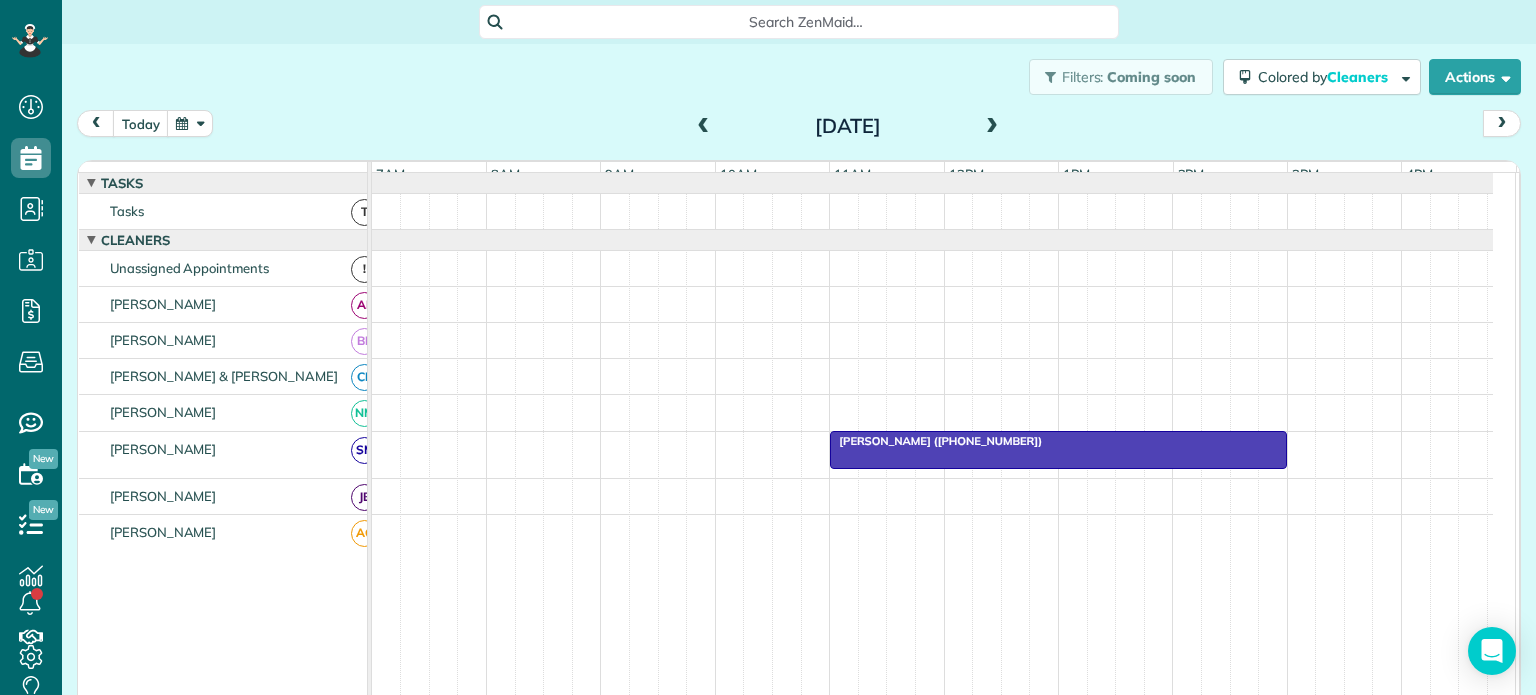 click on "[PERSON_NAME] ([PHONE_NUMBER])" at bounding box center [936, 441] 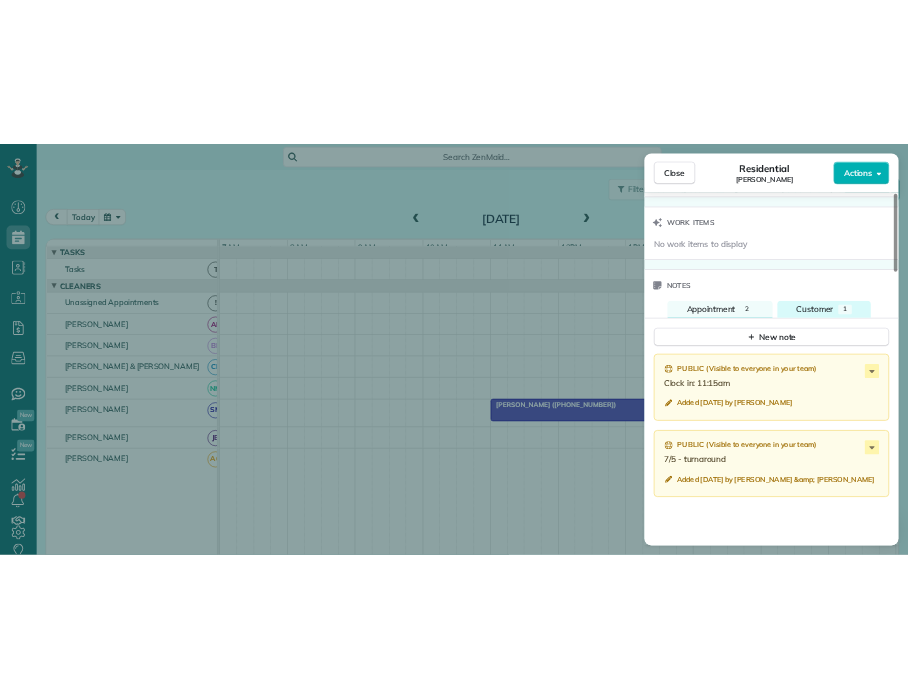 scroll, scrollTop: 1500, scrollLeft: 0, axis: vertical 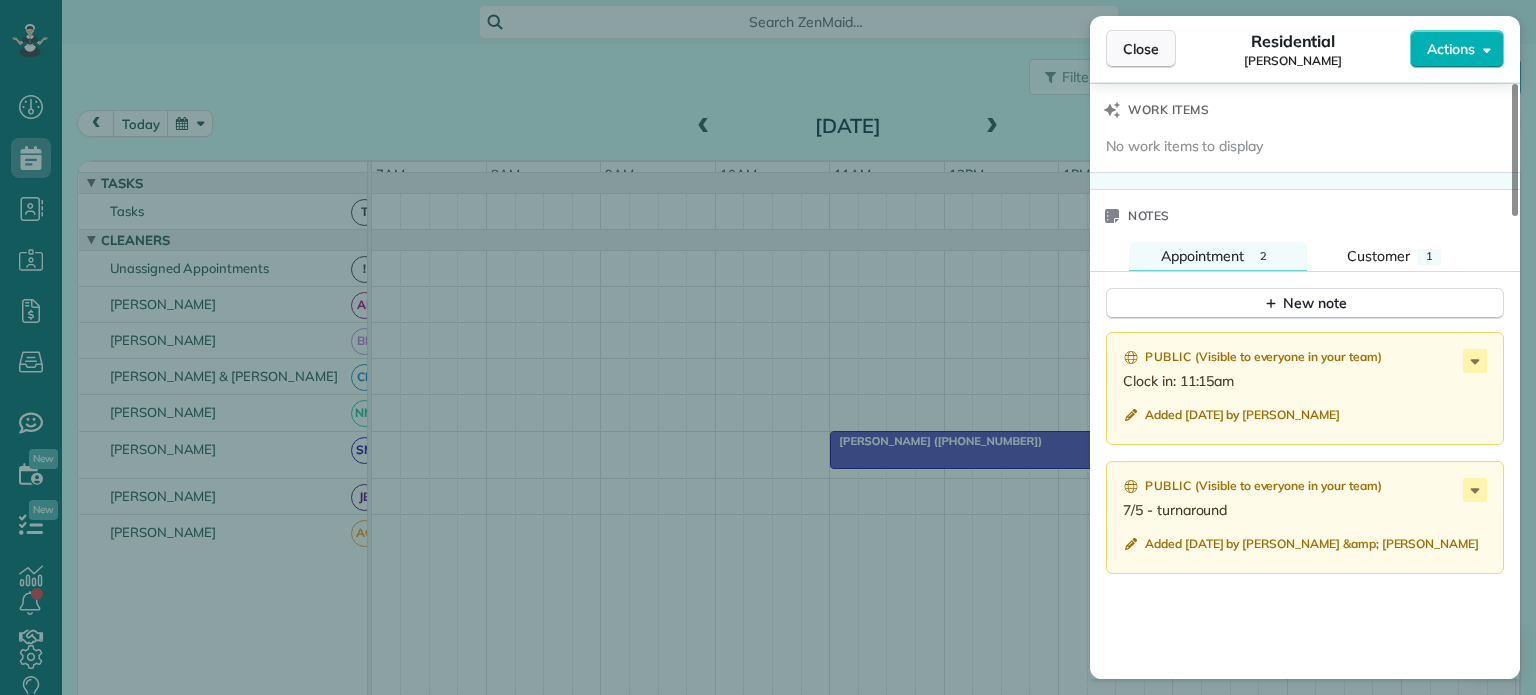 click on "Close" at bounding box center (1141, 49) 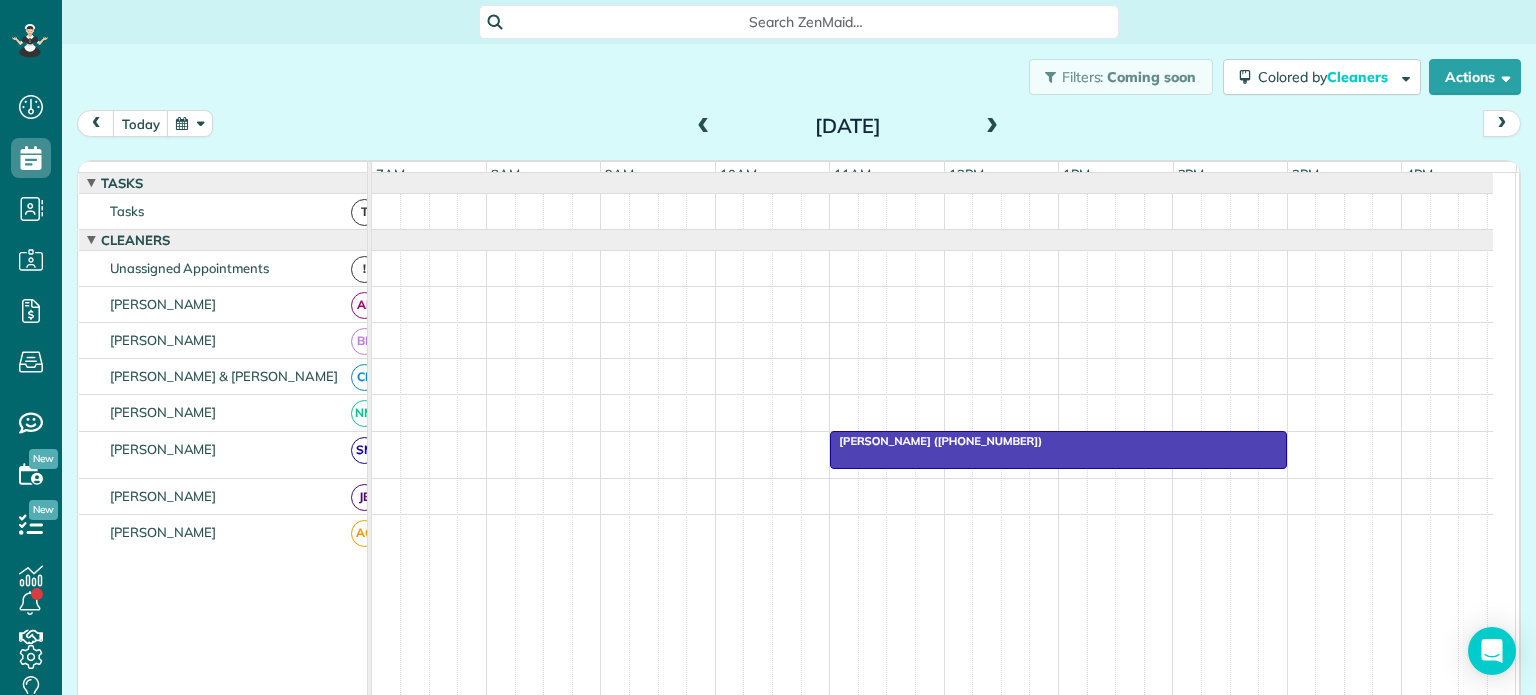click at bounding box center [704, 127] 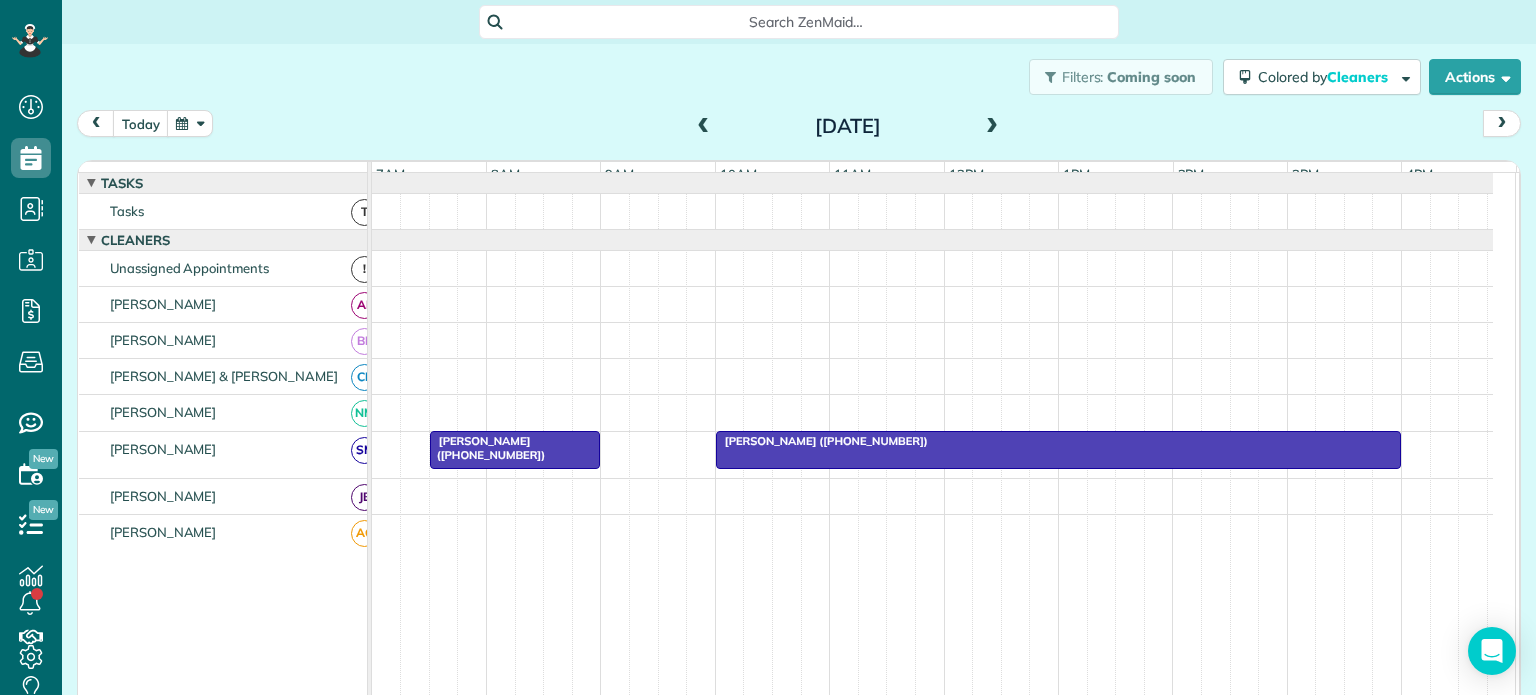 click at bounding box center [992, 127] 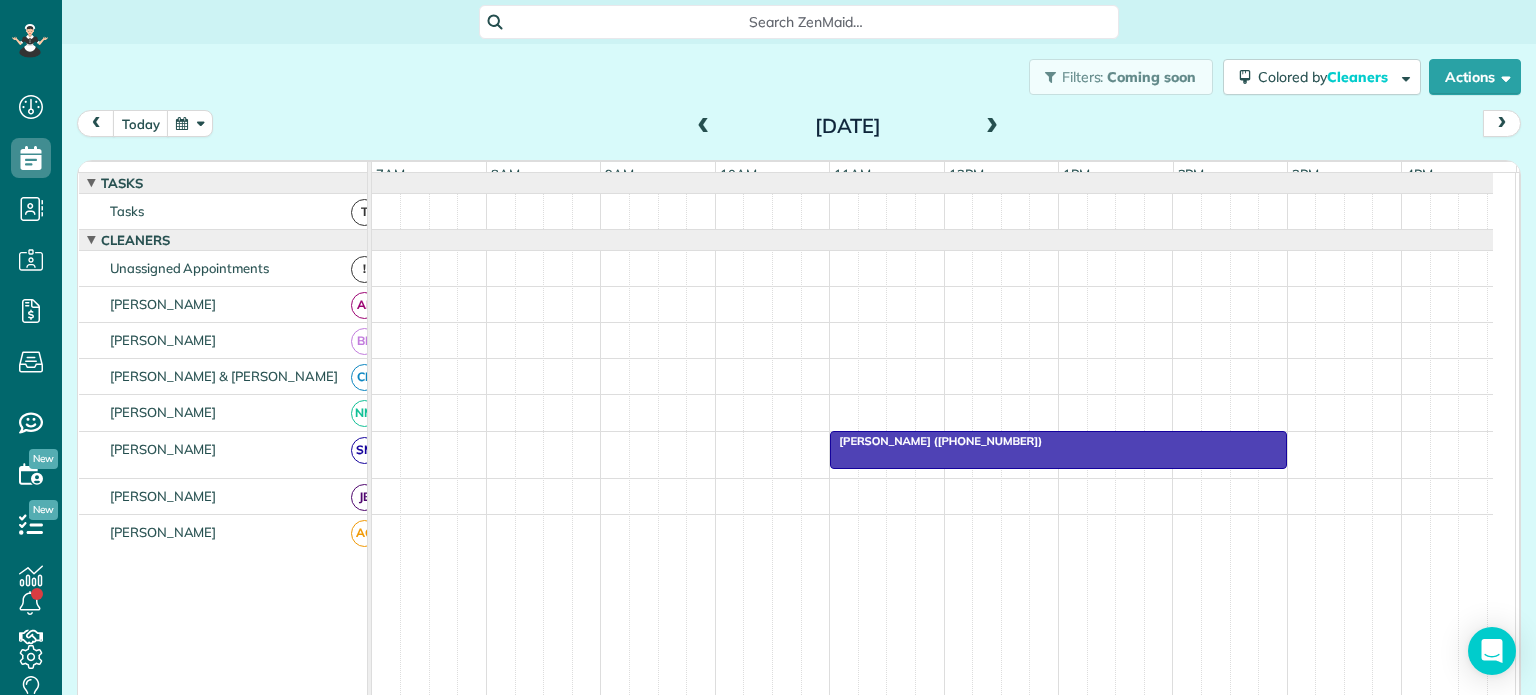 click at bounding box center [992, 127] 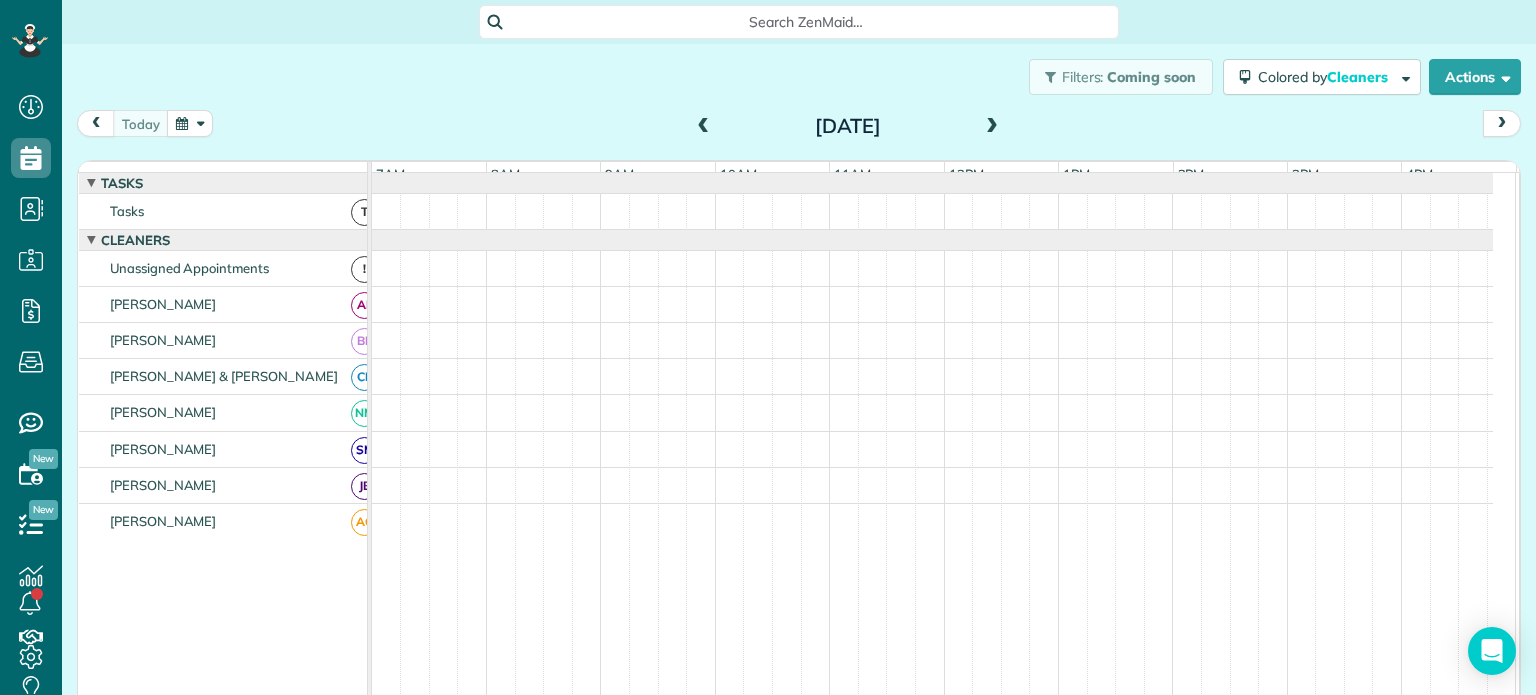 click at bounding box center (992, 127) 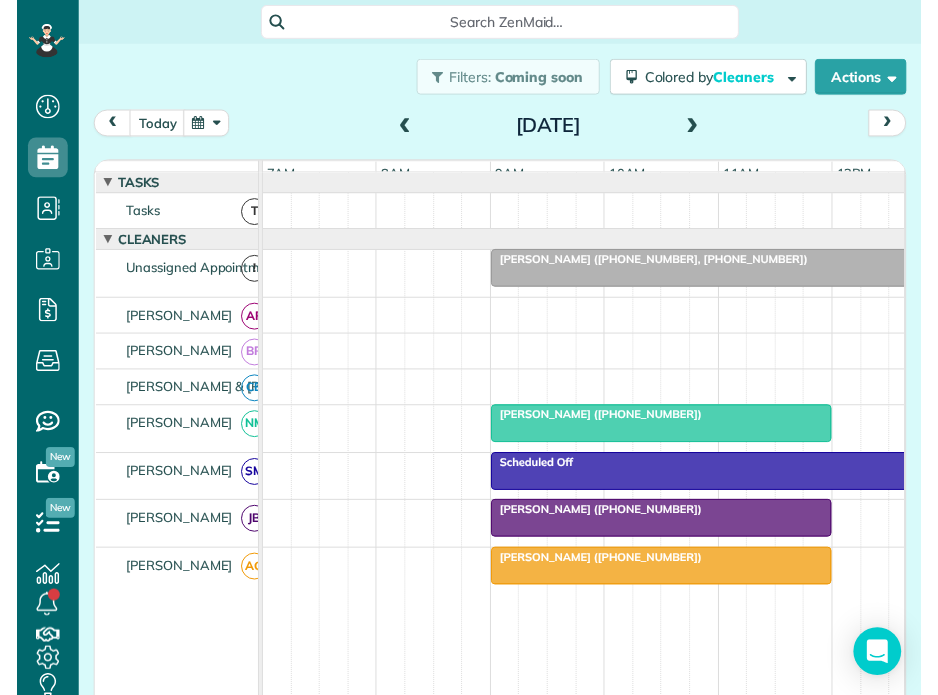scroll, scrollTop: 695, scrollLeft: 61, axis: both 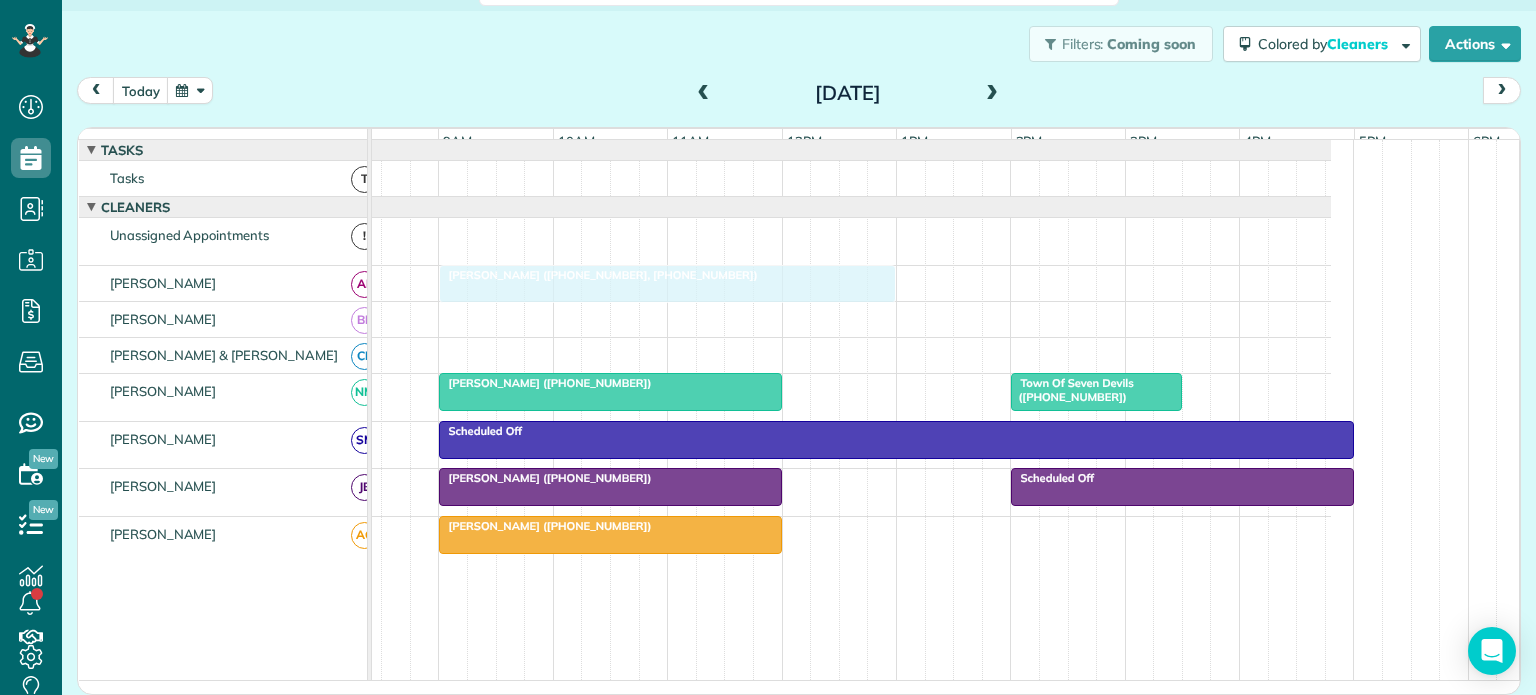 drag, startPoint x: 615, startPoint y: 237, endPoint x: 629, endPoint y: 275, distance: 40.496914 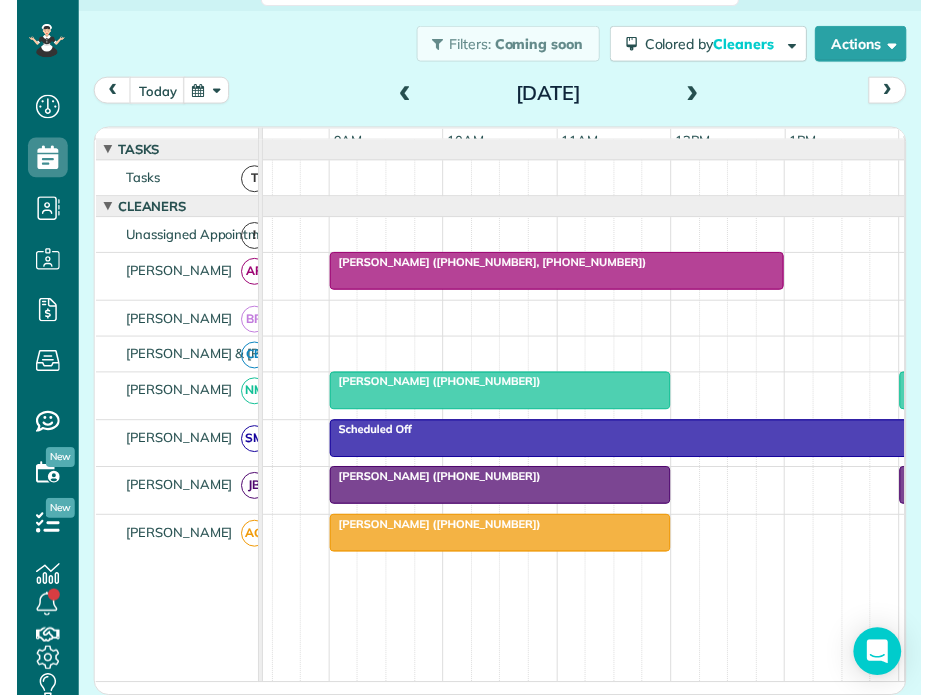 scroll, scrollTop: 695, scrollLeft: 61, axis: both 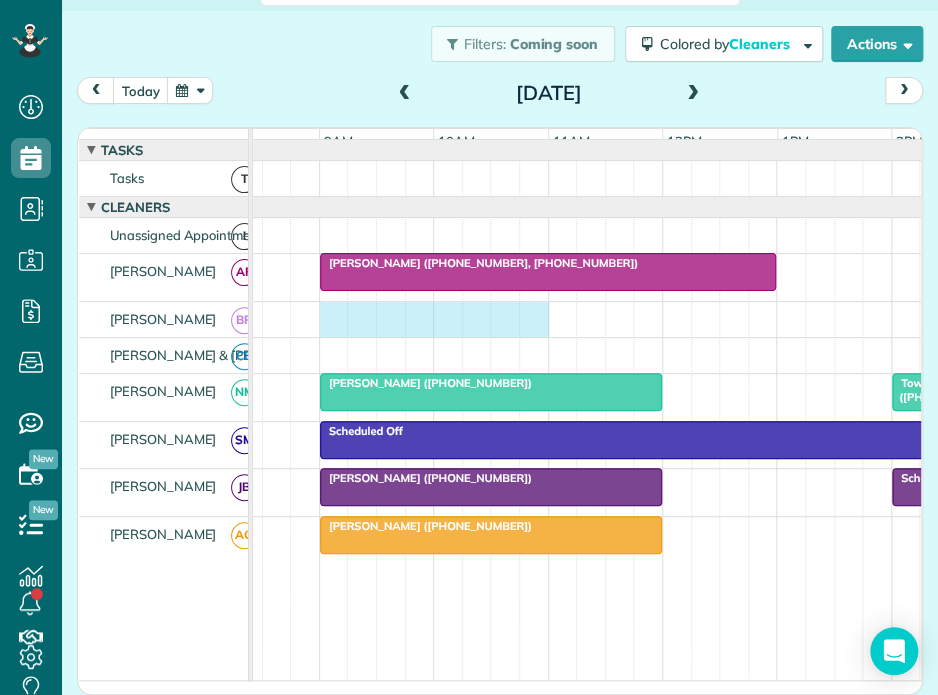 drag, startPoint x: 328, startPoint y: 319, endPoint x: 516, endPoint y: 339, distance: 189.06084 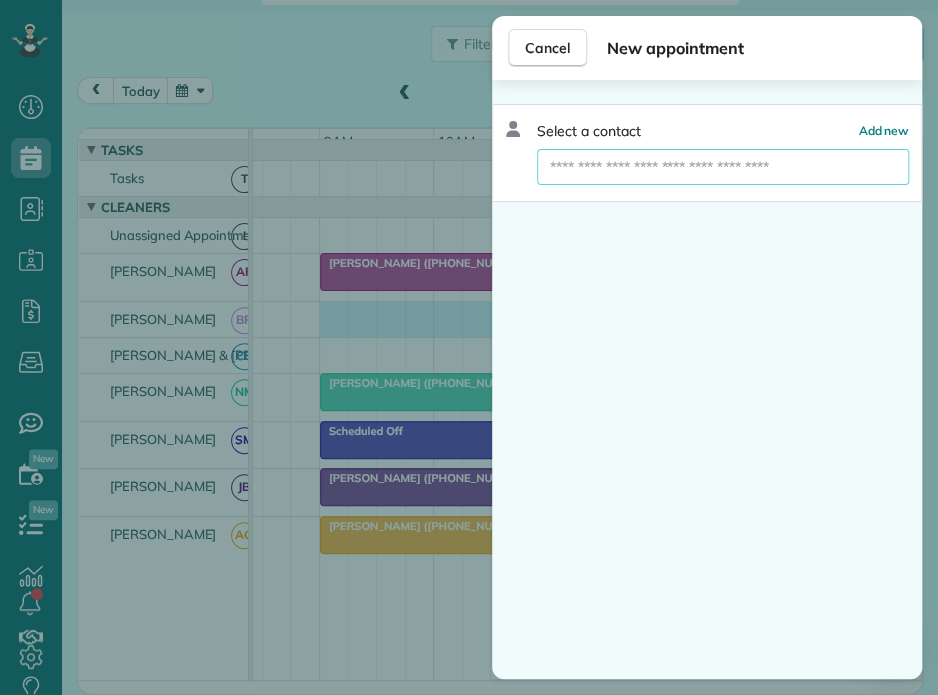 click at bounding box center (723, 167) 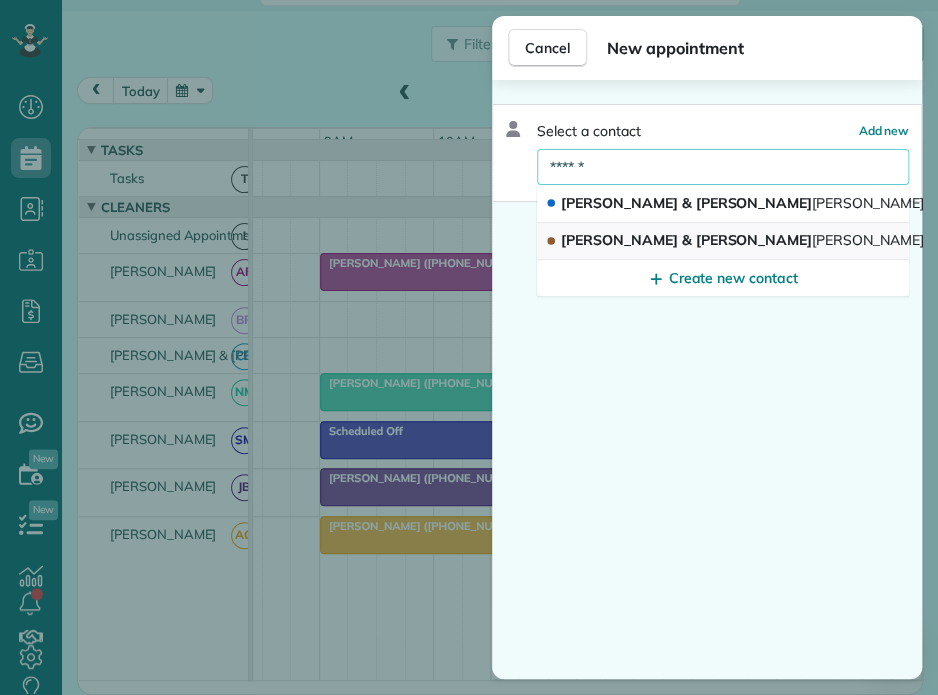 type on "******" 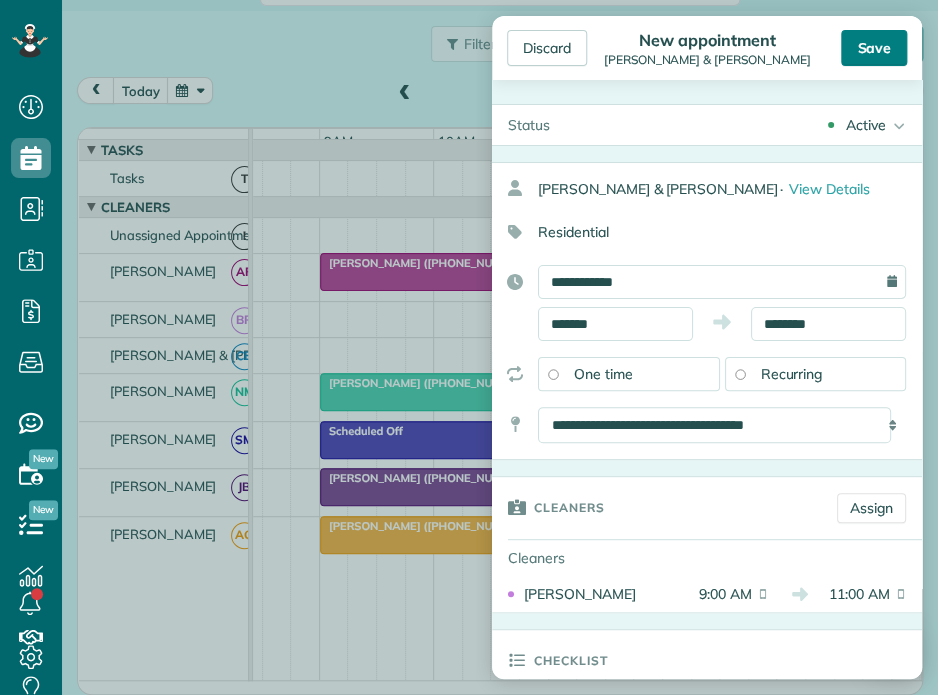 click on "Save" at bounding box center (874, 48) 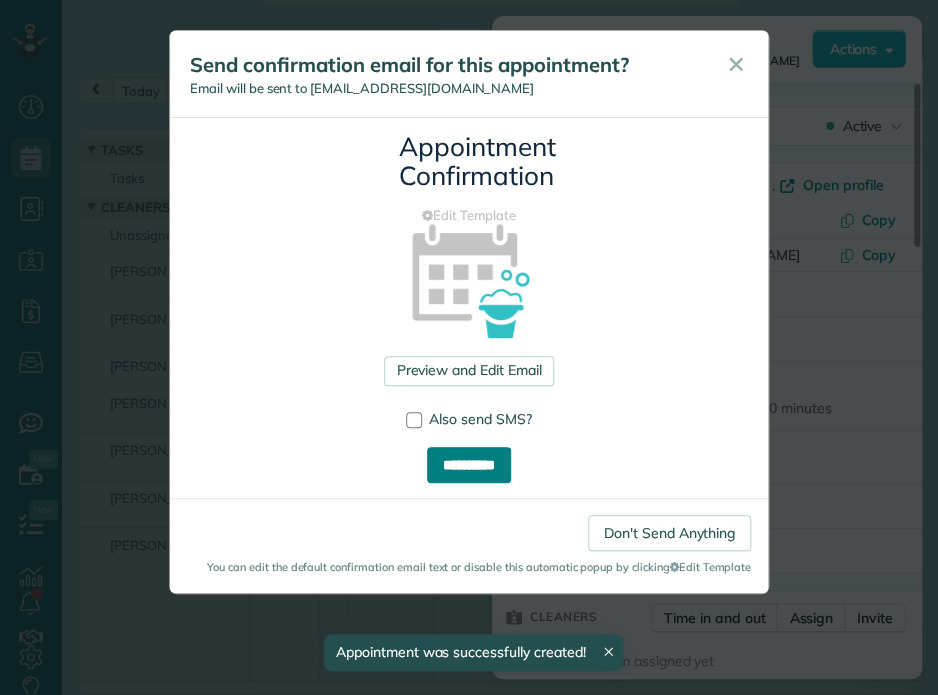 click on "**********" at bounding box center [469, 465] 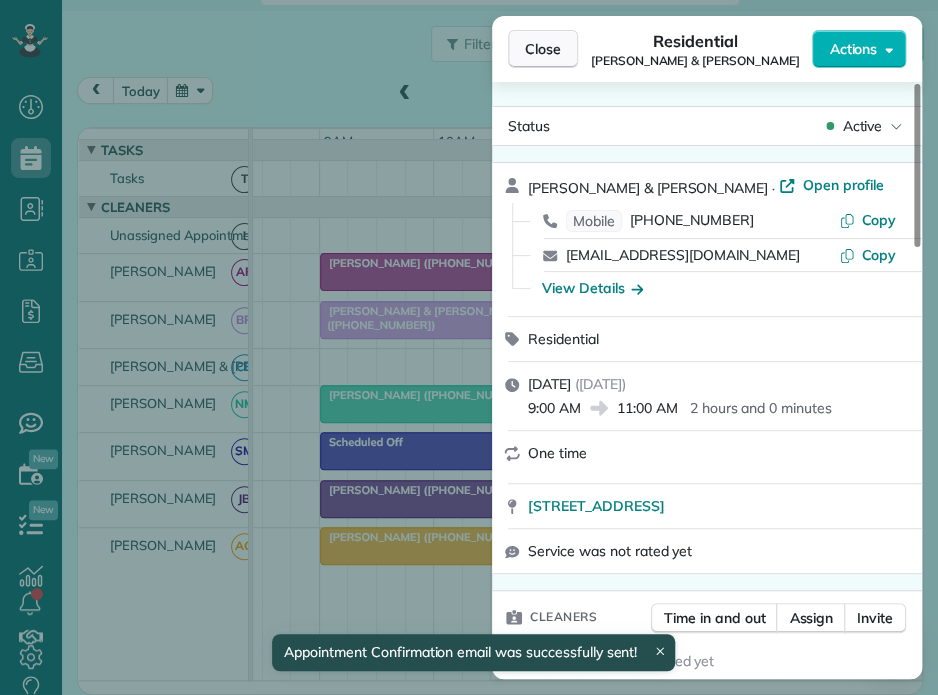 click on "Close" at bounding box center [543, 49] 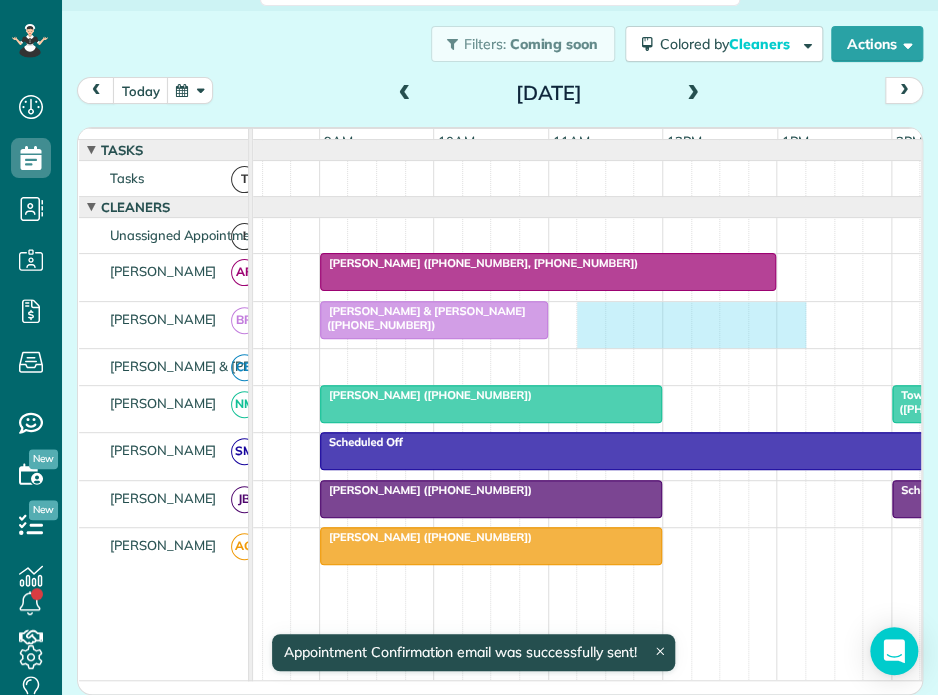 drag, startPoint x: 579, startPoint y: 327, endPoint x: 780, endPoint y: 346, distance: 201.89601 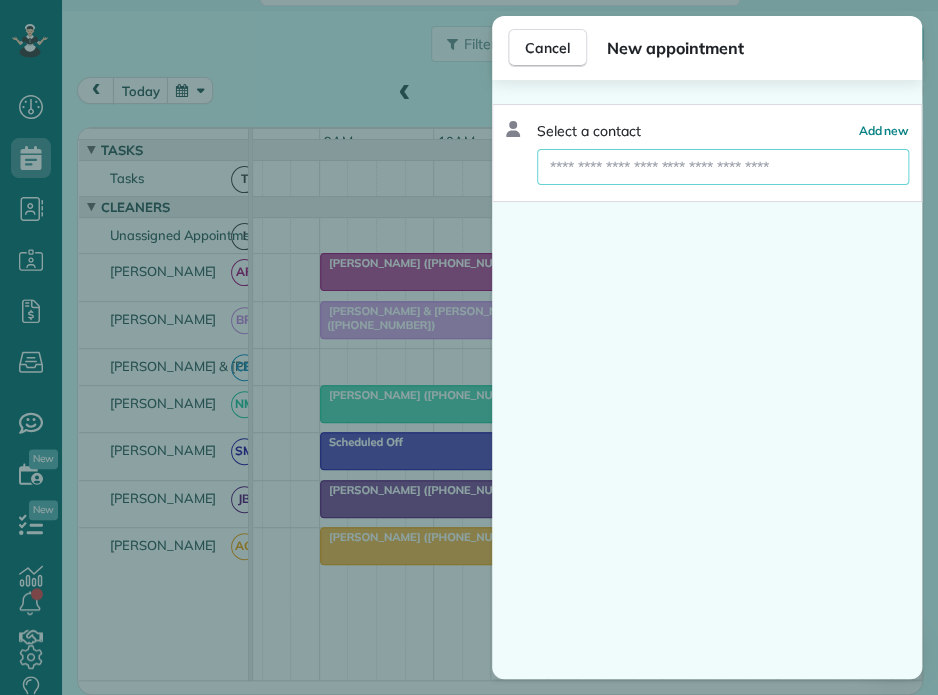 click at bounding box center [723, 167] 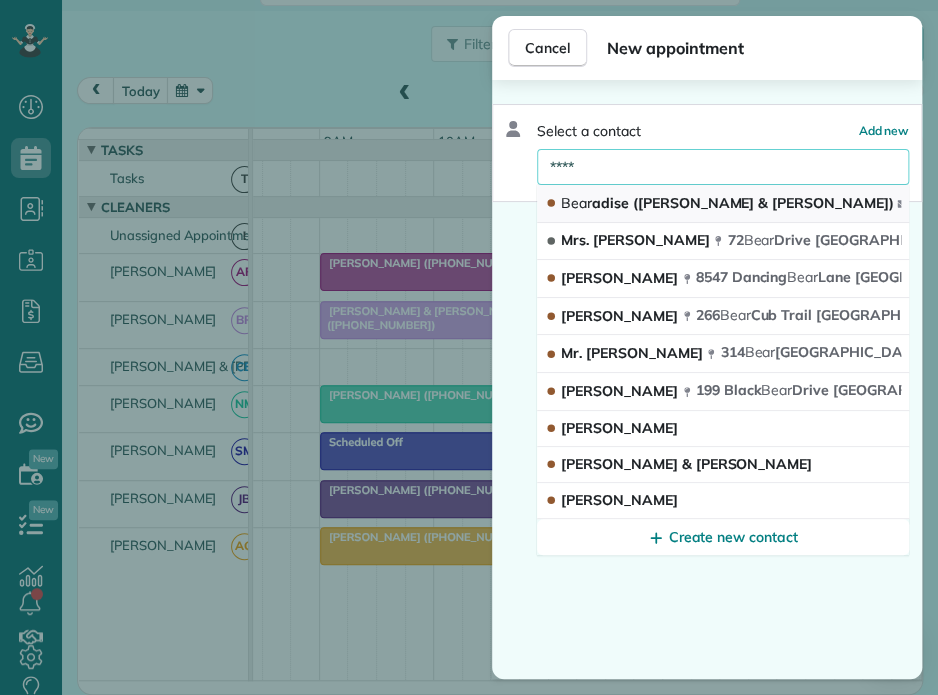 type on "****" 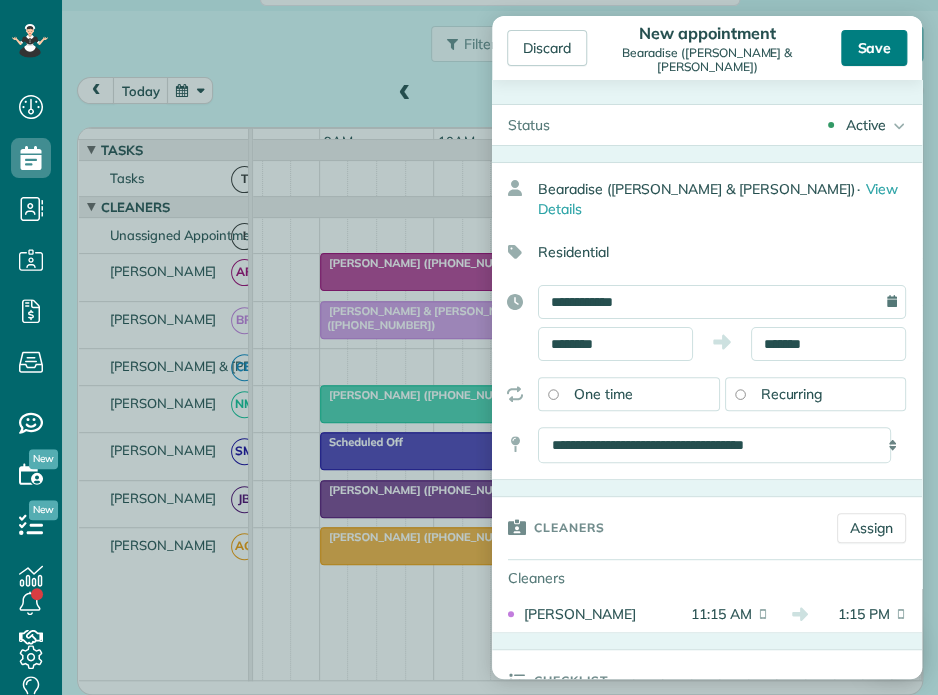 click on "Save" at bounding box center [874, 48] 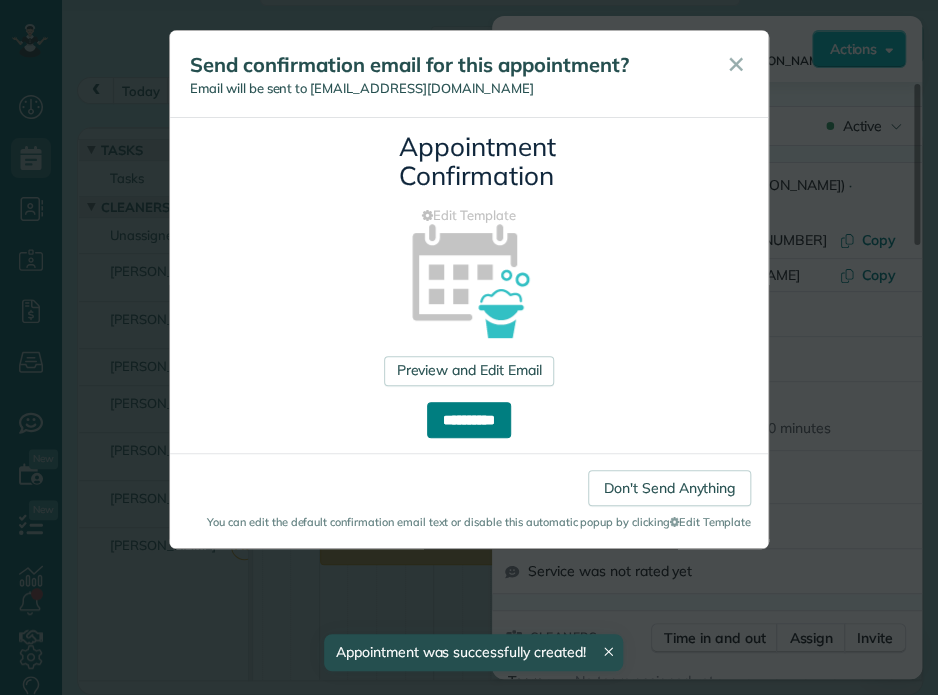 click on "**********" at bounding box center (469, 420) 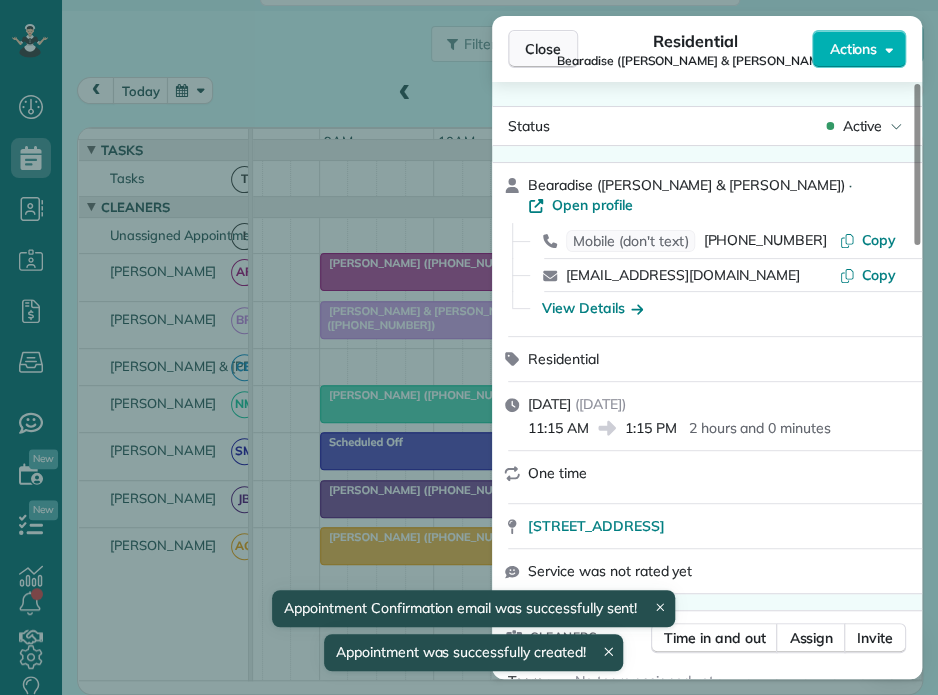 click on "Close" at bounding box center [543, 49] 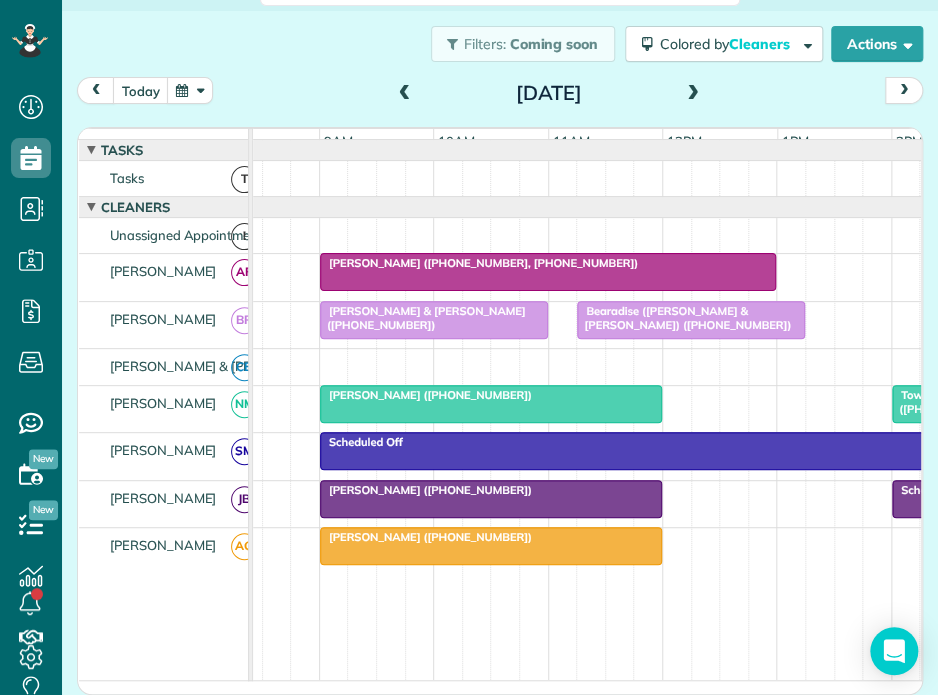 scroll, scrollTop: 0, scrollLeft: 215, axis: horizontal 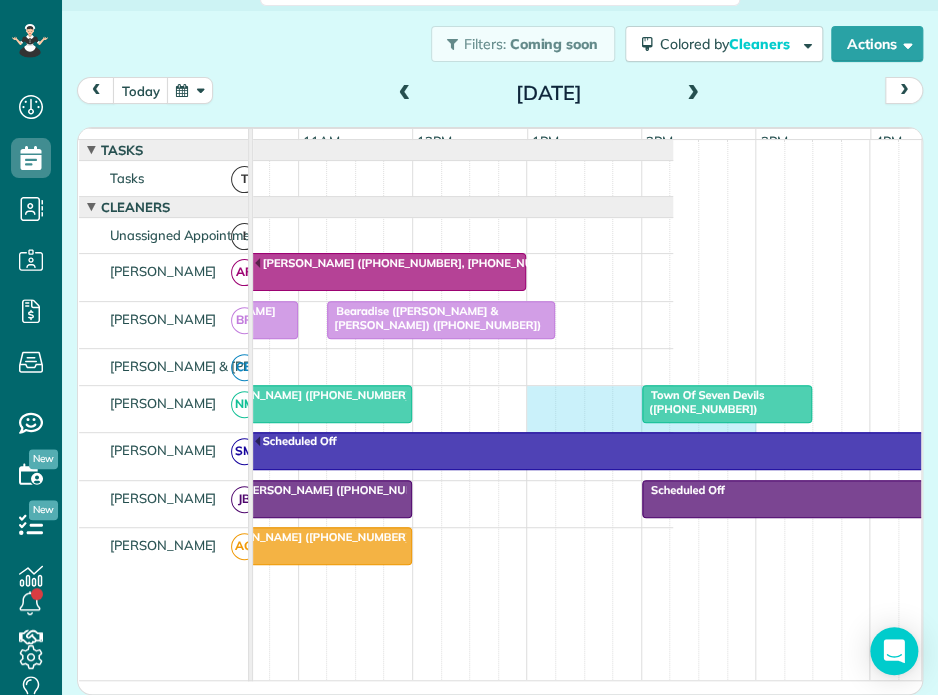 drag, startPoint x: 534, startPoint y: 411, endPoint x: 732, endPoint y: 428, distance: 198.72845 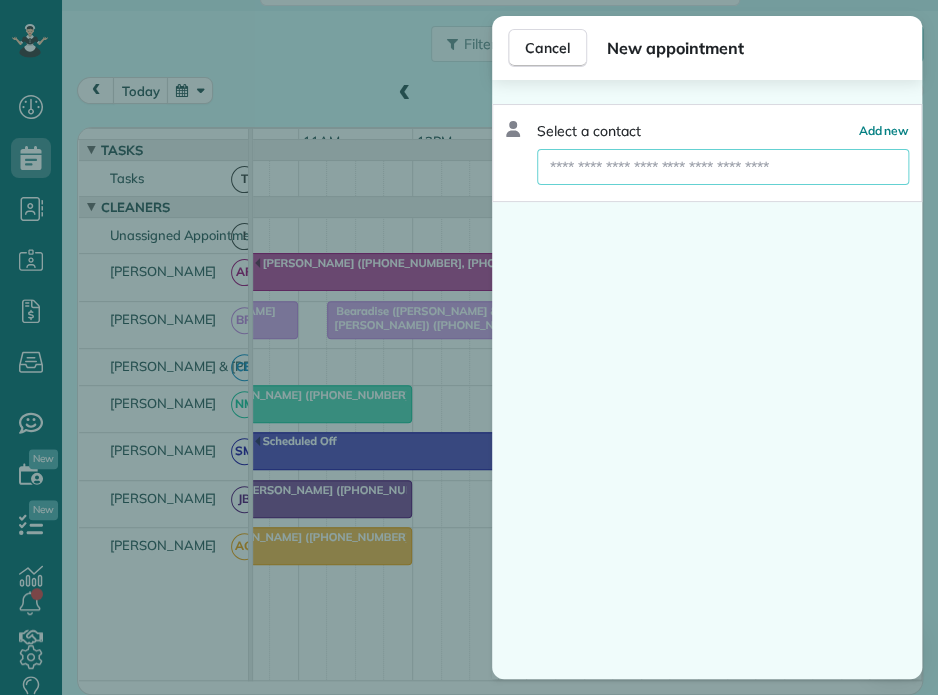 click at bounding box center (723, 167) 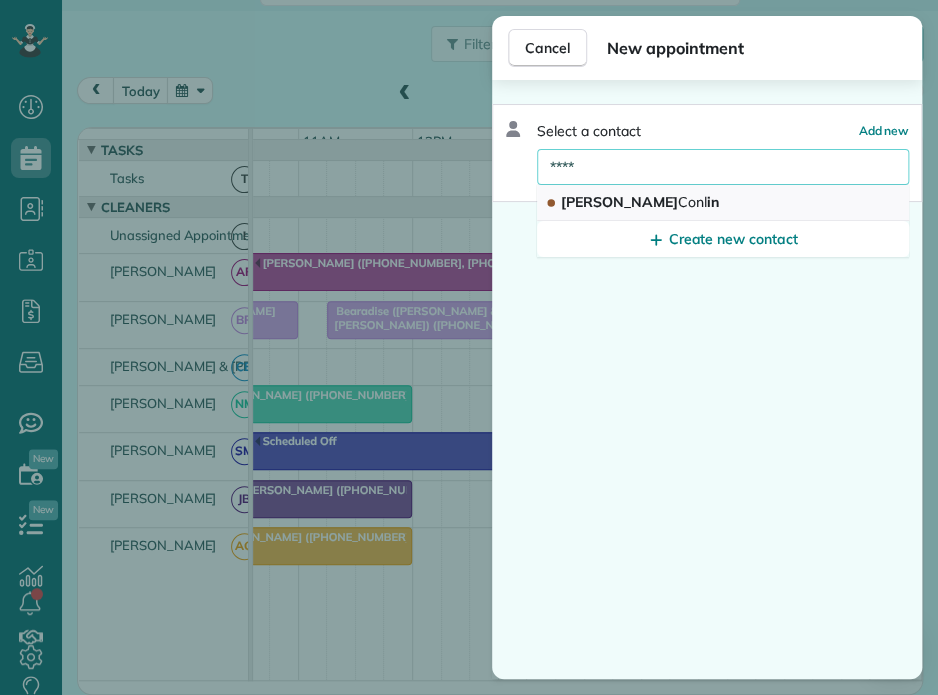 type on "****" 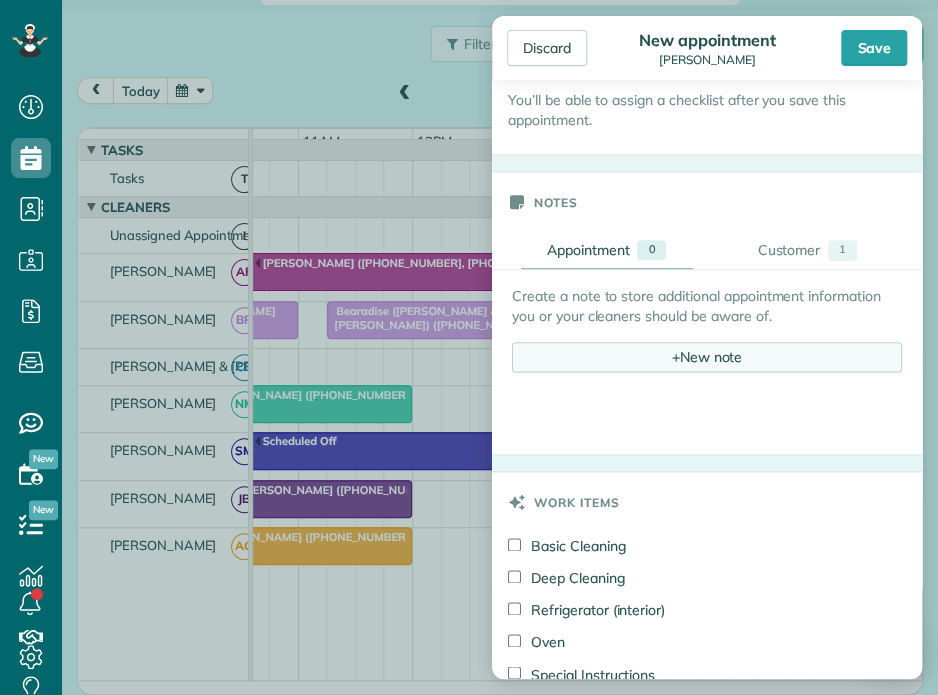 click on "+ New note" at bounding box center (707, 357) 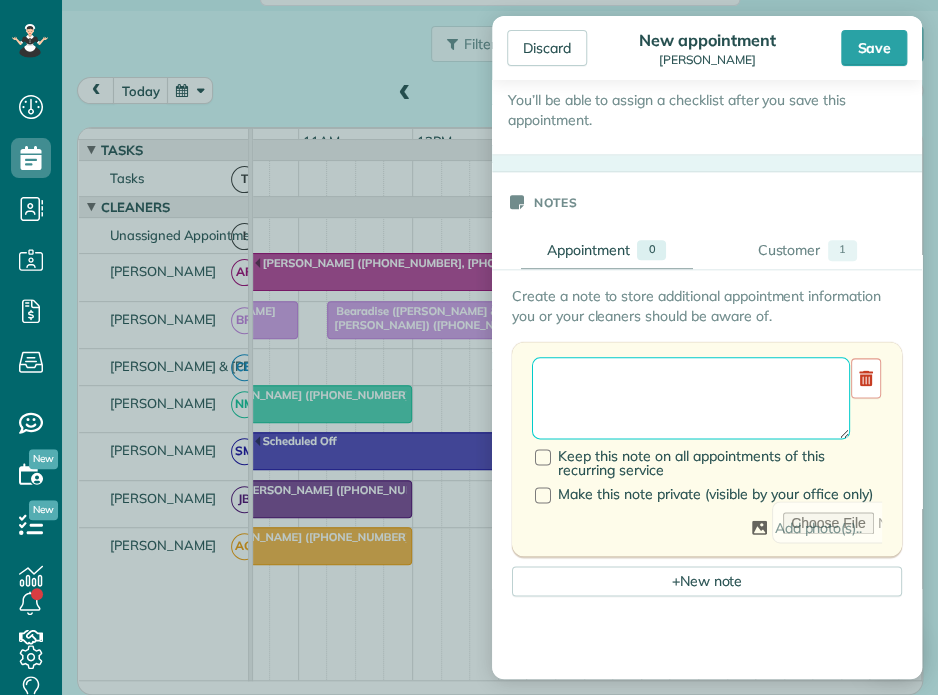 click at bounding box center (691, 398) 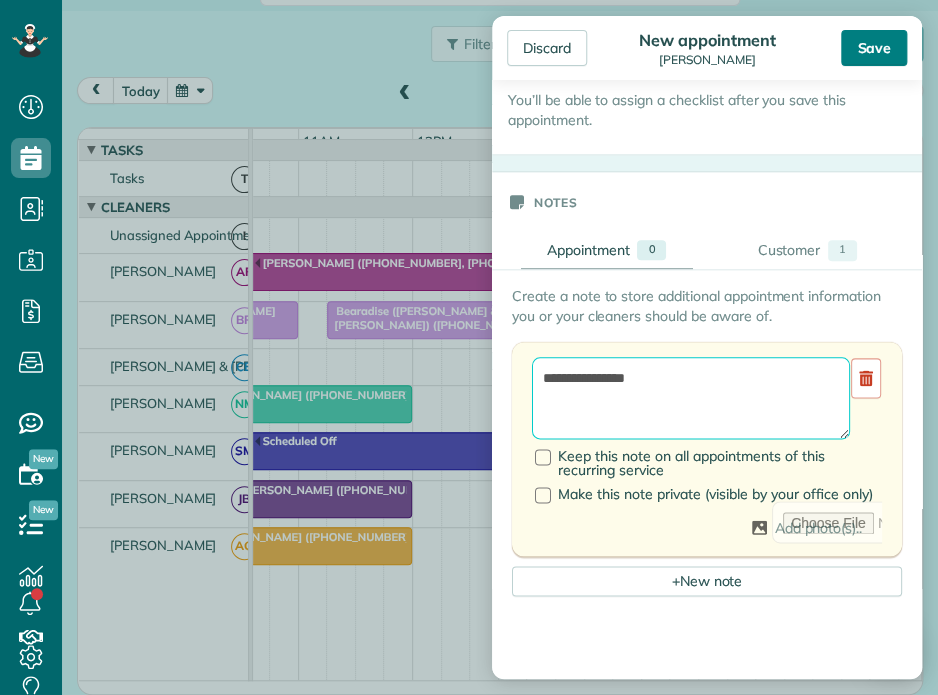 type on "**********" 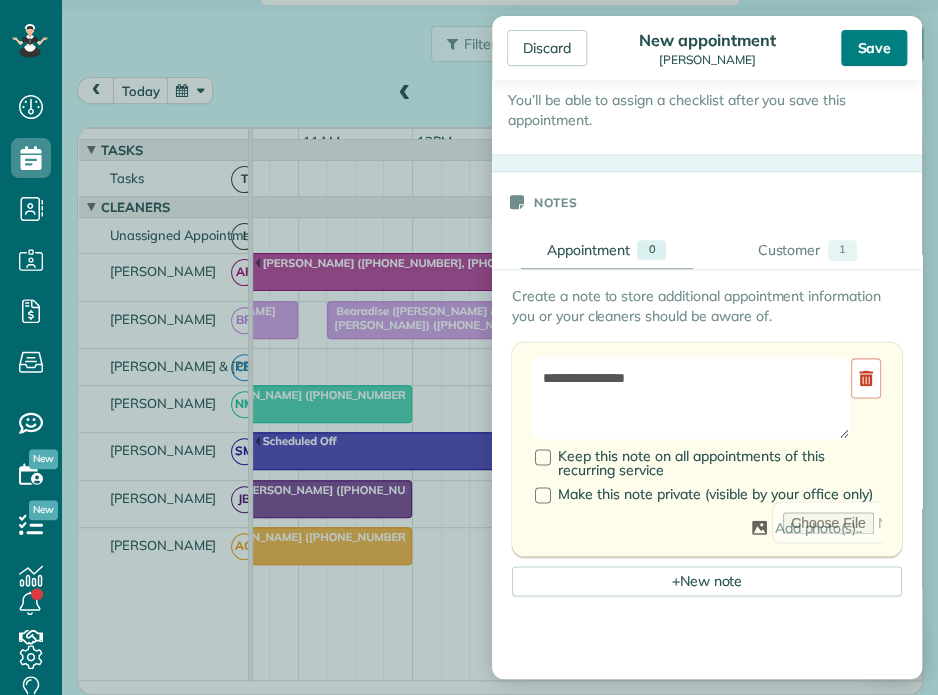 click on "Save" at bounding box center [874, 48] 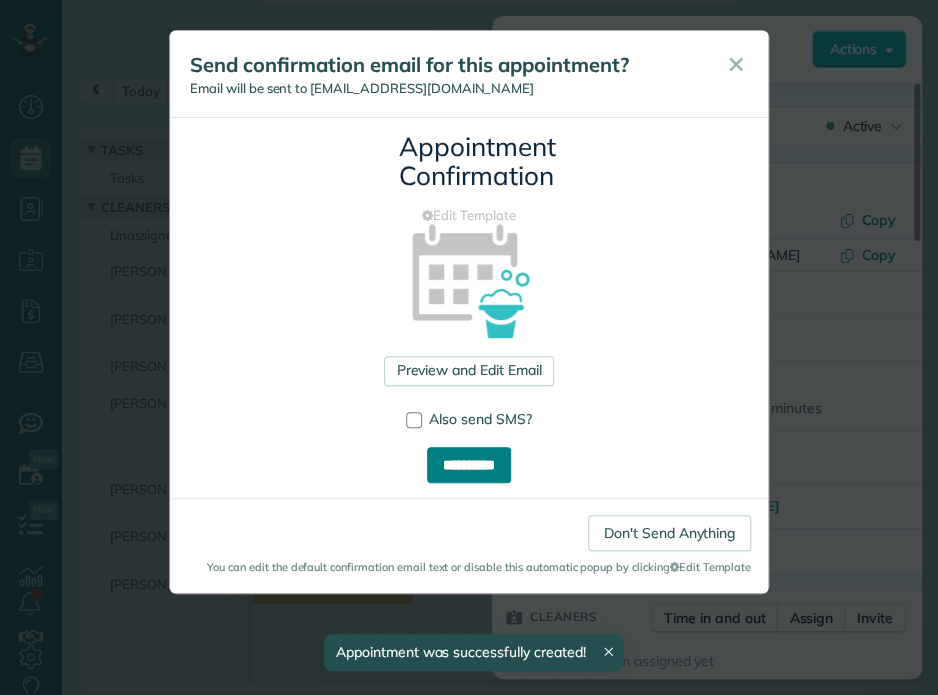 click on "**********" at bounding box center (469, 465) 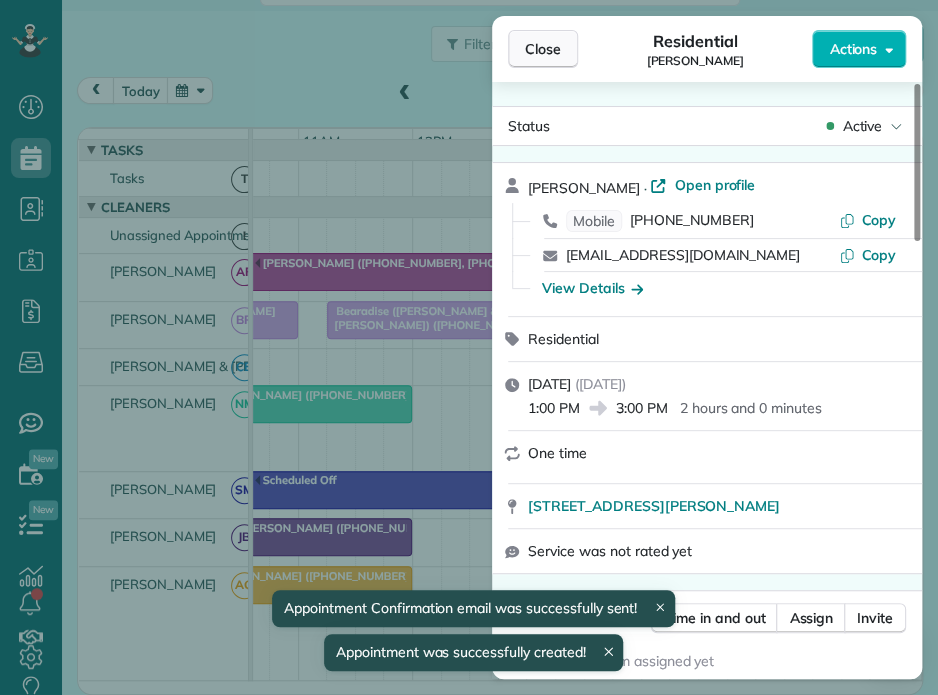 click on "Close" at bounding box center [543, 49] 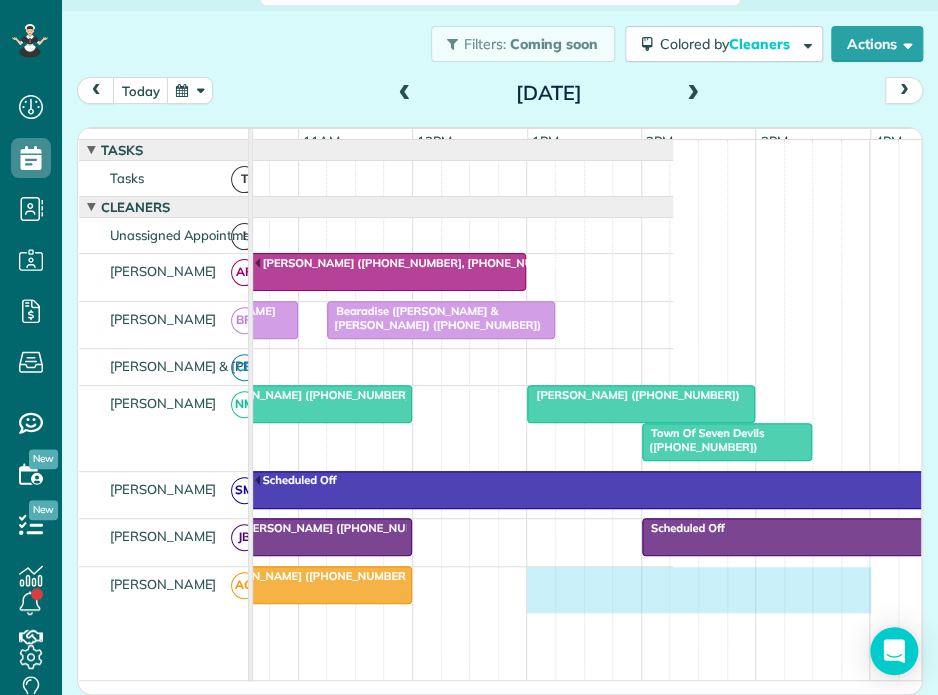 drag, startPoint x: 531, startPoint y: 585, endPoint x: 842, endPoint y: 627, distance: 313.8232 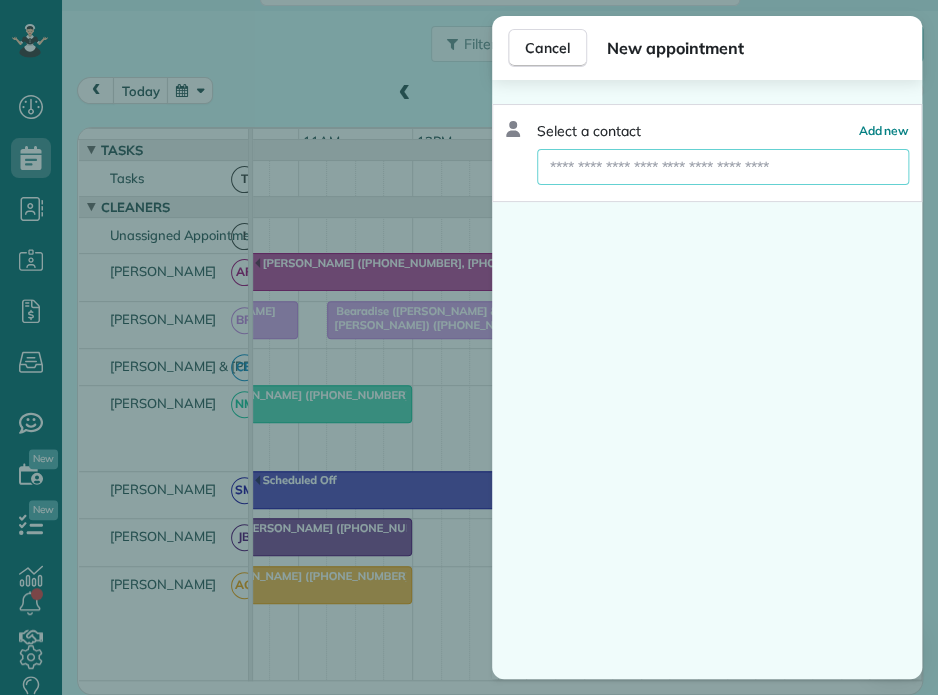 click at bounding box center (723, 167) 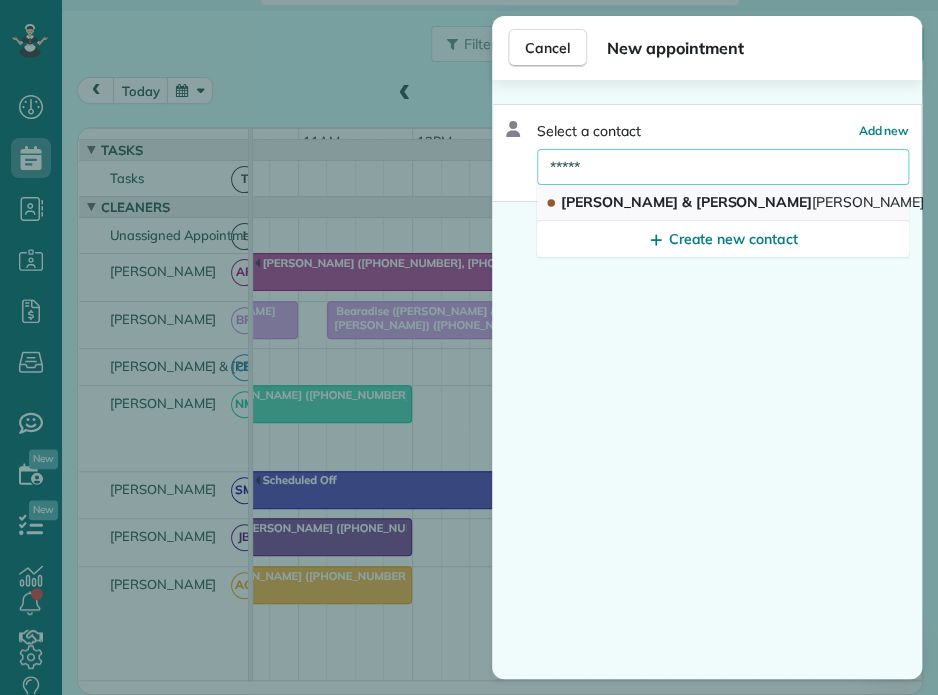 type on "*****" 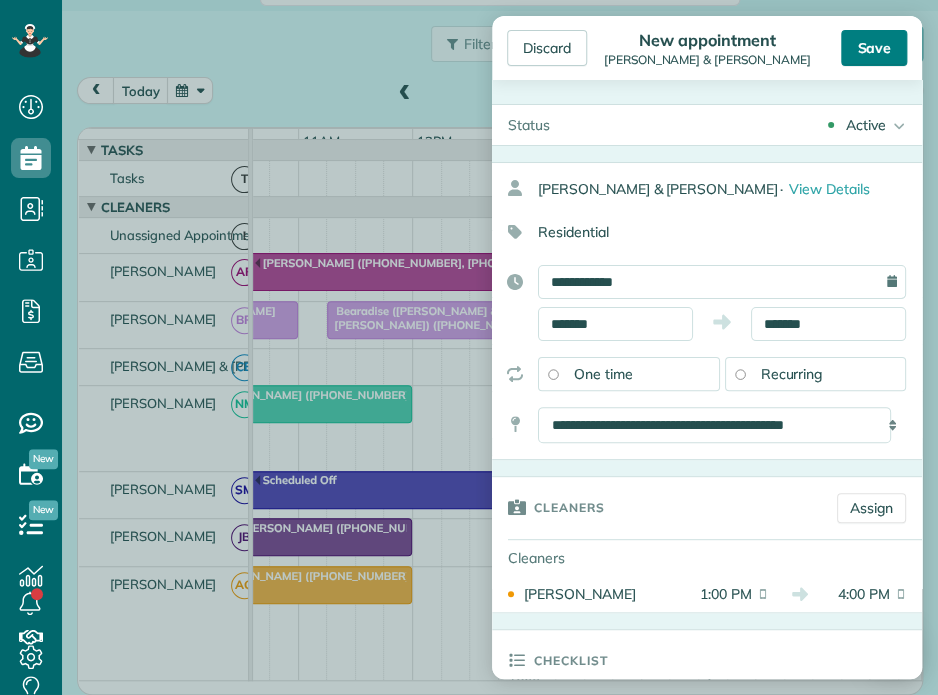 click on "Save" at bounding box center [874, 48] 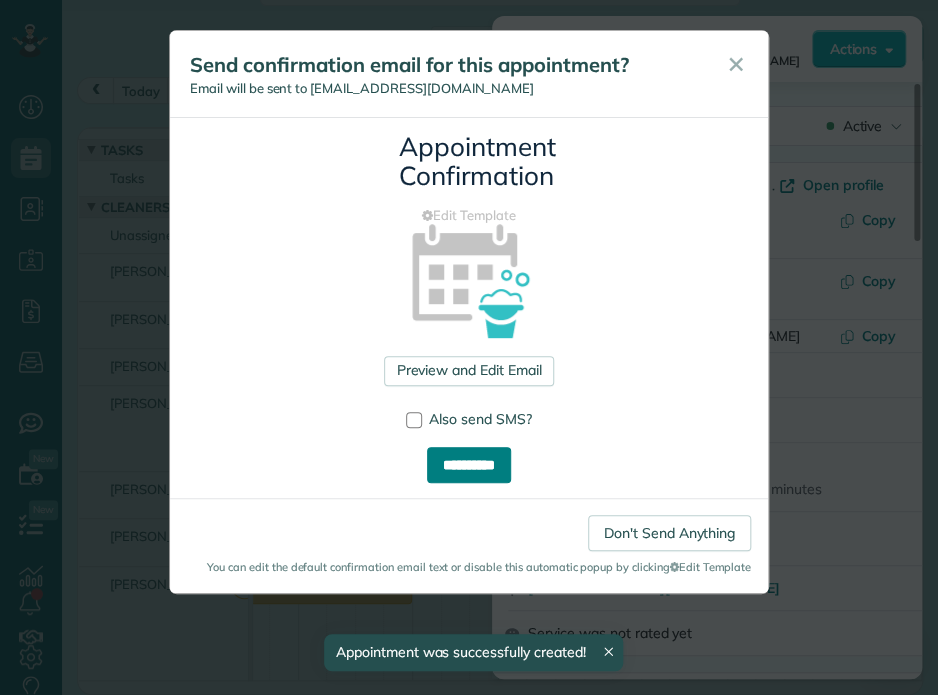 click on "**********" at bounding box center (469, 465) 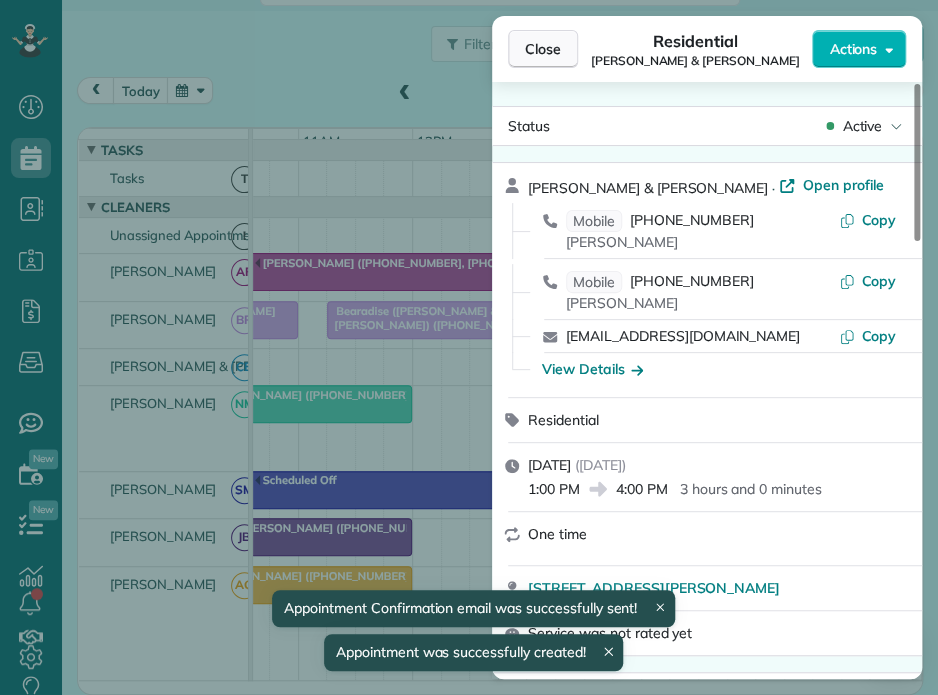 click on "Close" at bounding box center (543, 49) 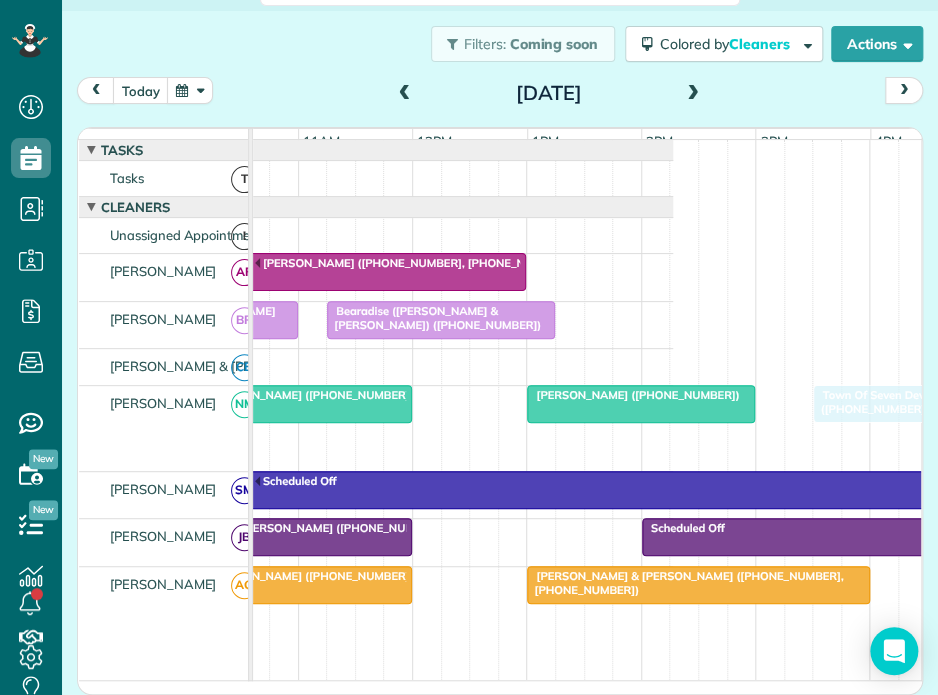 drag, startPoint x: 681, startPoint y: 451, endPoint x: 840, endPoint y: 431, distance: 160.25293 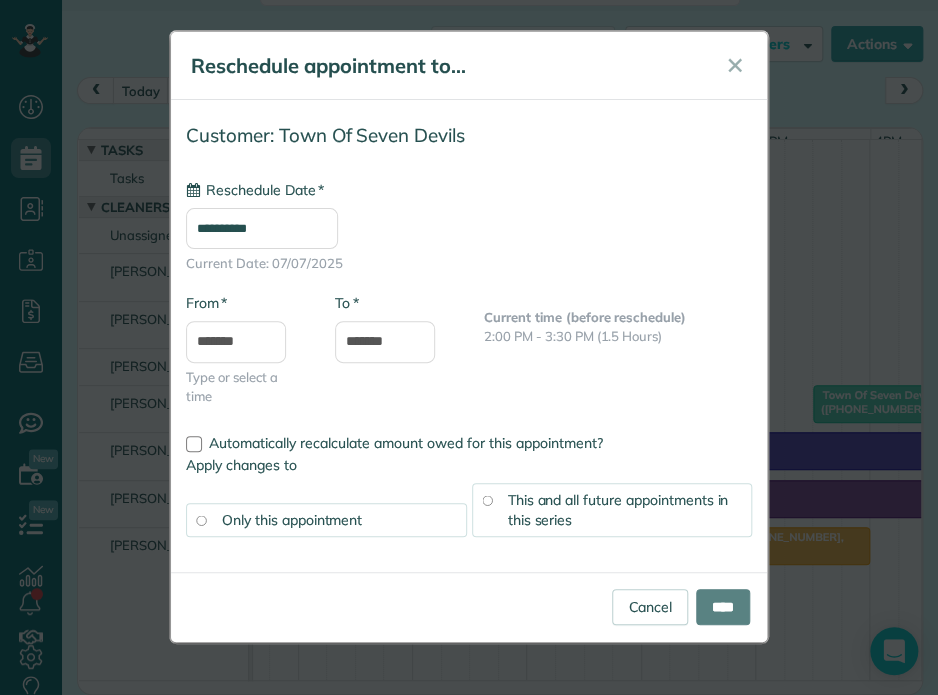 type on "**********" 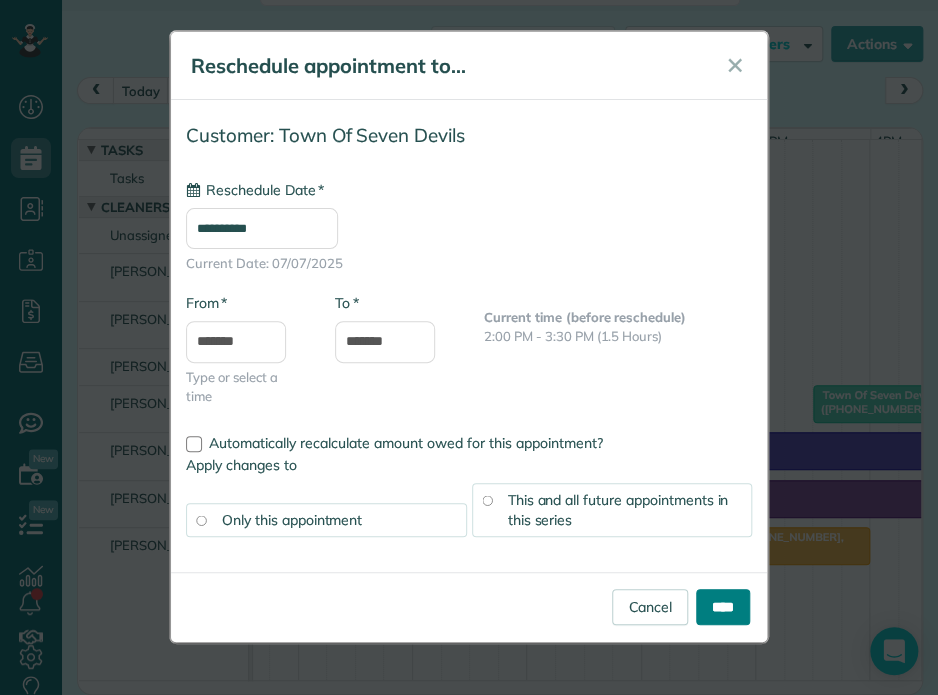 click on "****" at bounding box center (723, 607) 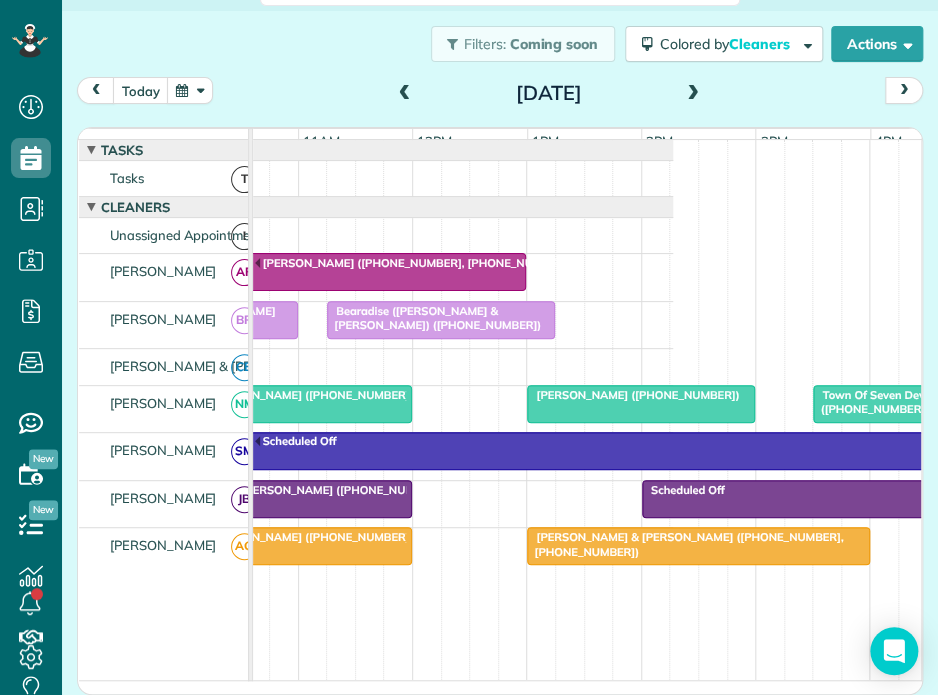 scroll, scrollTop: 0, scrollLeft: 227, axis: horizontal 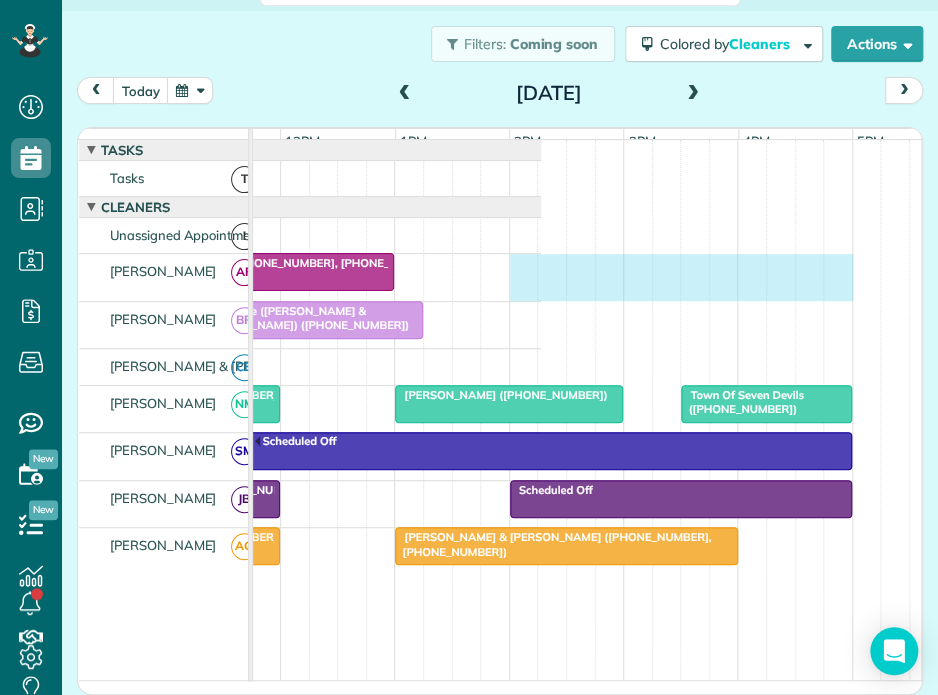 drag, startPoint x: 678, startPoint y: 273, endPoint x: 835, endPoint y: 291, distance: 158.02847 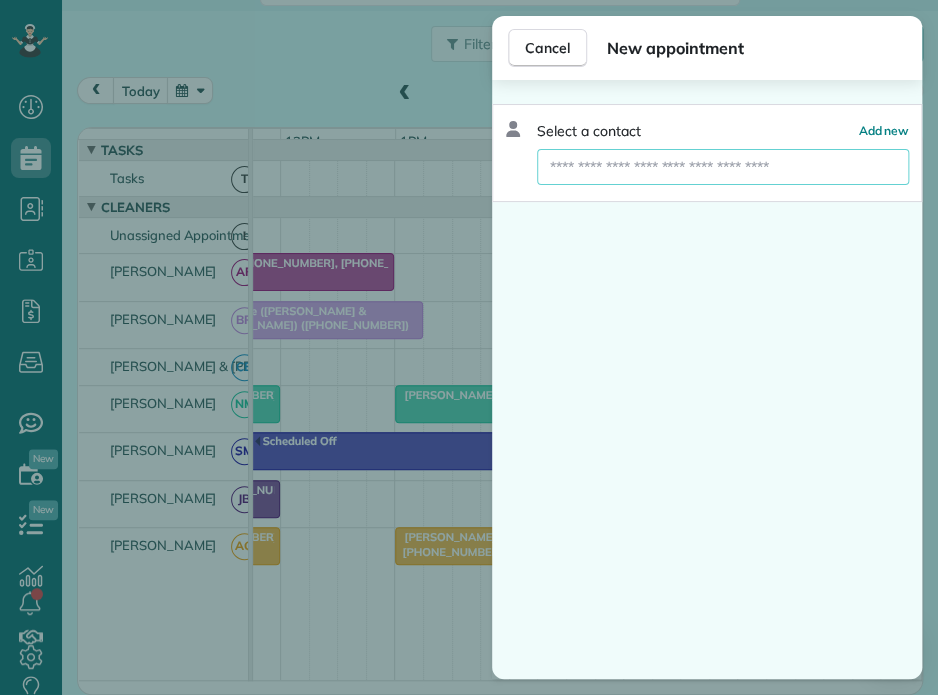 click at bounding box center [723, 167] 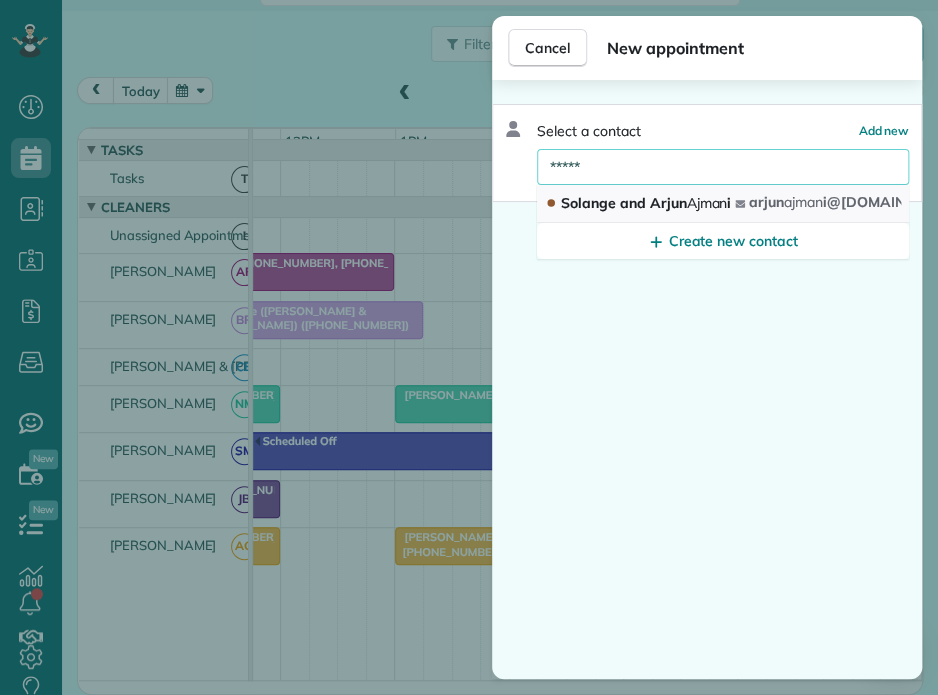 type on "*****" 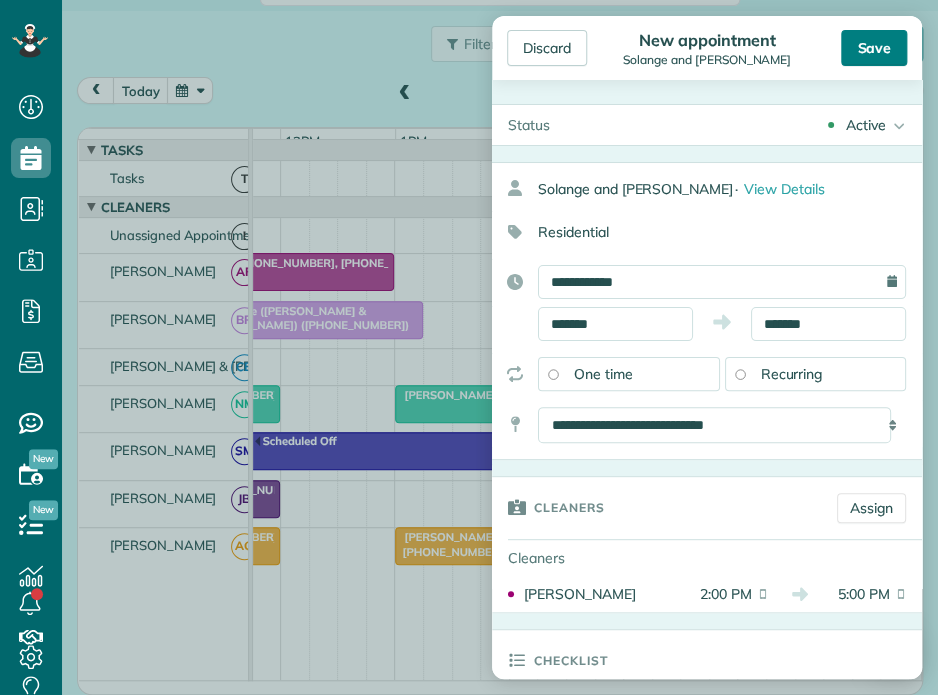 click on "Save" at bounding box center [874, 48] 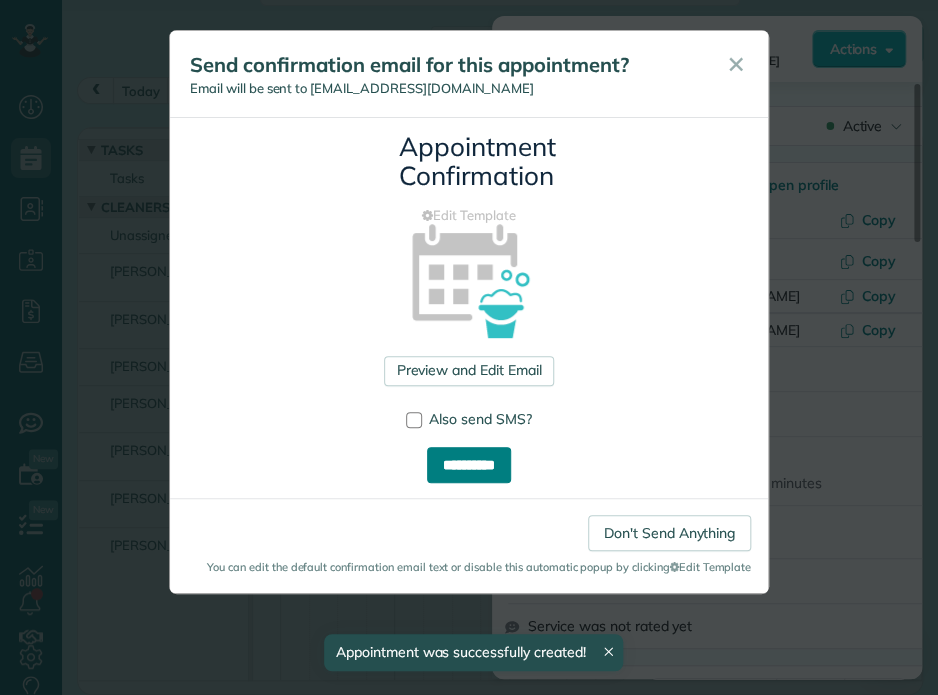 click on "**********" at bounding box center [469, 465] 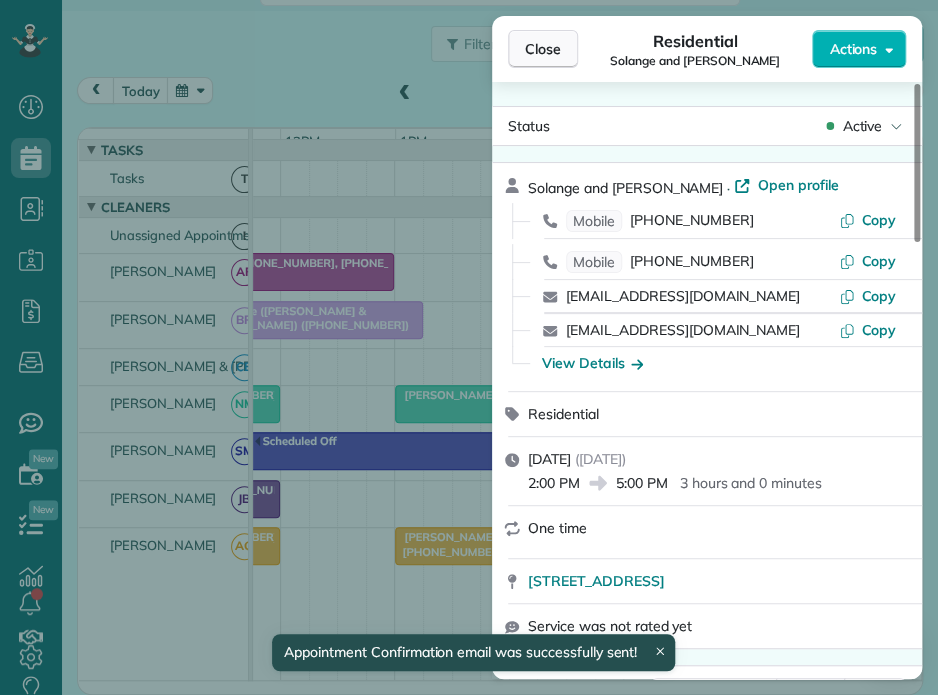 click on "Close" at bounding box center (543, 49) 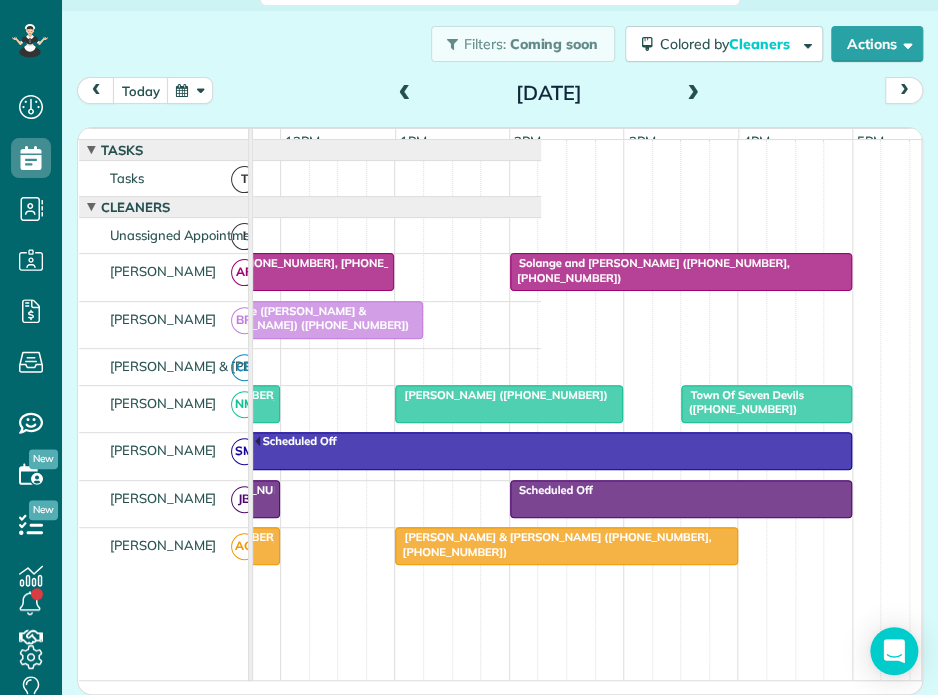 scroll, scrollTop: 0, scrollLeft: 492, axis: horizontal 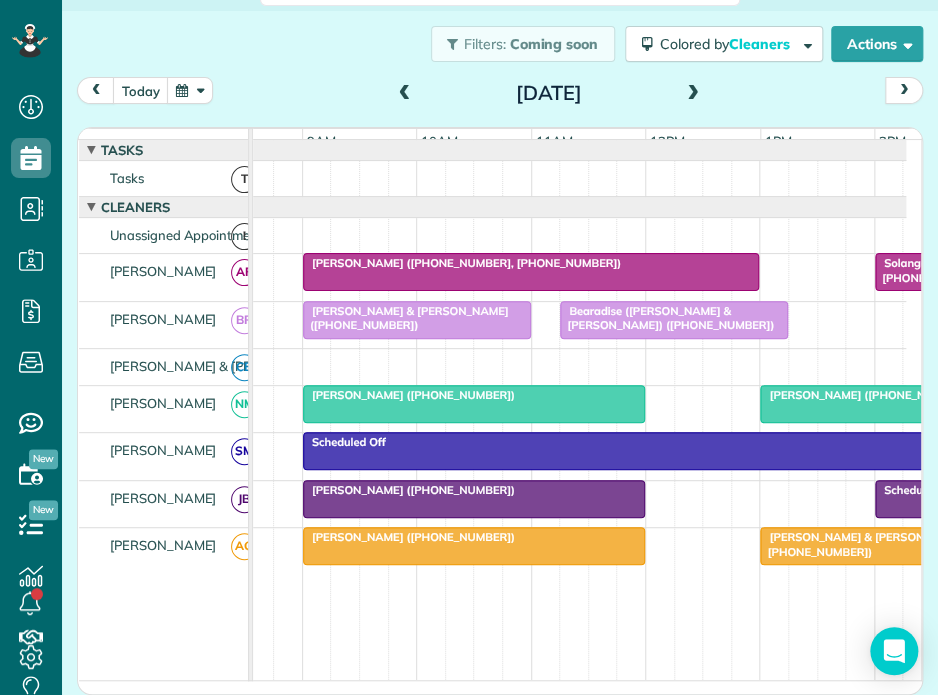 click on "[PERSON_NAME] ([PHONE_NUMBER])" at bounding box center (409, 490) 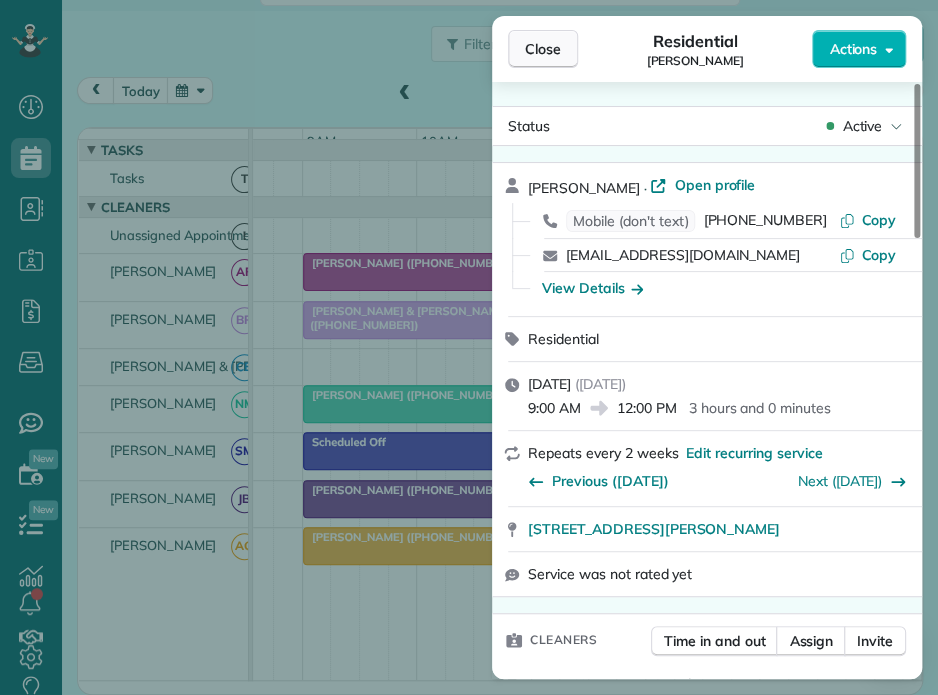click on "Close" at bounding box center (543, 49) 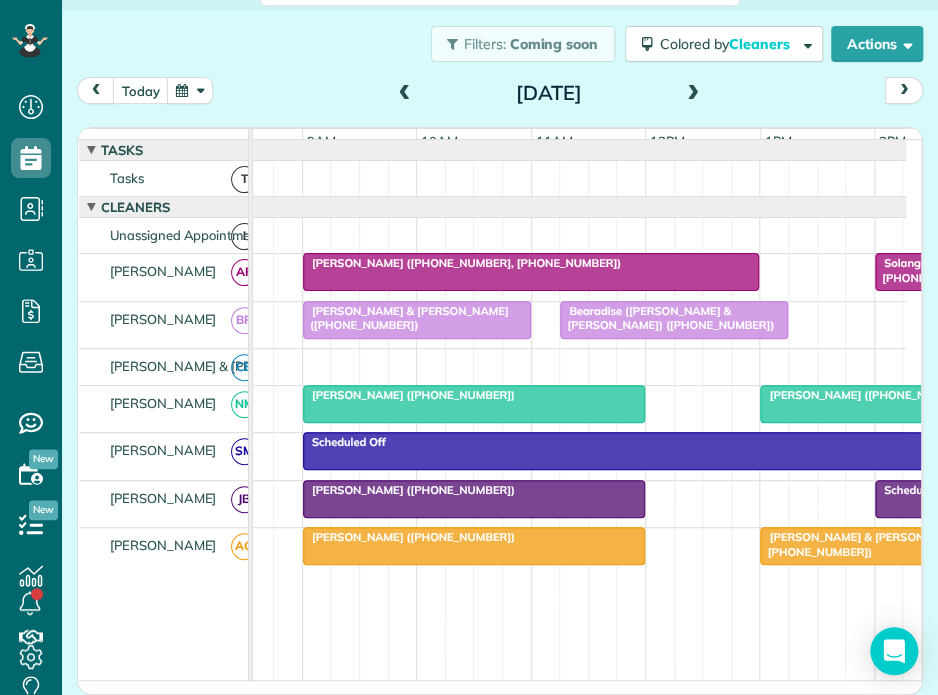 scroll, scrollTop: 0, scrollLeft: 295, axis: horizontal 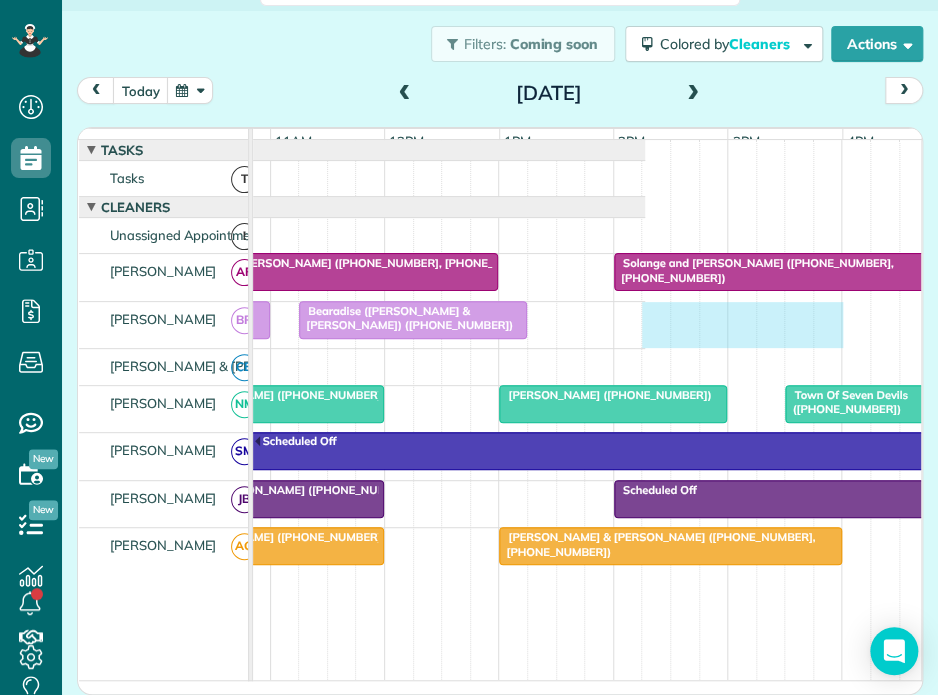 drag, startPoint x: 644, startPoint y: 319, endPoint x: 811, endPoint y: 343, distance: 168.71574 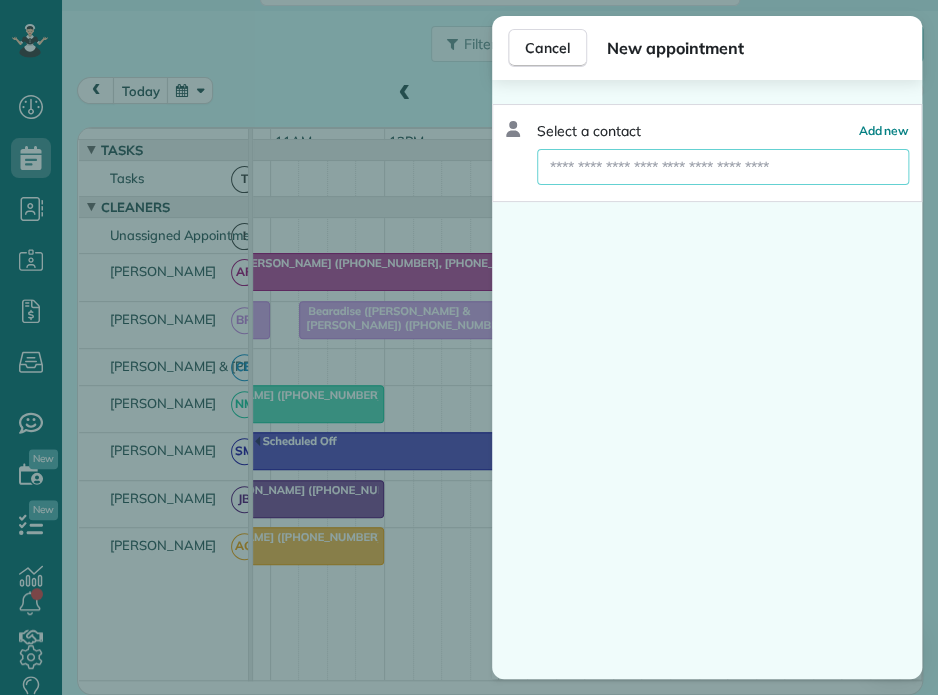 click at bounding box center [723, 167] 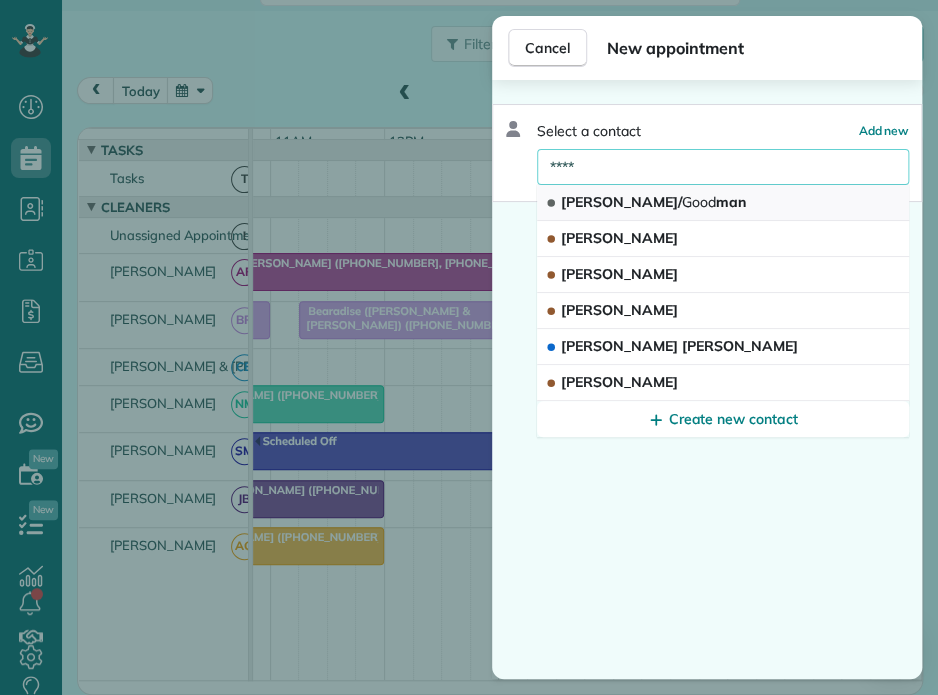 type on "****" 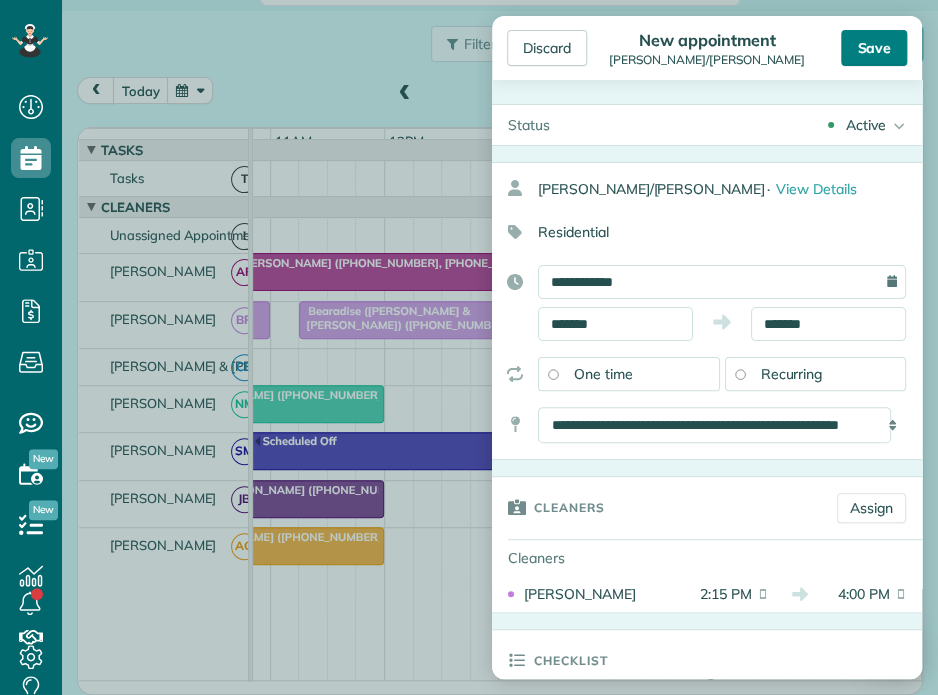click on "Save" at bounding box center (874, 48) 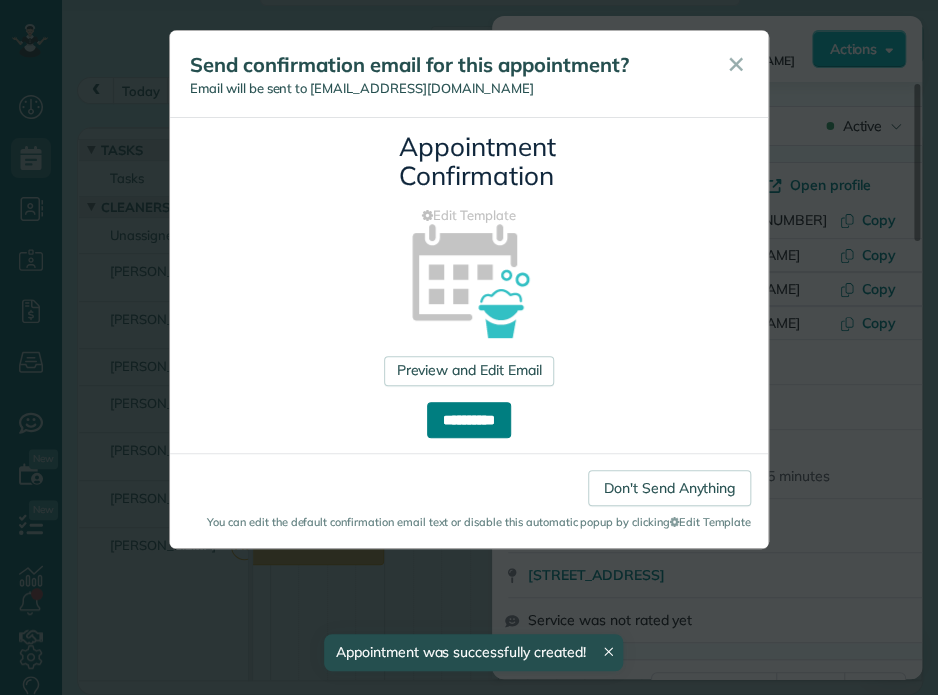 click on "**********" at bounding box center (469, 420) 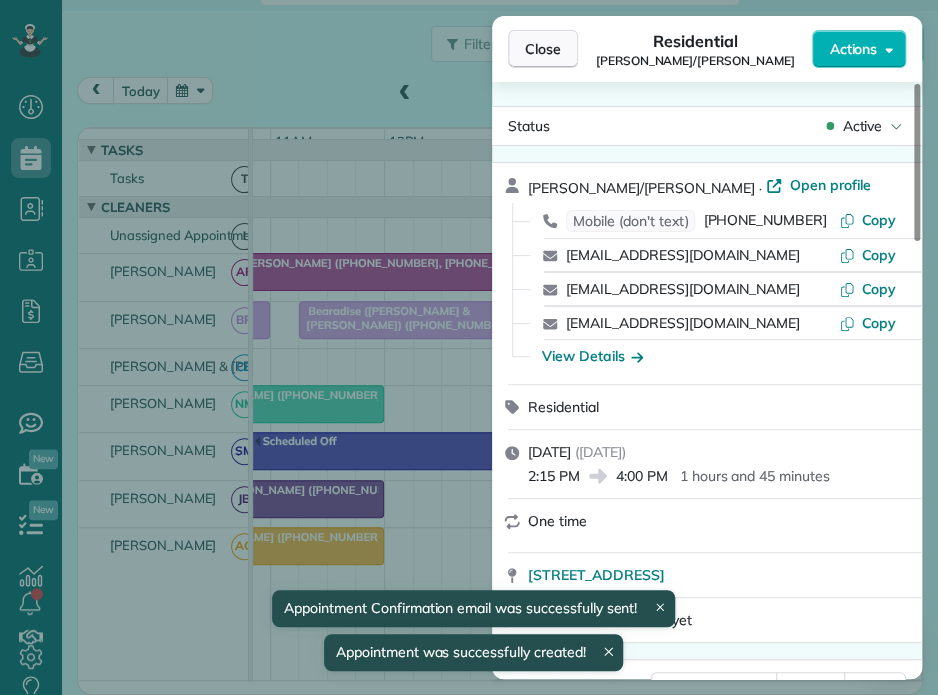 click on "Close" at bounding box center [543, 49] 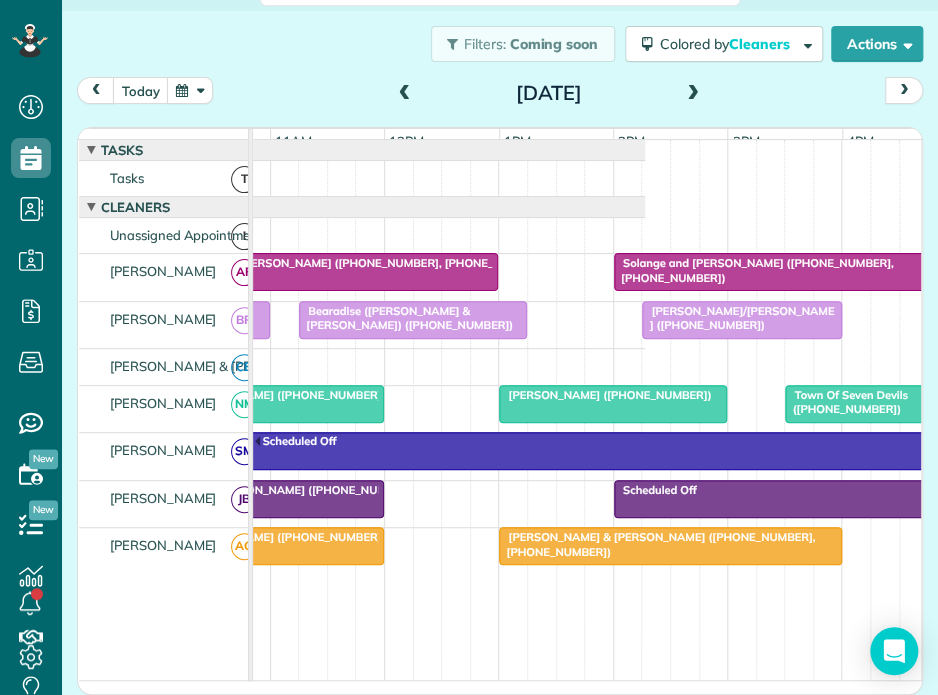 click at bounding box center (693, 94) 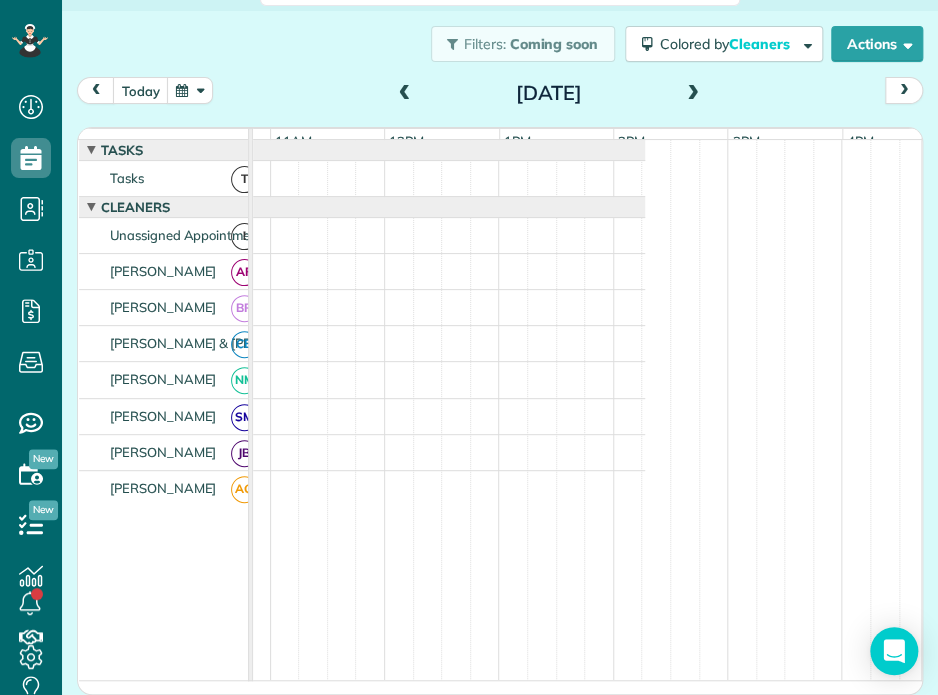 scroll, scrollTop: 0, scrollLeft: 0, axis: both 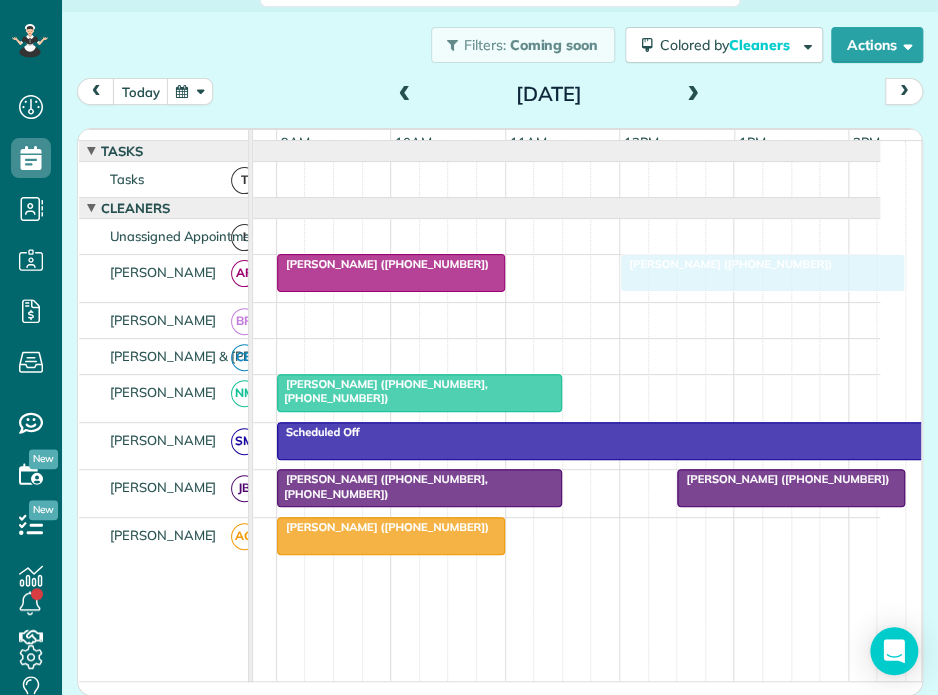 drag, startPoint x: 812, startPoint y: 284, endPoint x: 639, endPoint y: 280, distance: 173.04623 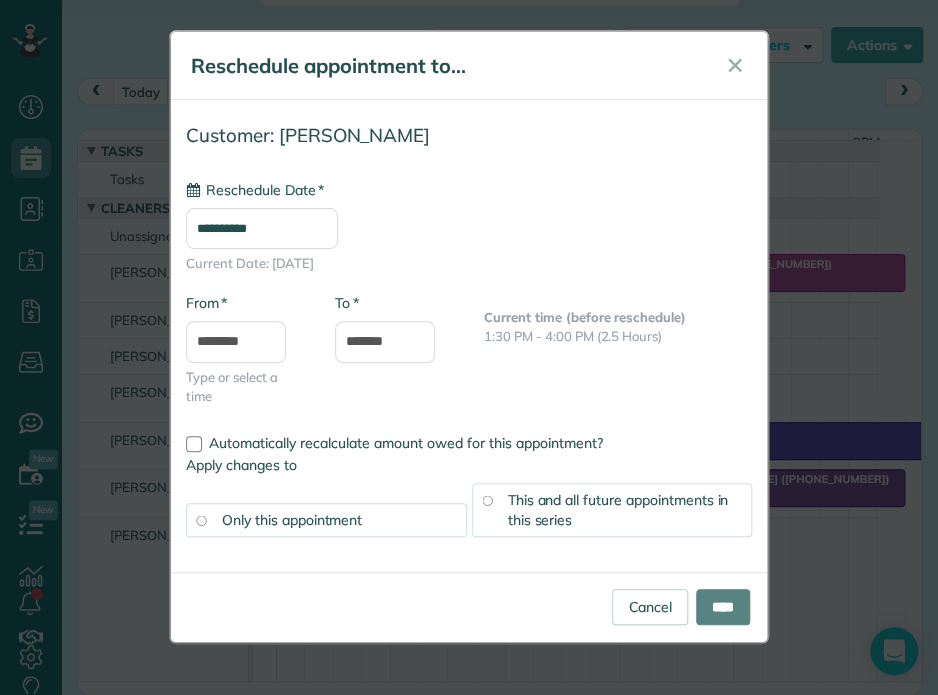 type on "**********" 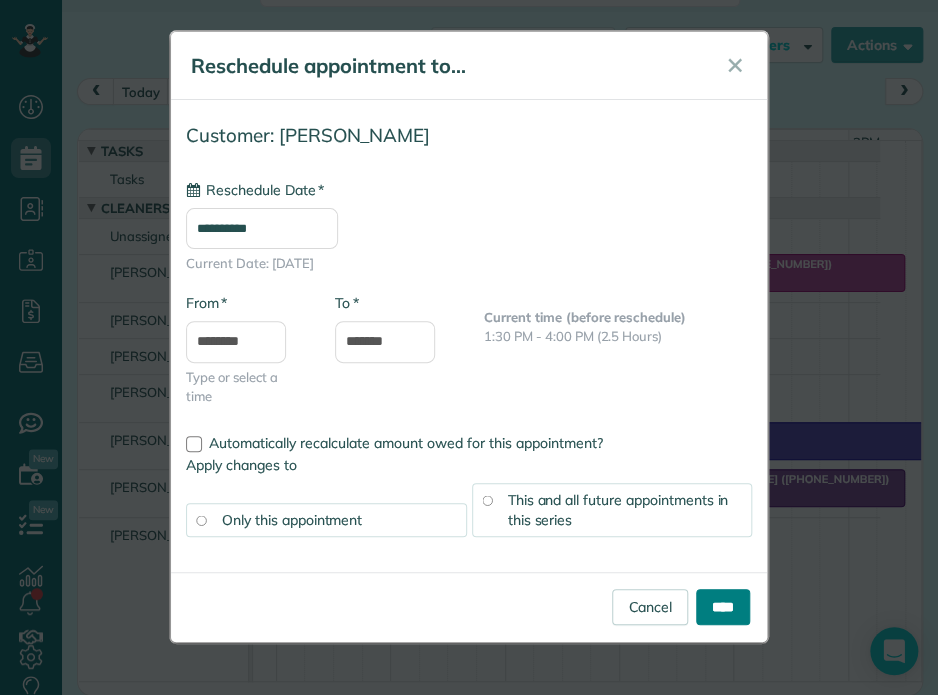 click on "****" at bounding box center (723, 607) 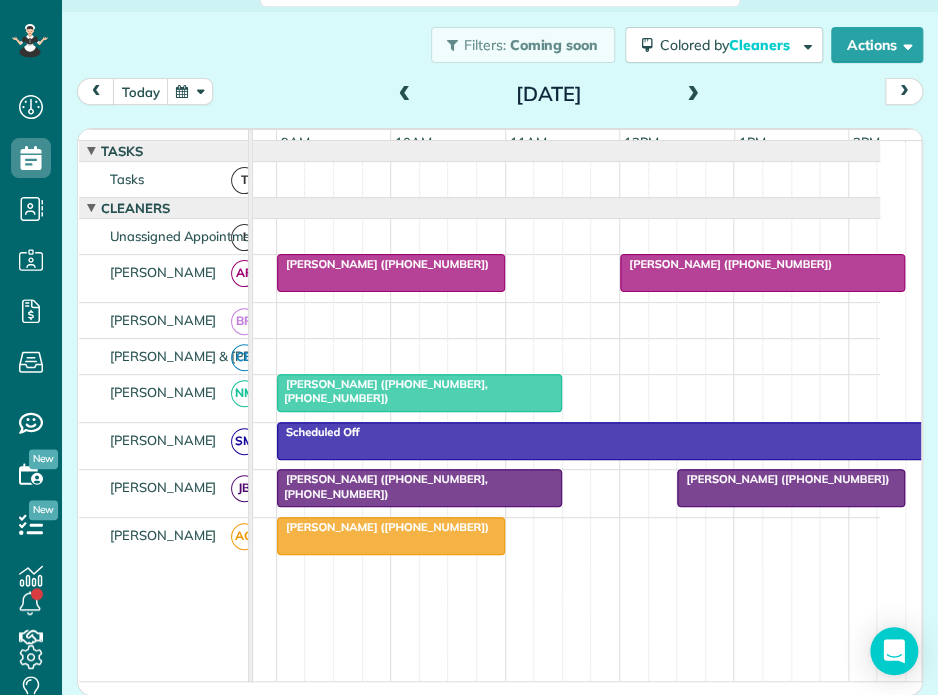 scroll, scrollTop: 0, scrollLeft: 230, axis: horizontal 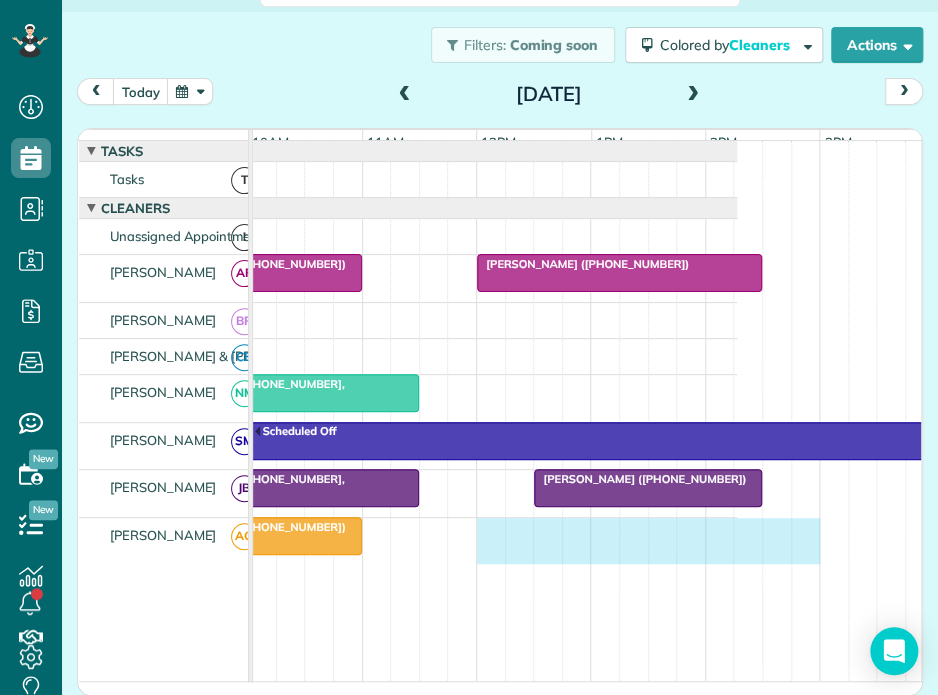 drag, startPoint x: 484, startPoint y: 539, endPoint x: 796, endPoint y: 571, distance: 313.63672 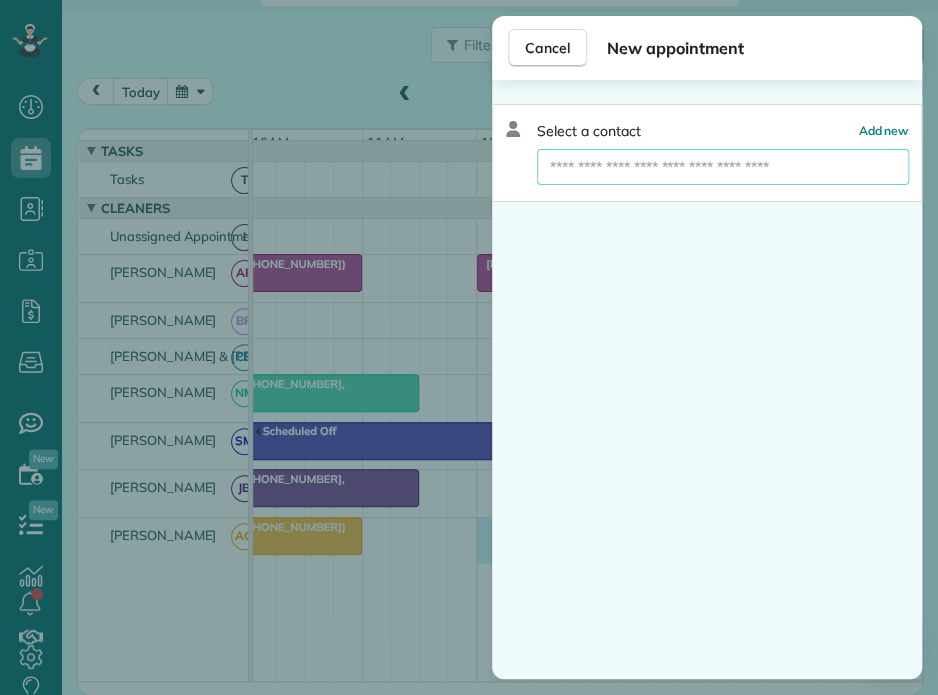 click at bounding box center [723, 167] 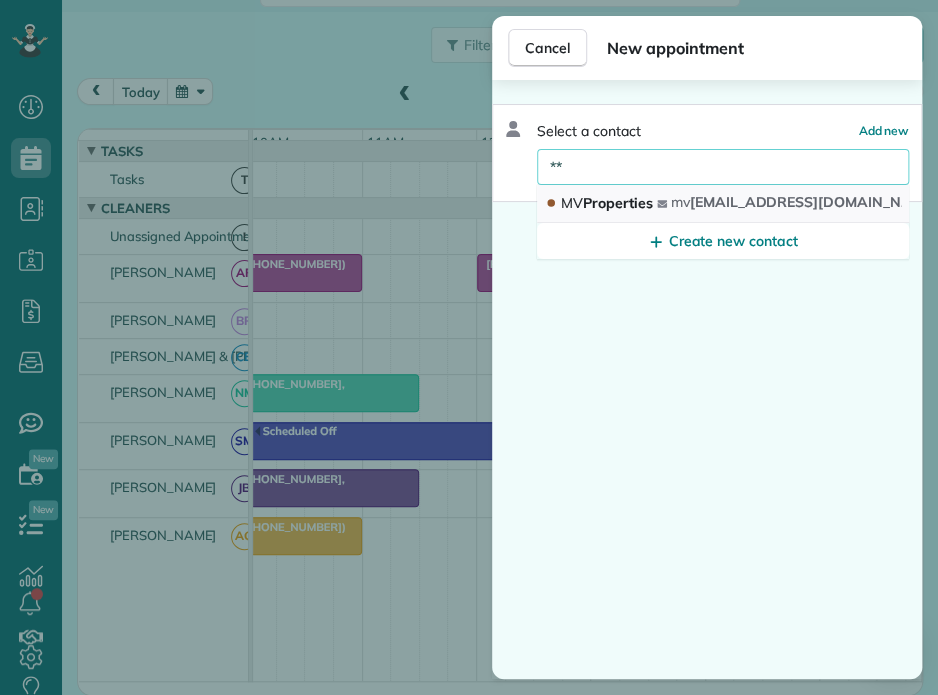 type on "**" 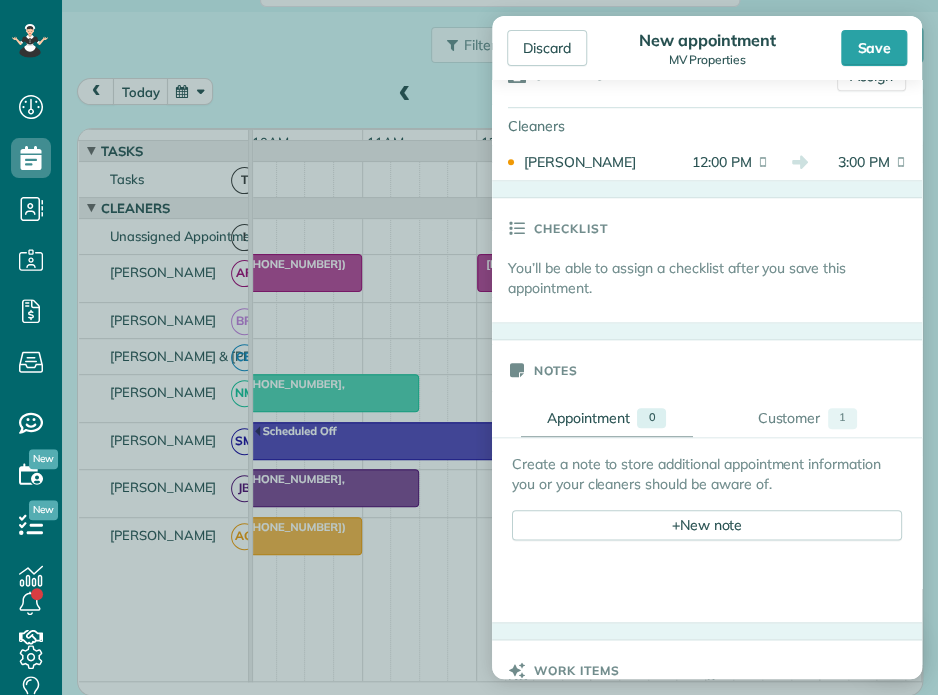scroll, scrollTop: 500, scrollLeft: 0, axis: vertical 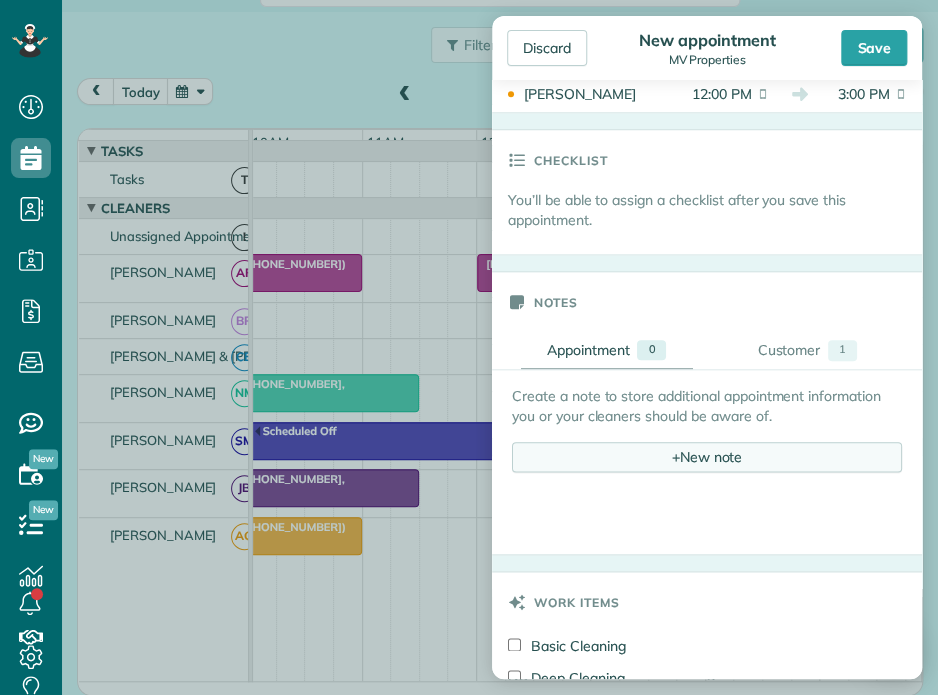 click on "+ New note" at bounding box center [707, 457] 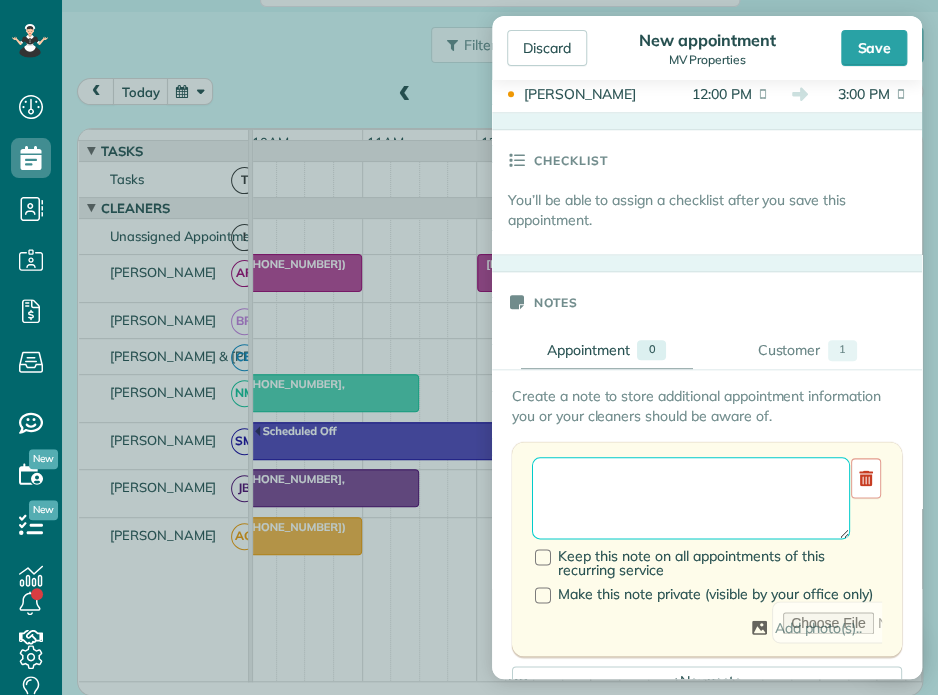 click at bounding box center (691, 498) 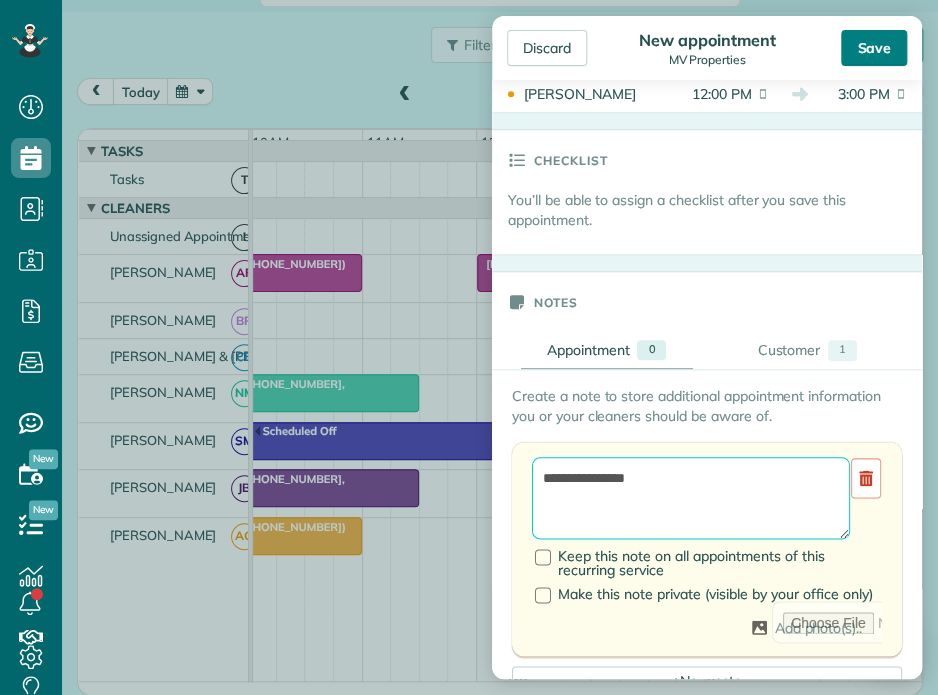 type on "**********" 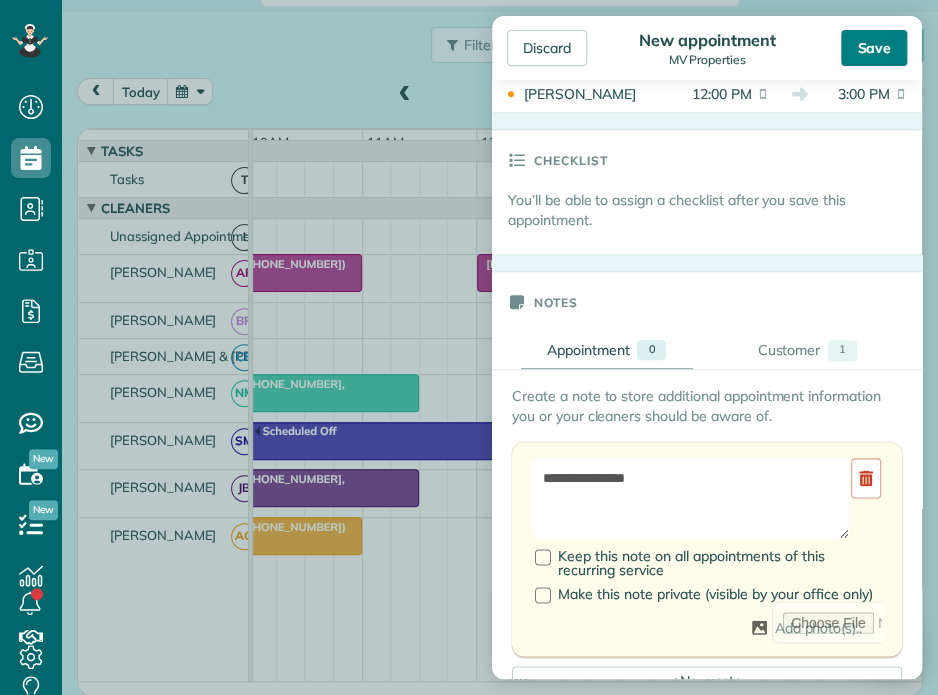 click on "Save" at bounding box center [874, 48] 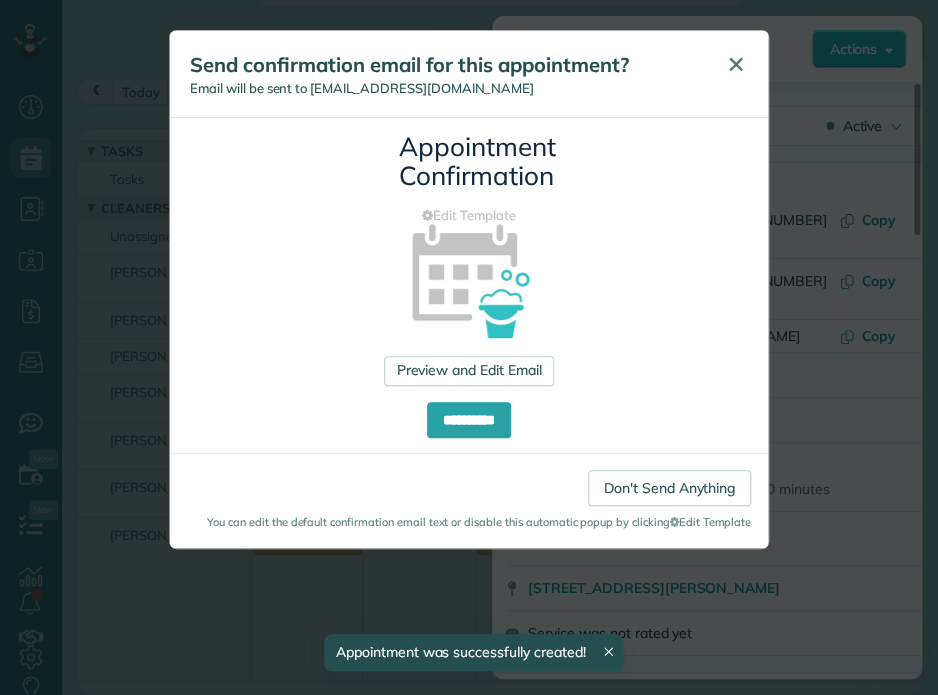 click on "✕" at bounding box center [736, 64] 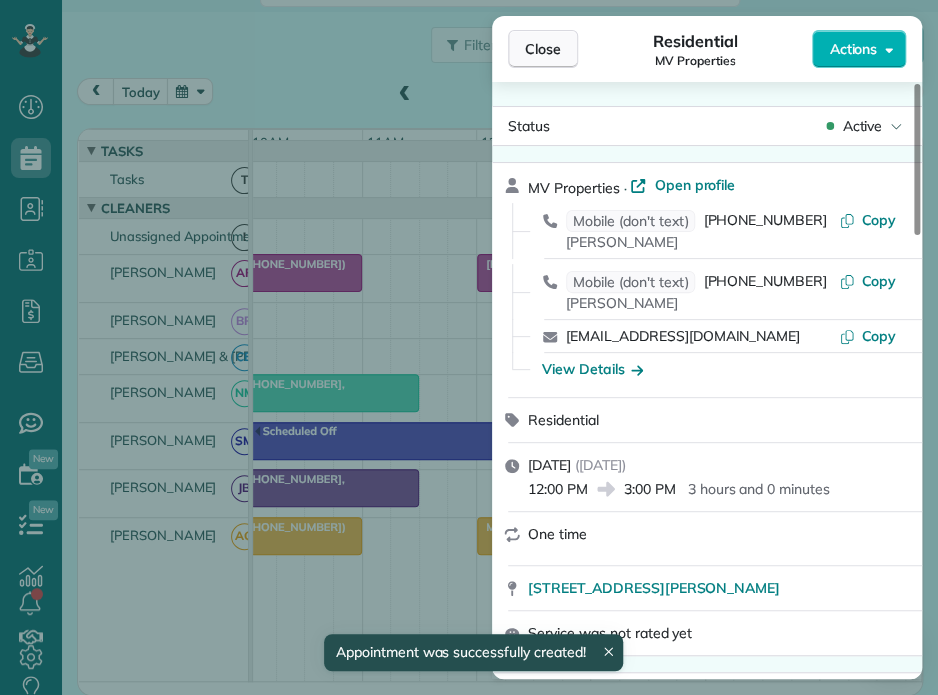 click on "Close" at bounding box center (543, 49) 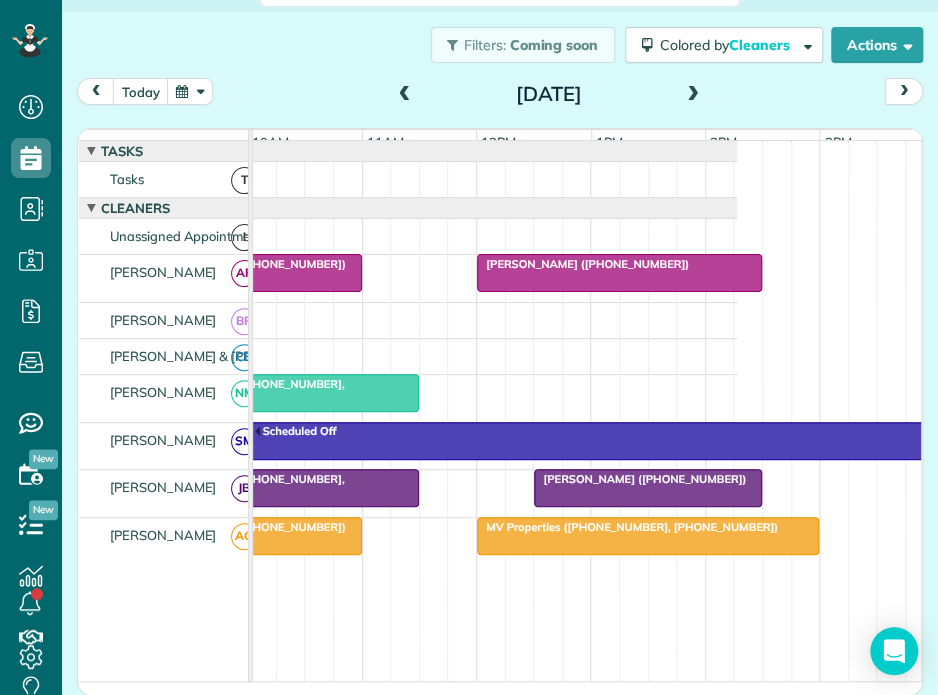 scroll, scrollTop: 0, scrollLeft: 278, axis: horizontal 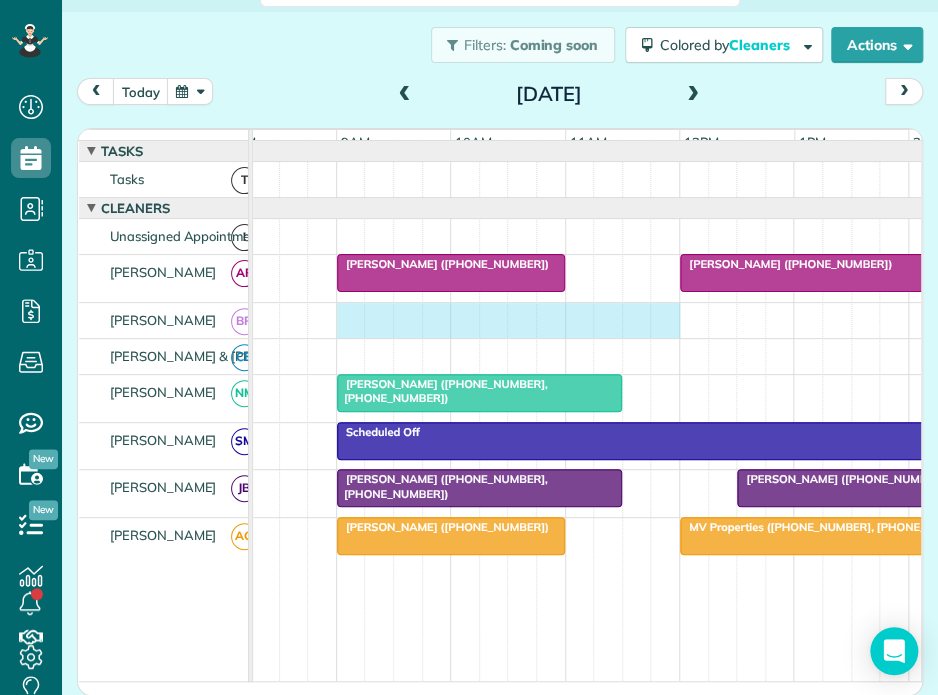 drag, startPoint x: 346, startPoint y: 321, endPoint x: 655, endPoint y: 359, distance: 311.3278 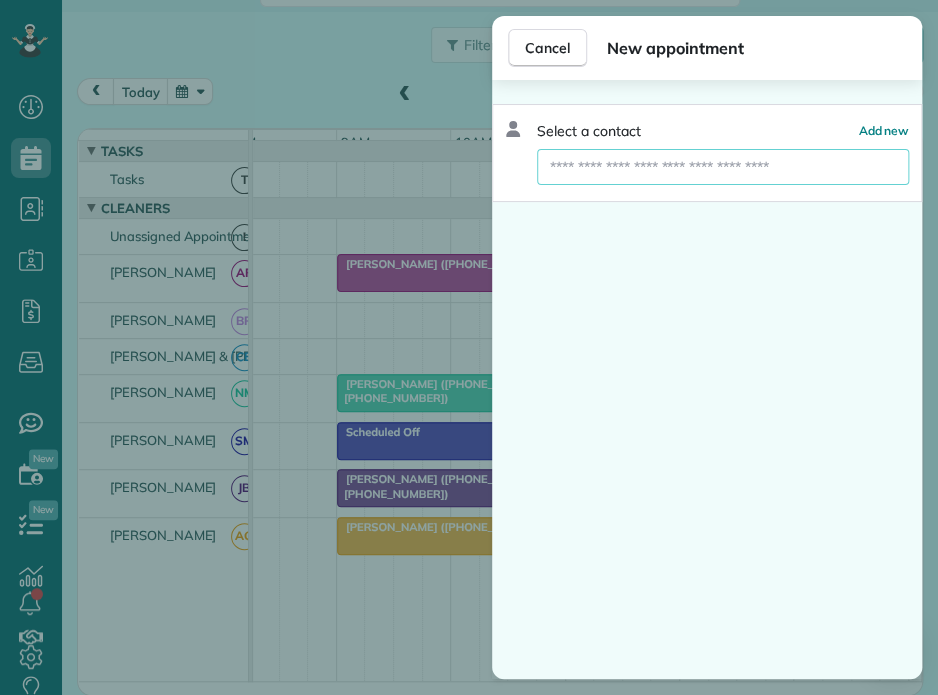 click at bounding box center [723, 167] 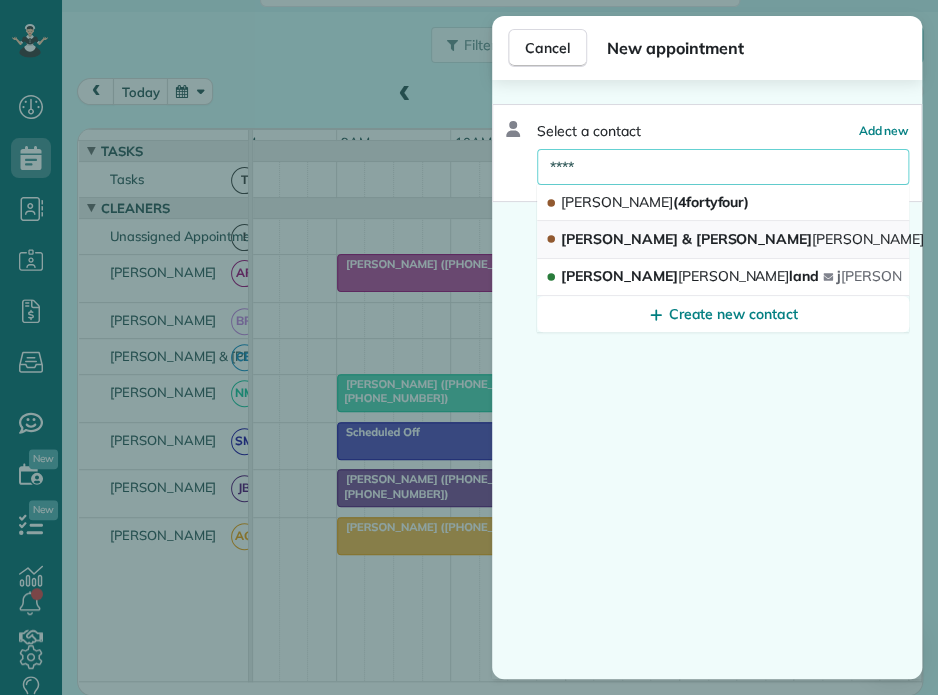 type on "****" 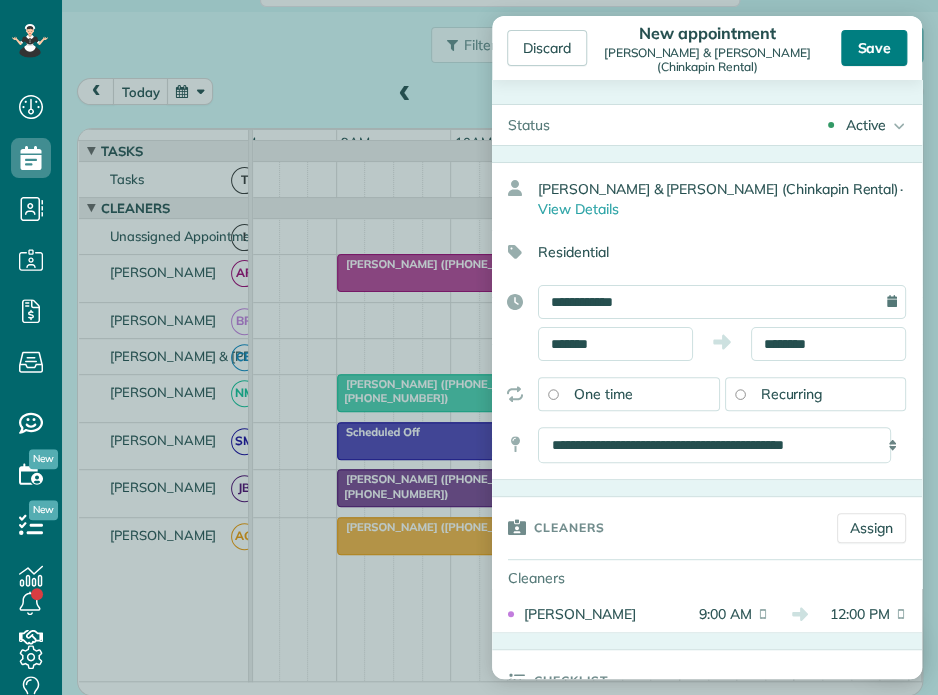 click on "Save" at bounding box center [874, 48] 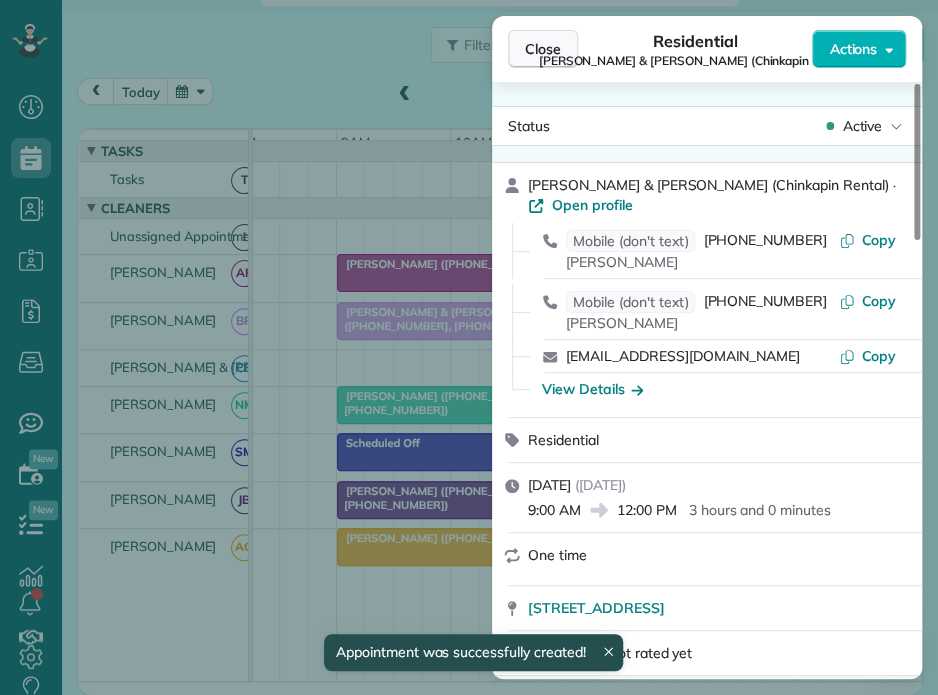 click on "Close" at bounding box center [543, 49] 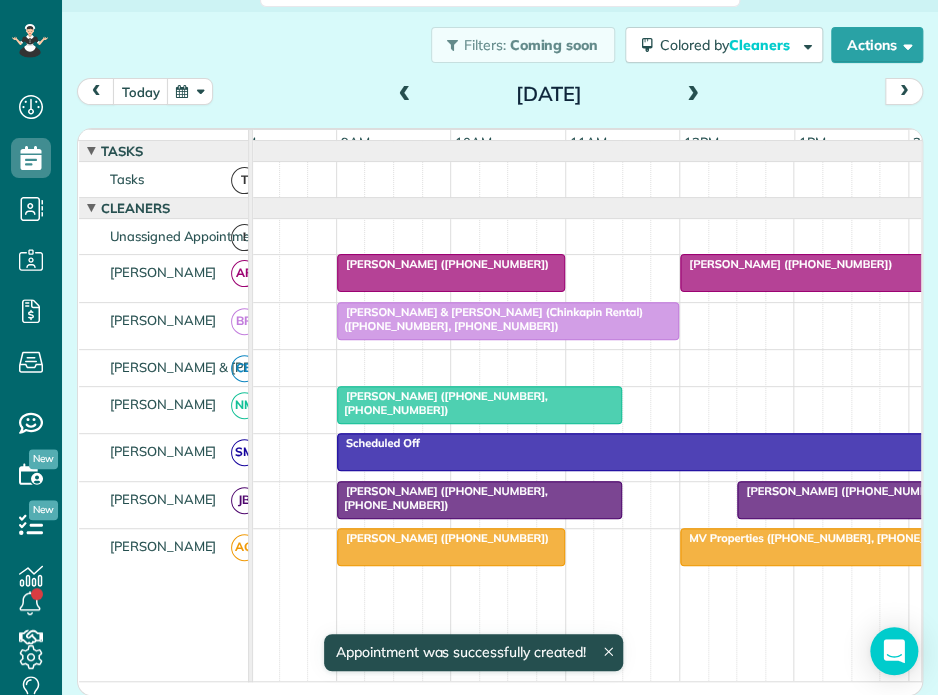 scroll, scrollTop: 0, scrollLeft: 341, axis: horizontal 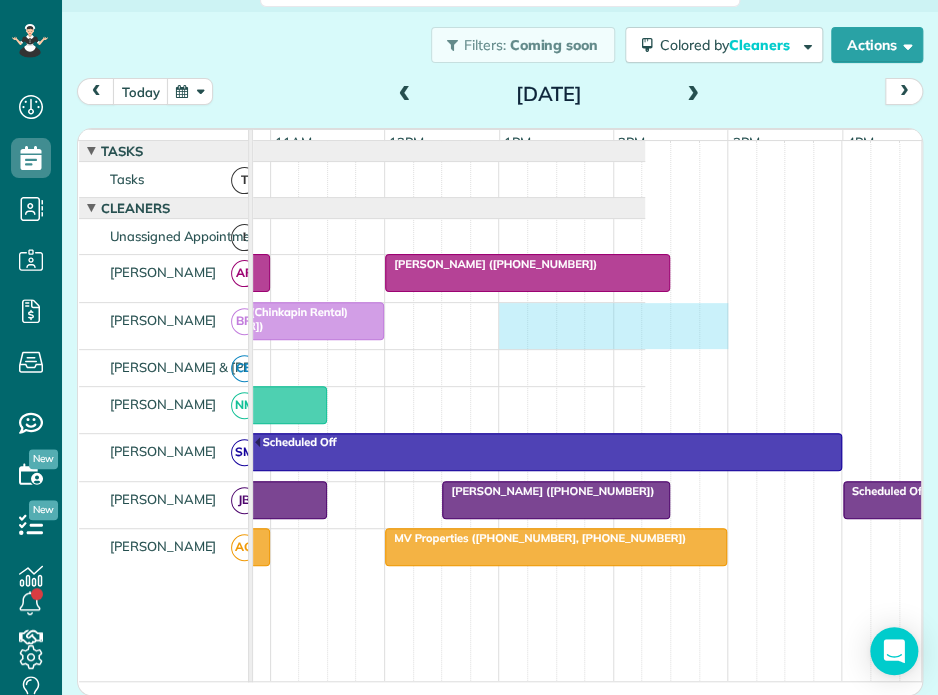drag, startPoint x: 506, startPoint y: 327, endPoint x: 695, endPoint y: 339, distance: 189.38057 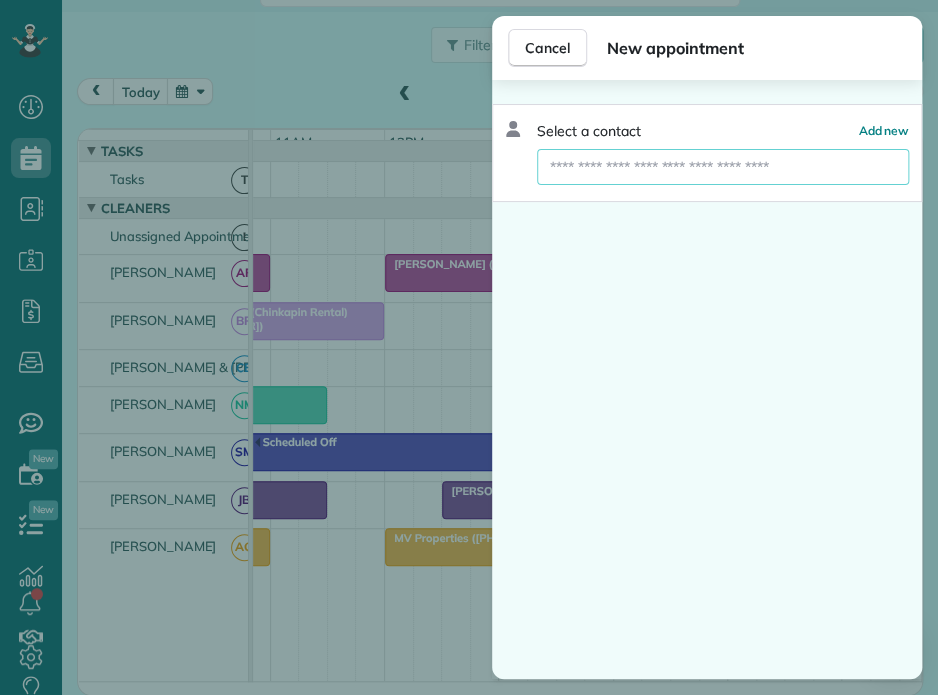 click at bounding box center (723, 167) 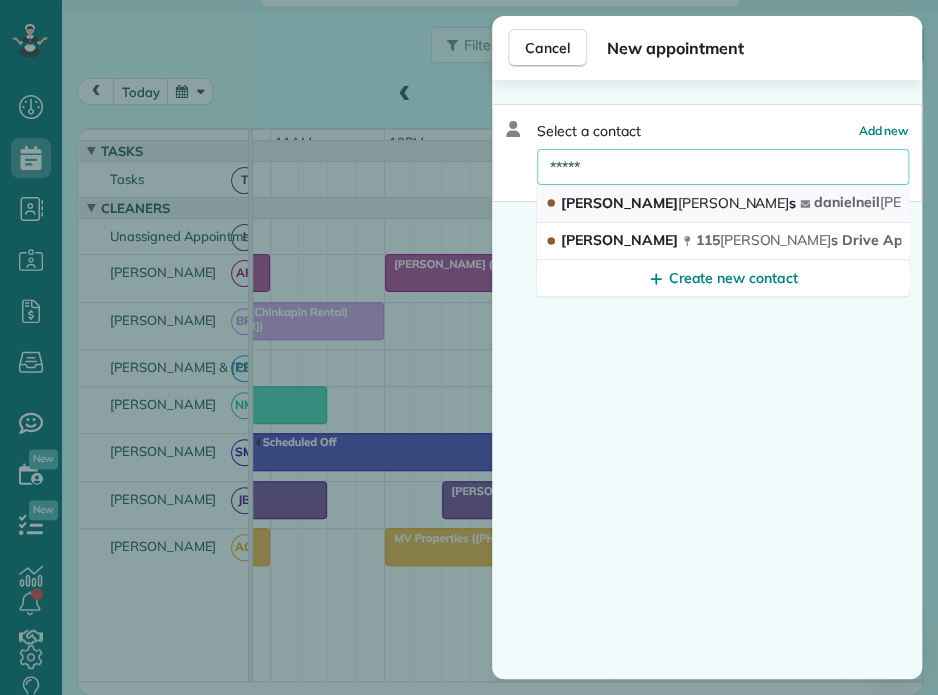 type on "*****" 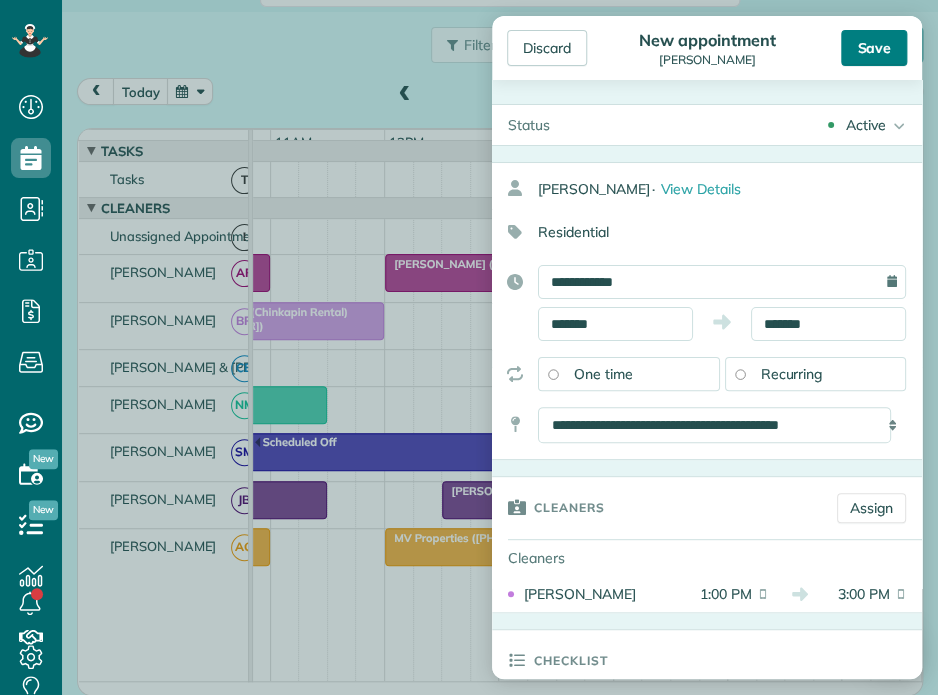 click on "Save" at bounding box center [874, 48] 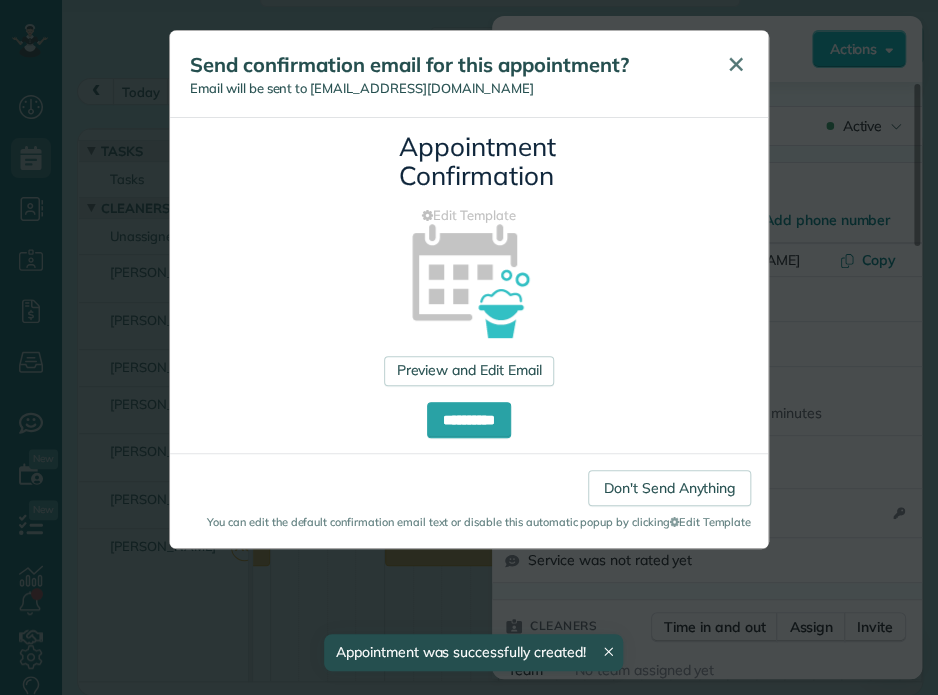 click on "✕" at bounding box center (736, 64) 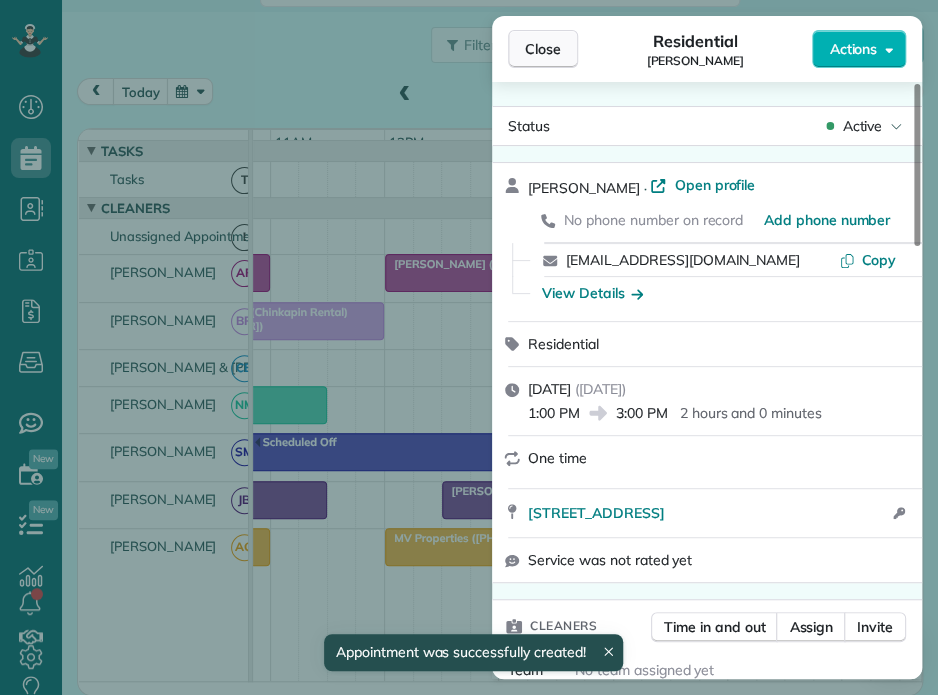 click on "Close" at bounding box center [543, 49] 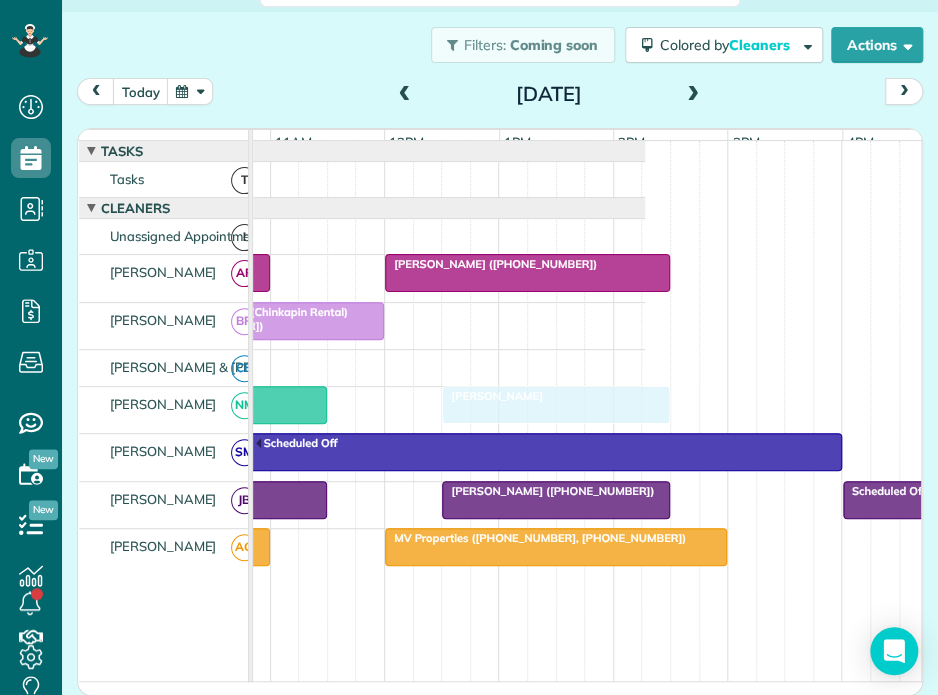 drag, startPoint x: 535, startPoint y: 330, endPoint x: 484, endPoint y: 400, distance: 86.608315 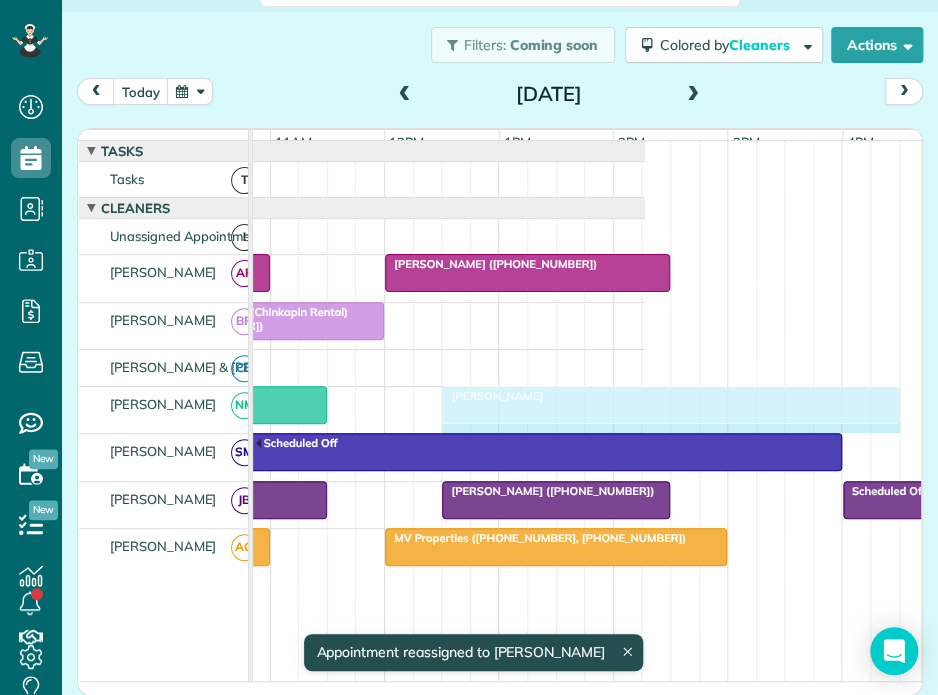 scroll, scrollTop: 0, scrollLeft: 445, axis: horizontal 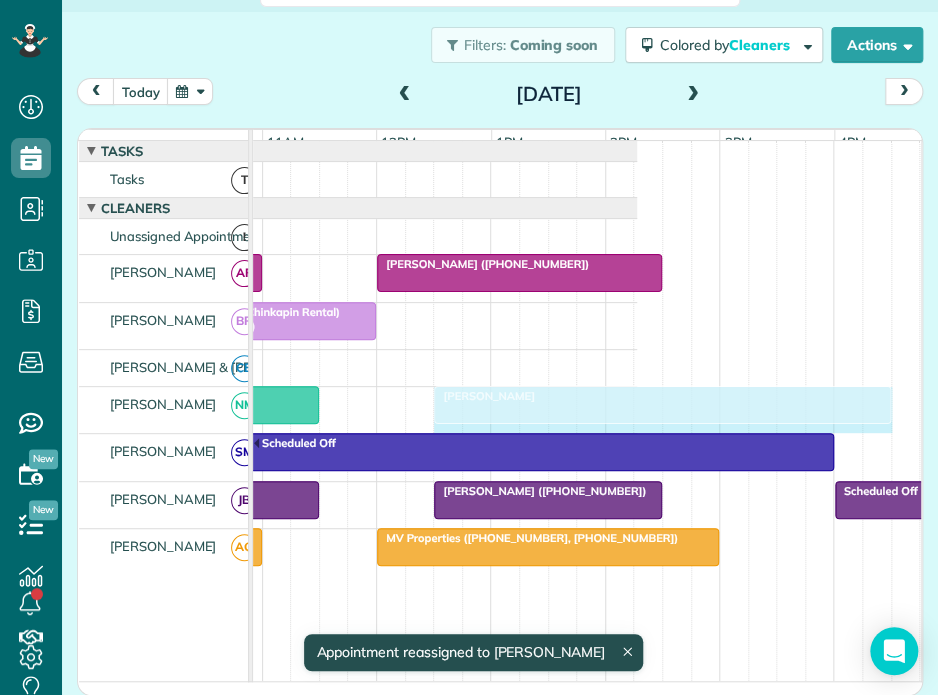 drag, startPoint x: 660, startPoint y: 411, endPoint x: 880, endPoint y: 423, distance: 220.32703 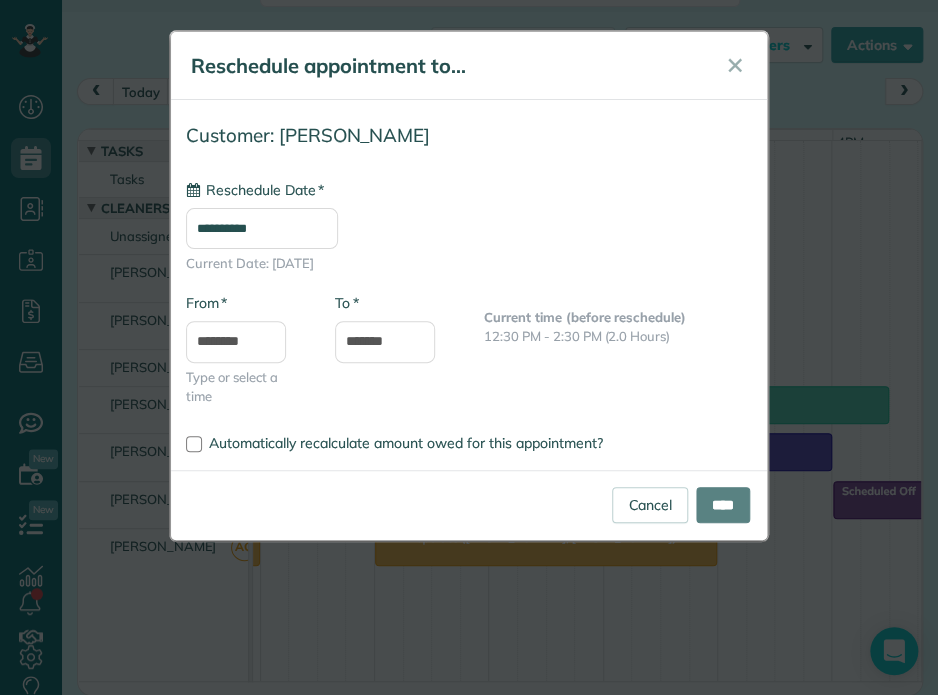 type on "**********" 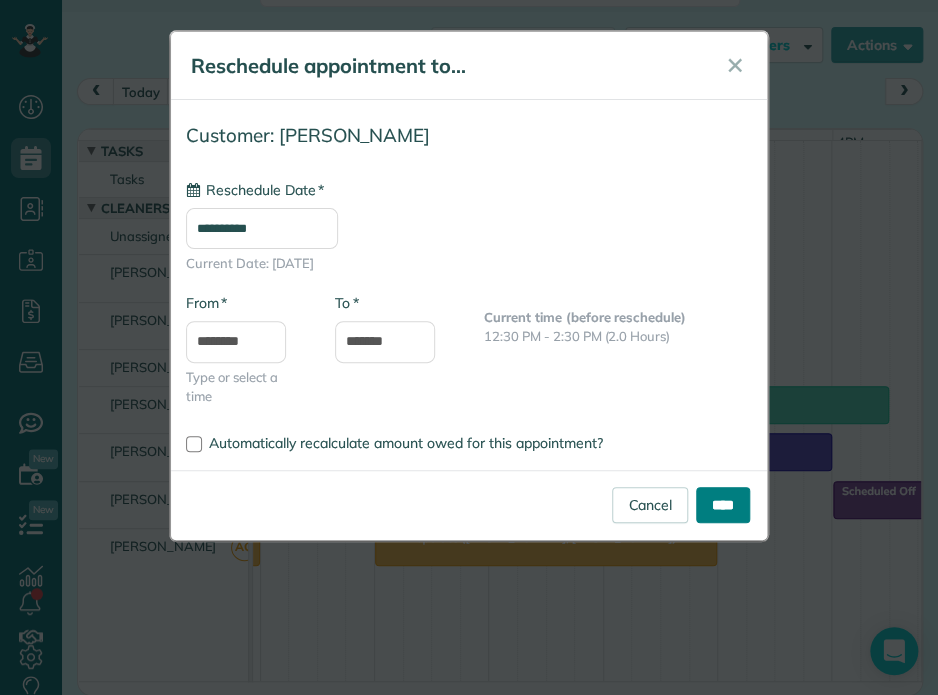click on "****" at bounding box center [723, 505] 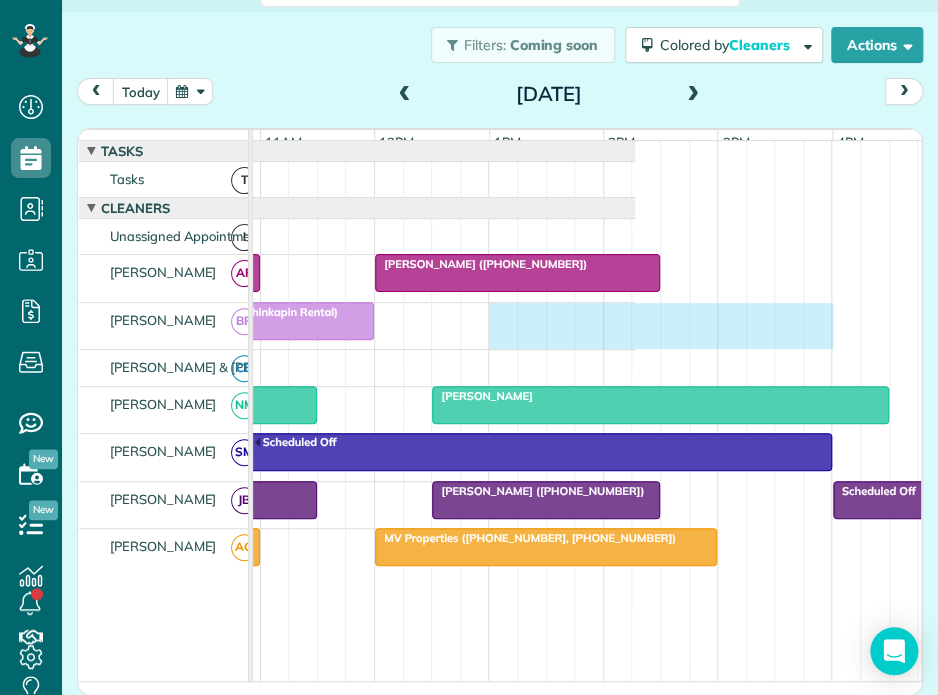 drag, startPoint x: 489, startPoint y: 320, endPoint x: 820, endPoint y: 363, distance: 333.78137 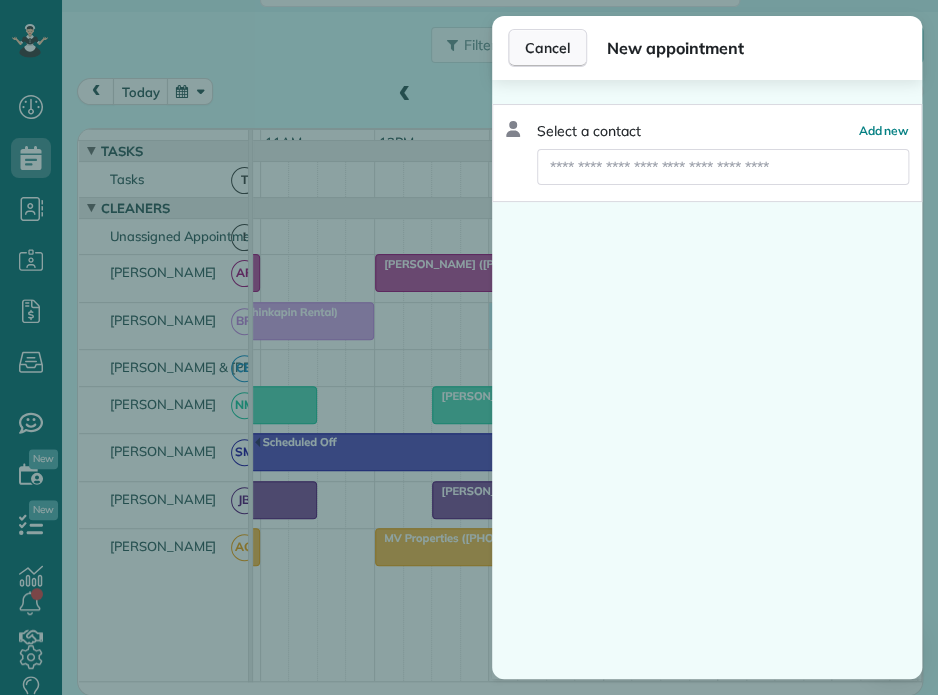 click on "Cancel" at bounding box center (547, 48) 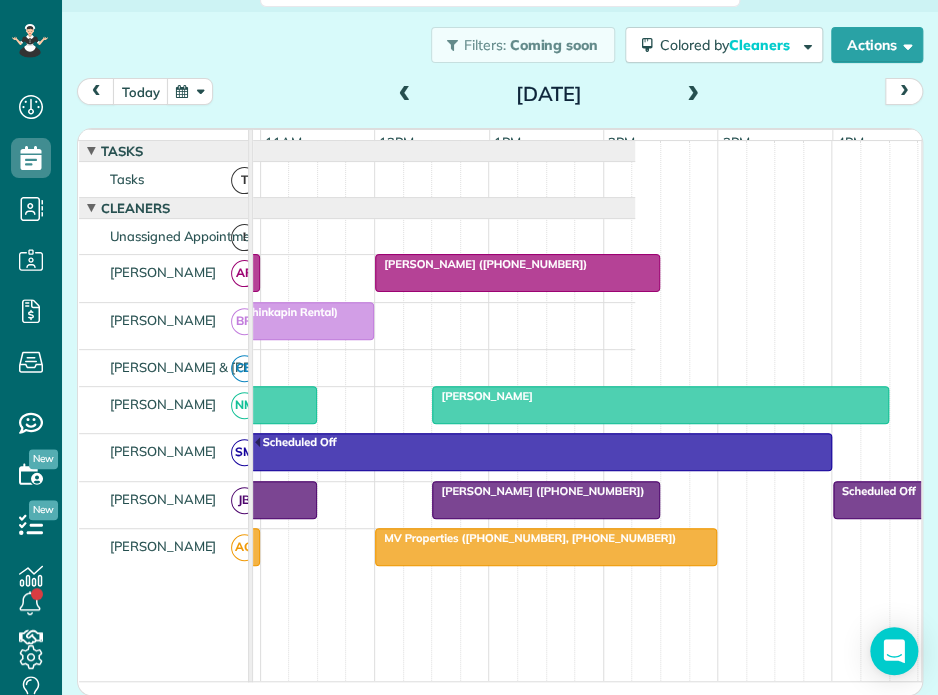 scroll, scrollTop: 0, scrollLeft: 368, axis: horizontal 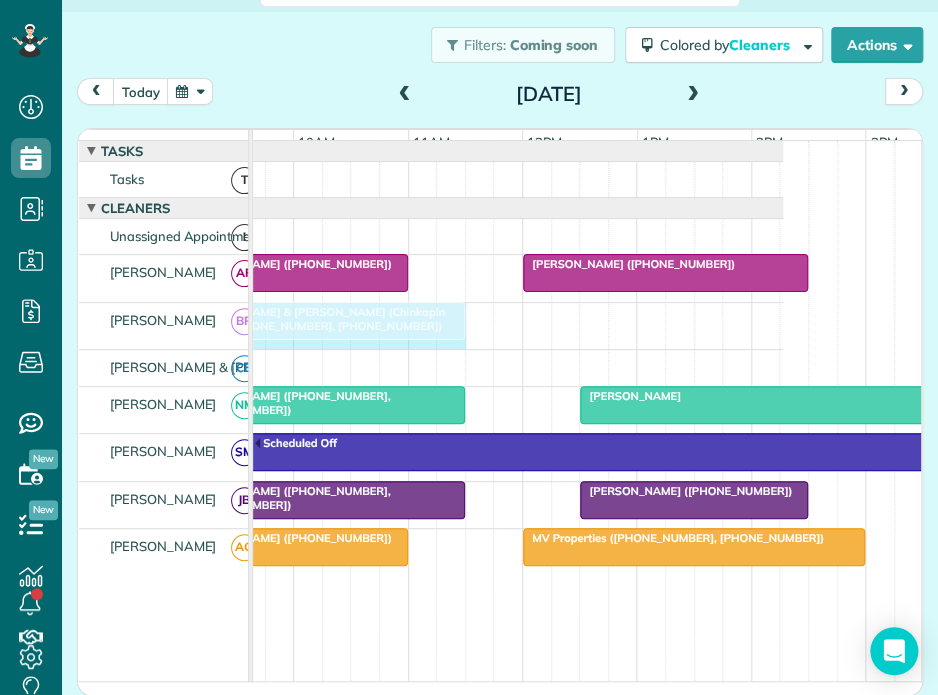 drag, startPoint x: 513, startPoint y: 323, endPoint x: 459, endPoint y: 332, distance: 54.74486 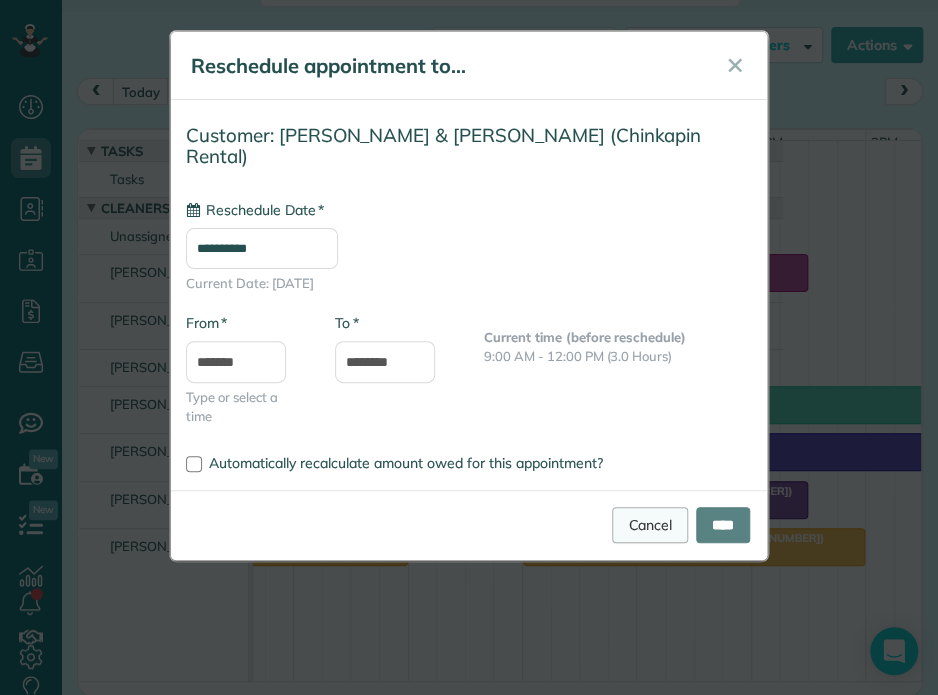 type on "**********" 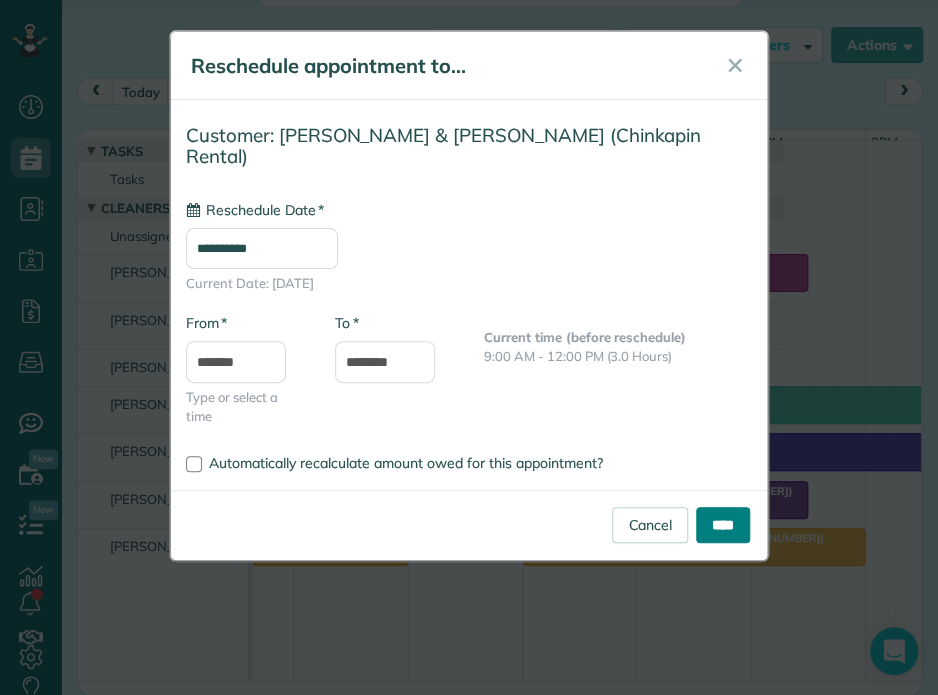 click on "****" at bounding box center (723, 525) 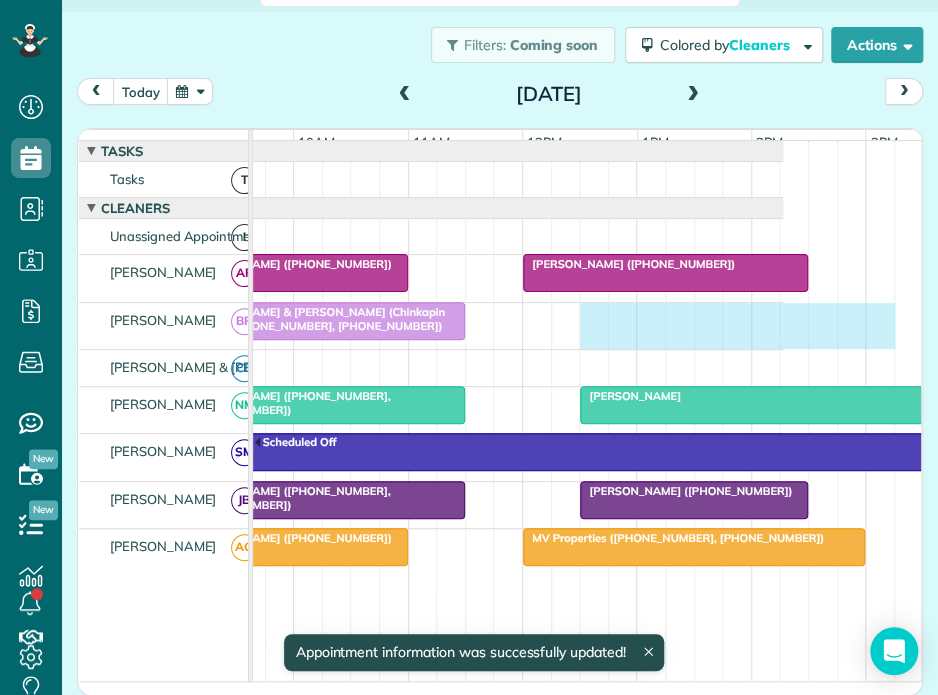 scroll, scrollTop: 0, scrollLeft: 307, axis: horizontal 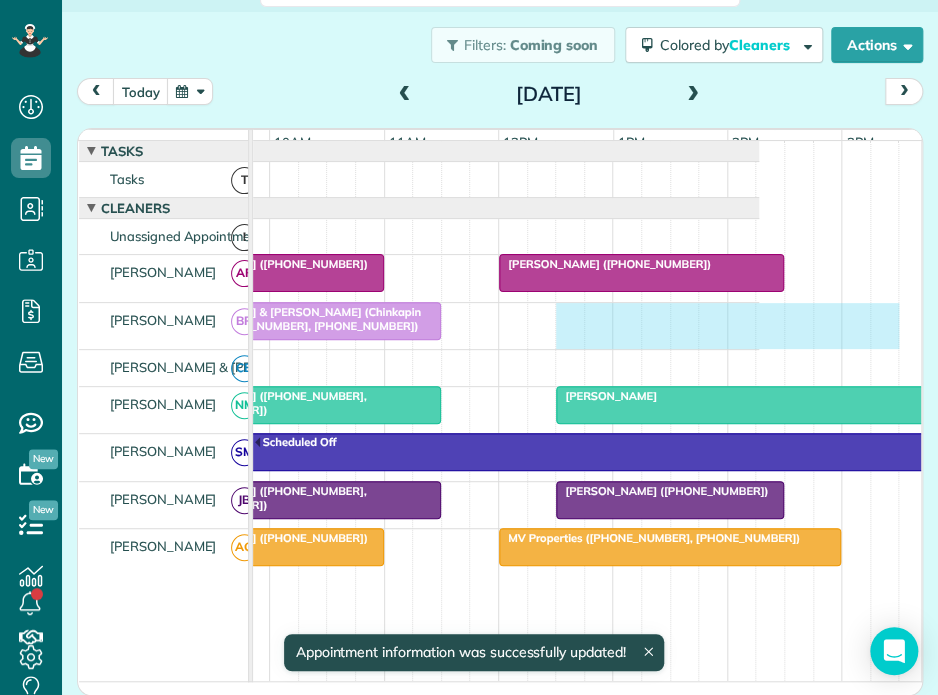 drag, startPoint x: 584, startPoint y: 318, endPoint x: 876, endPoint y: 355, distance: 294.33484 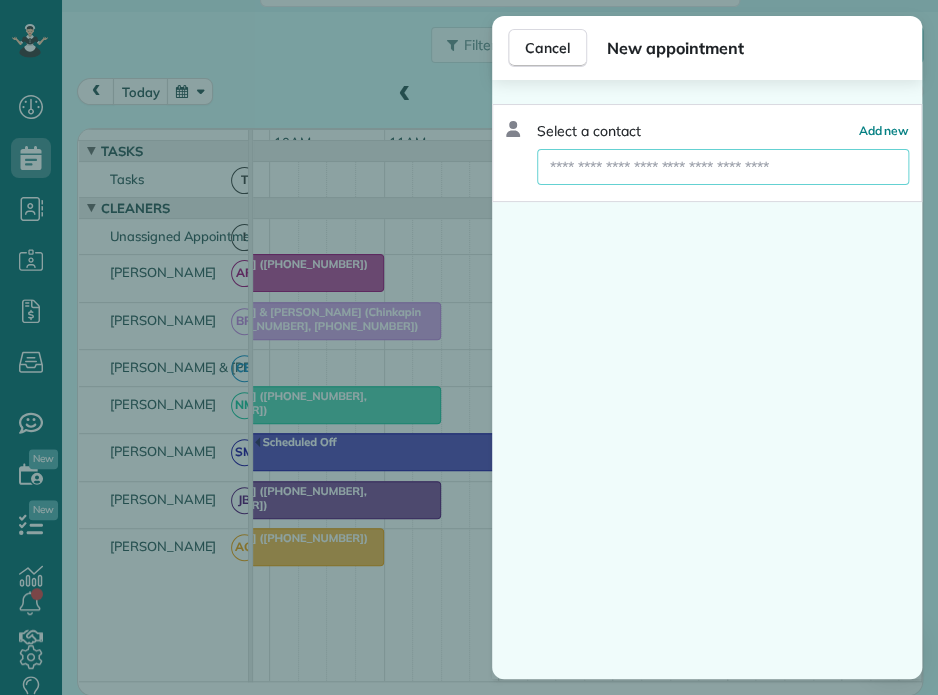 click at bounding box center [723, 167] 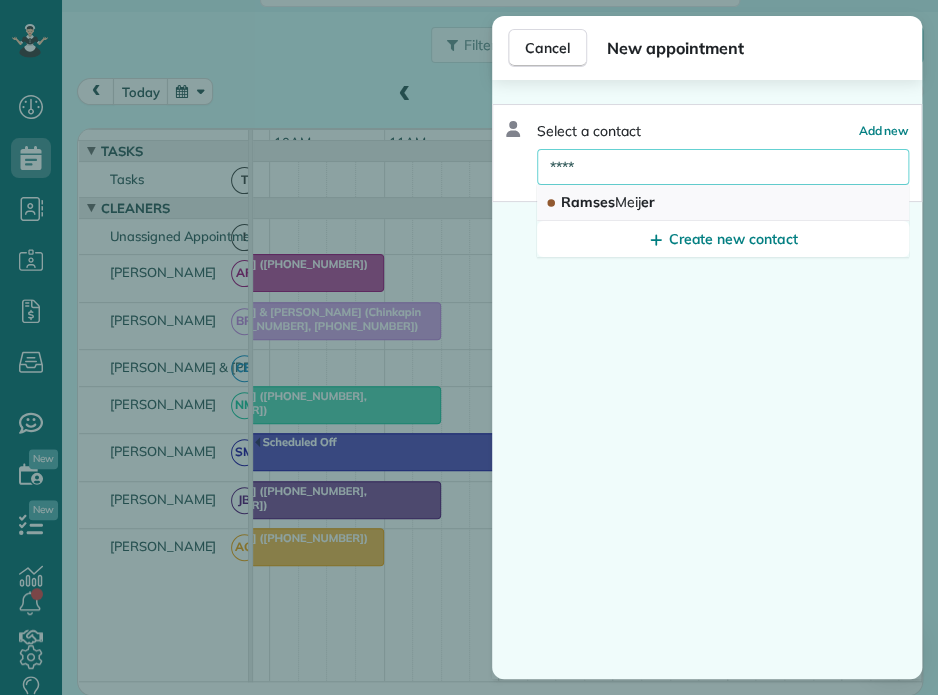 type on "****" 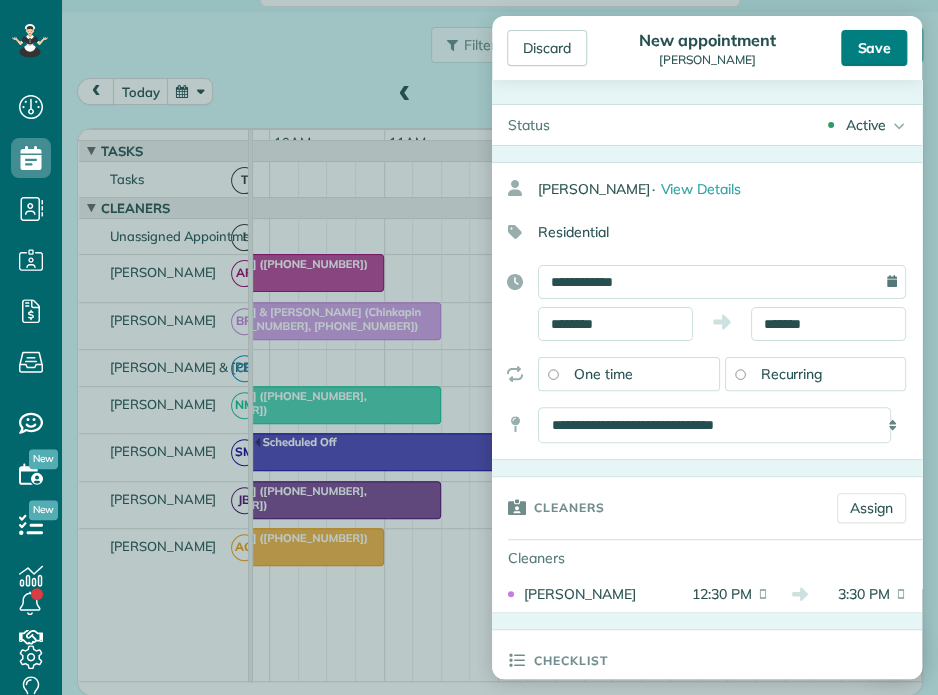 click on "Save" at bounding box center (874, 48) 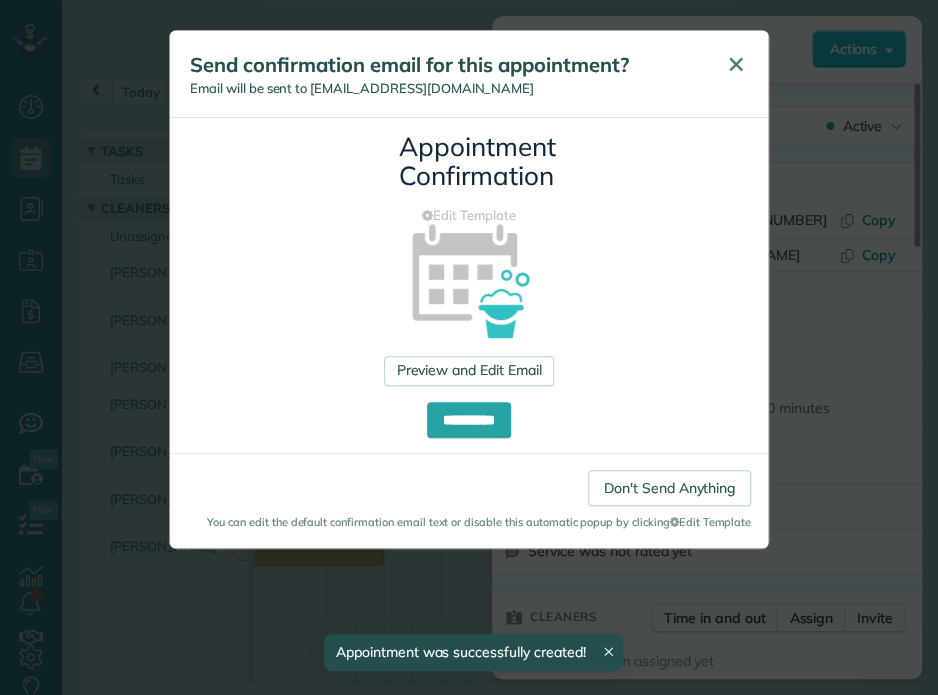 click on "✕" at bounding box center [736, 64] 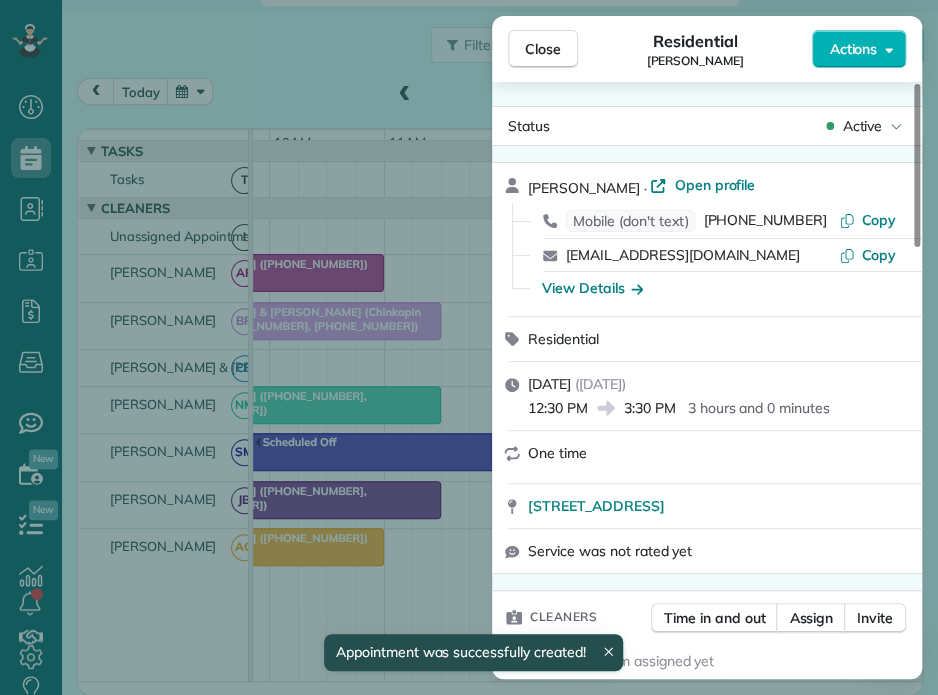 drag, startPoint x: 529, startPoint y: 46, endPoint x: 577, endPoint y: 81, distance: 59.405388 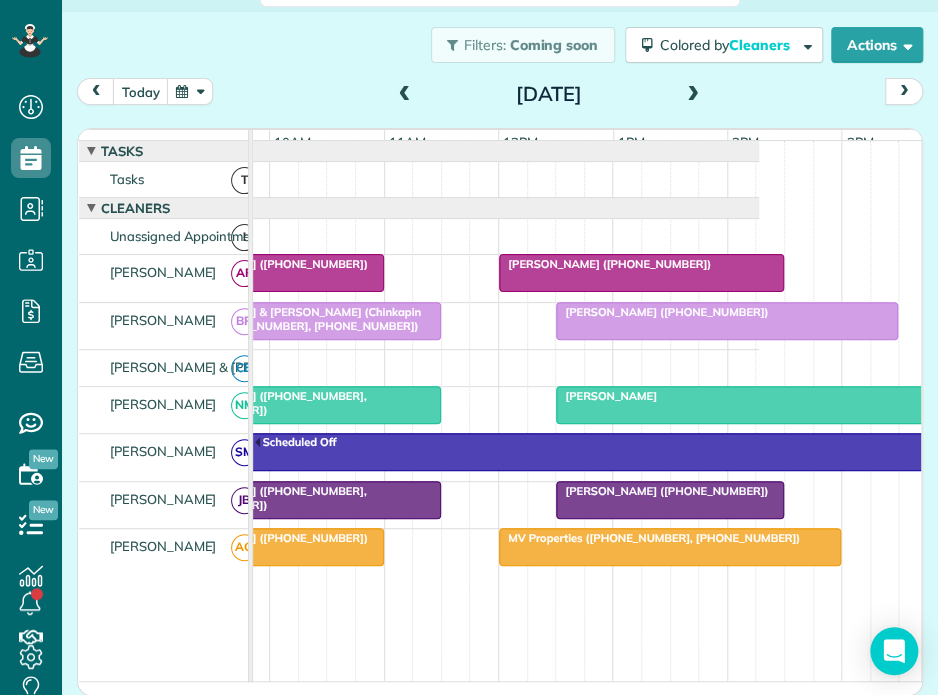scroll, scrollTop: 0, scrollLeft: 461, axis: horizontal 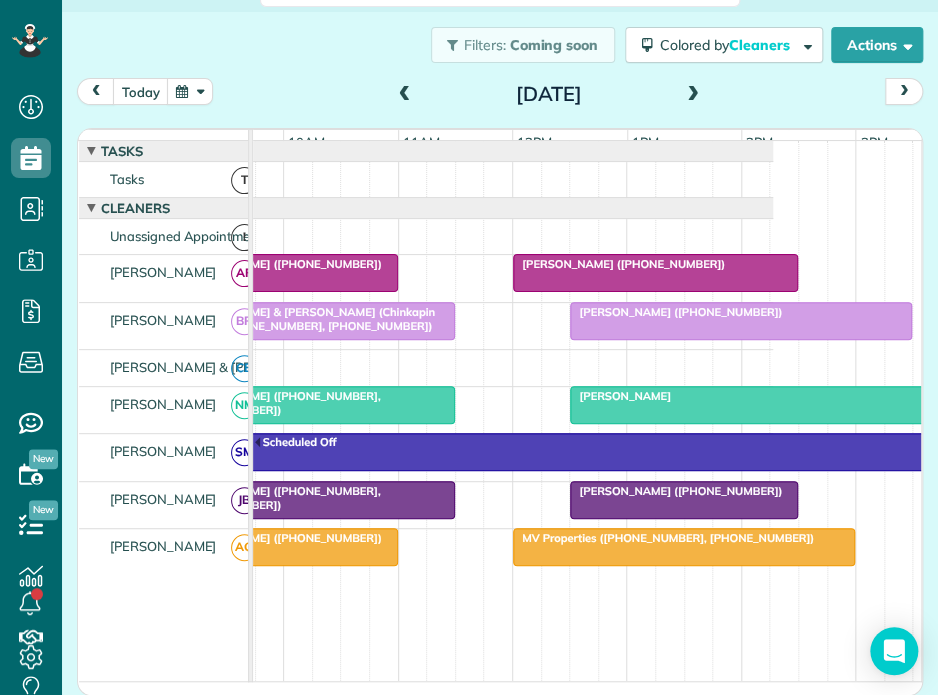 click at bounding box center (693, 95) 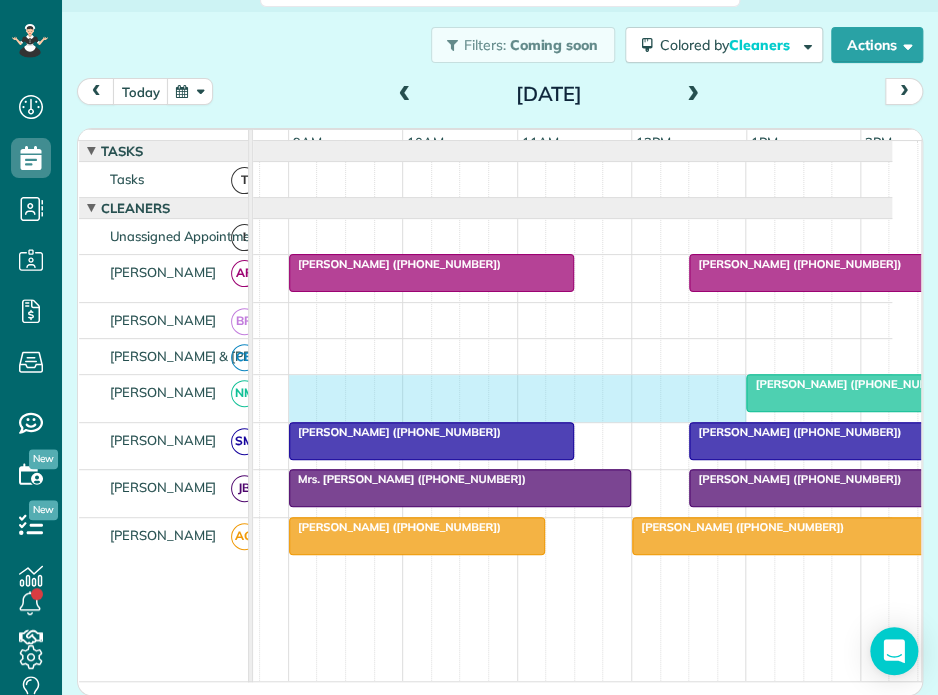 drag, startPoint x: 302, startPoint y: 401, endPoint x: 724, endPoint y: 442, distance: 423.98703 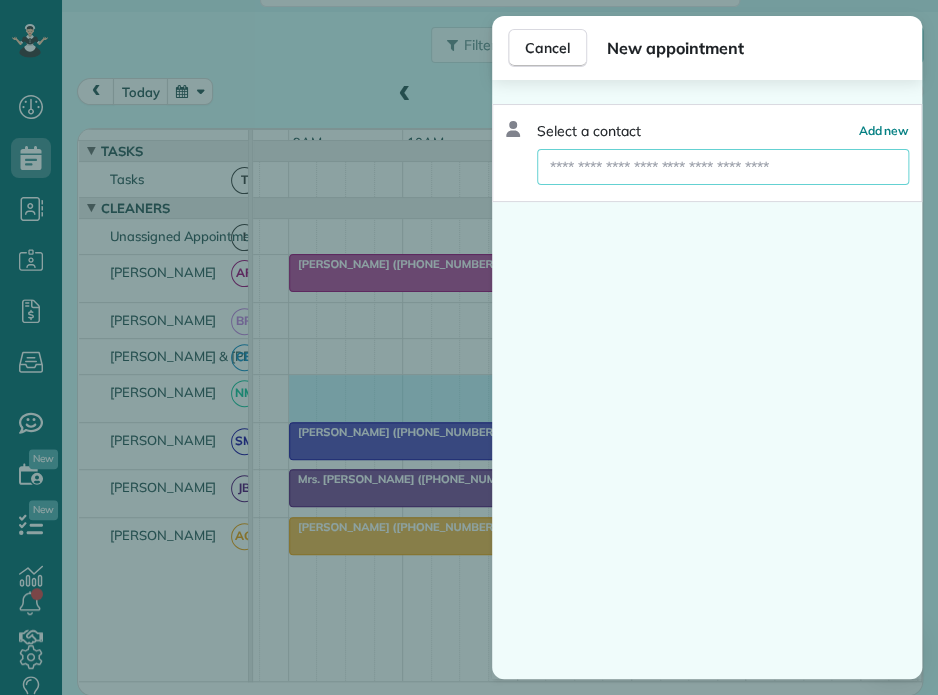 click at bounding box center [723, 167] 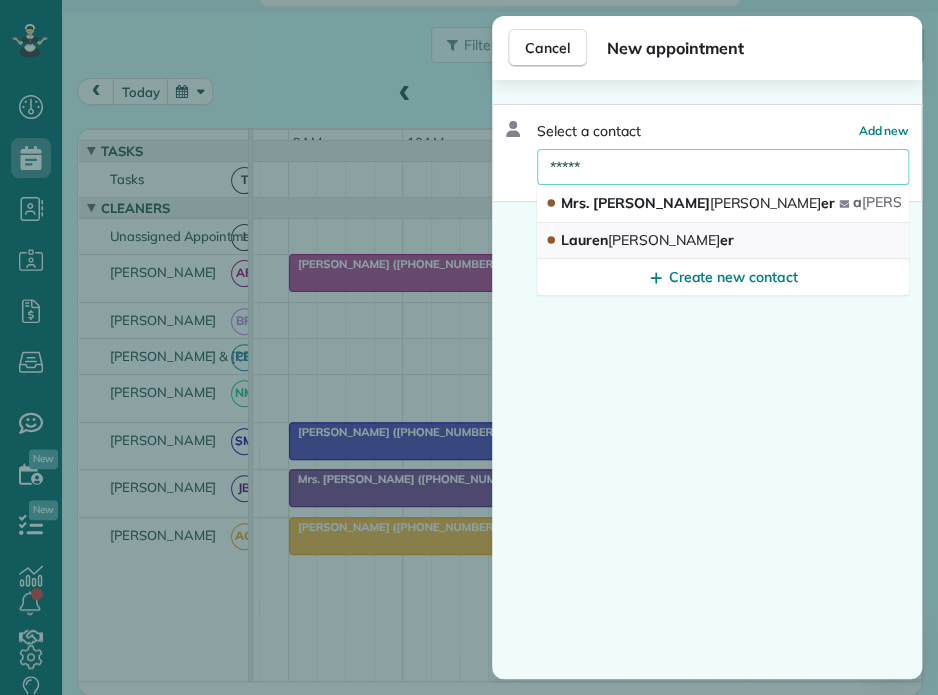 type on "*****" 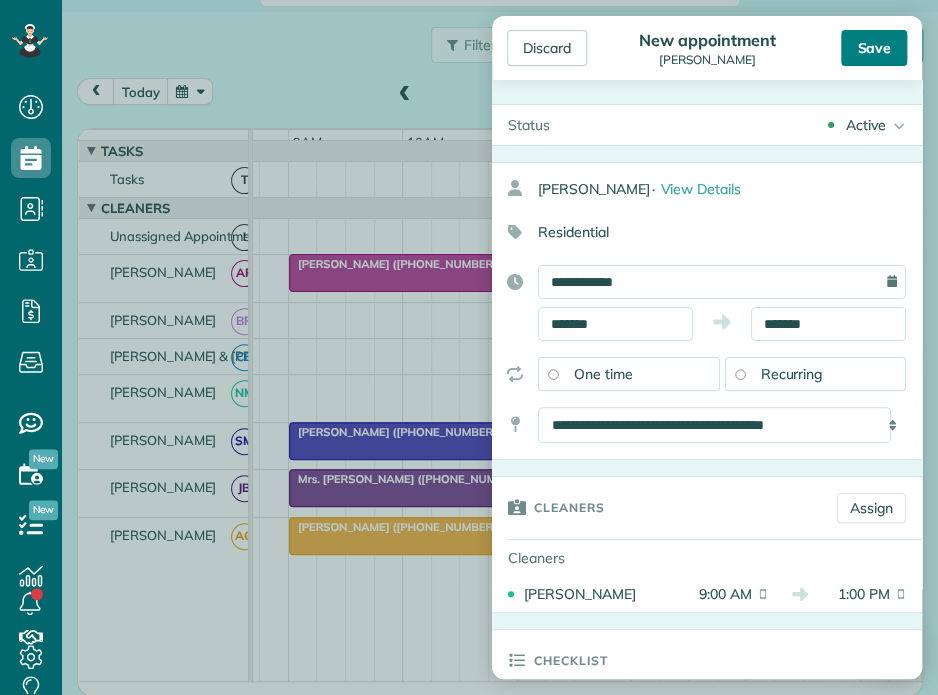 click on "Save" at bounding box center (874, 48) 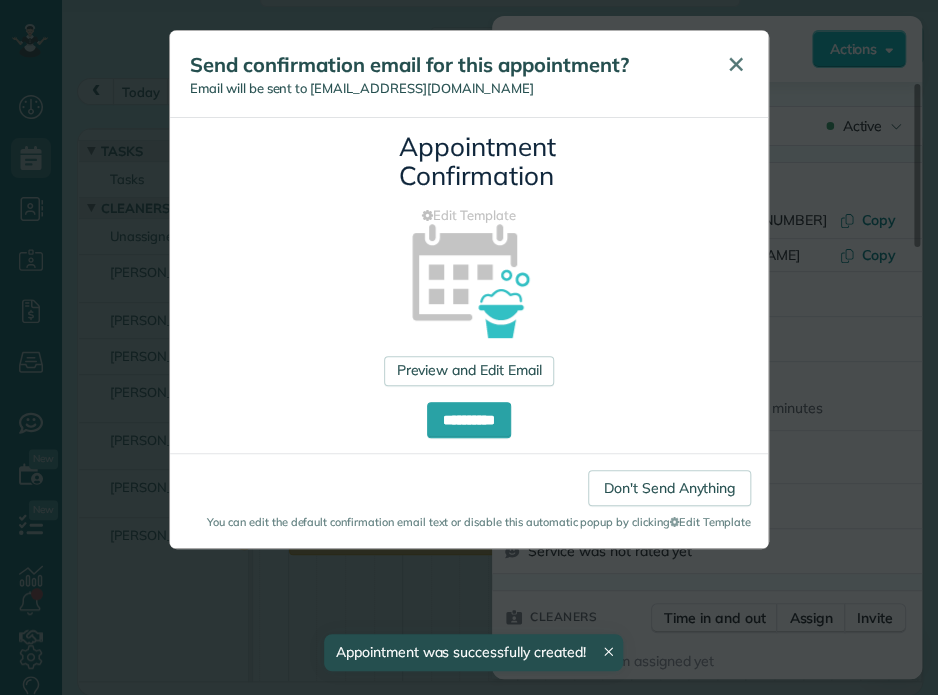 click on "✕" at bounding box center [736, 65] 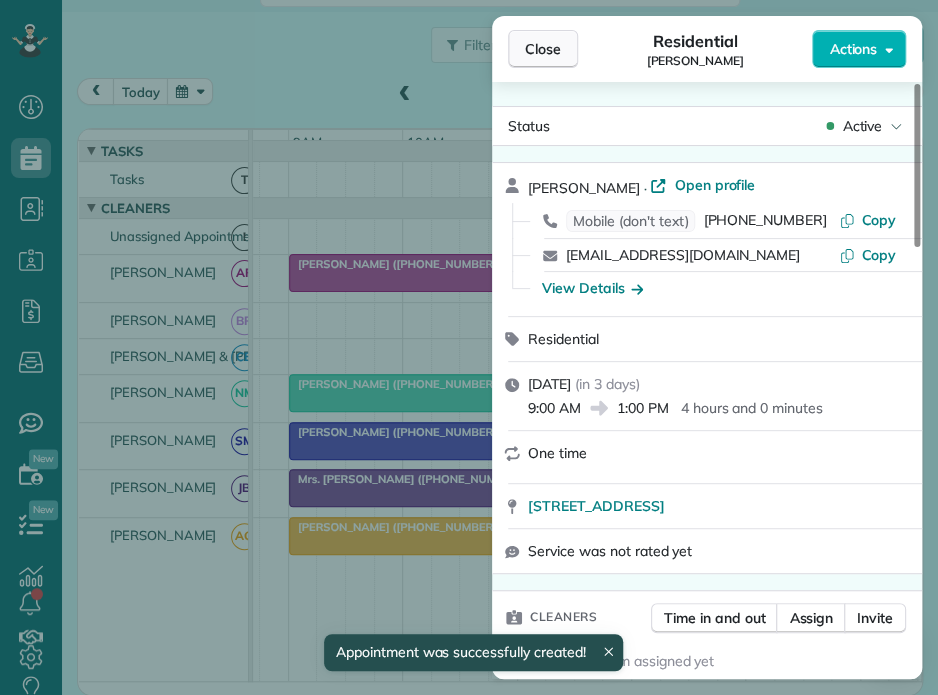 click on "Close" at bounding box center [543, 49] 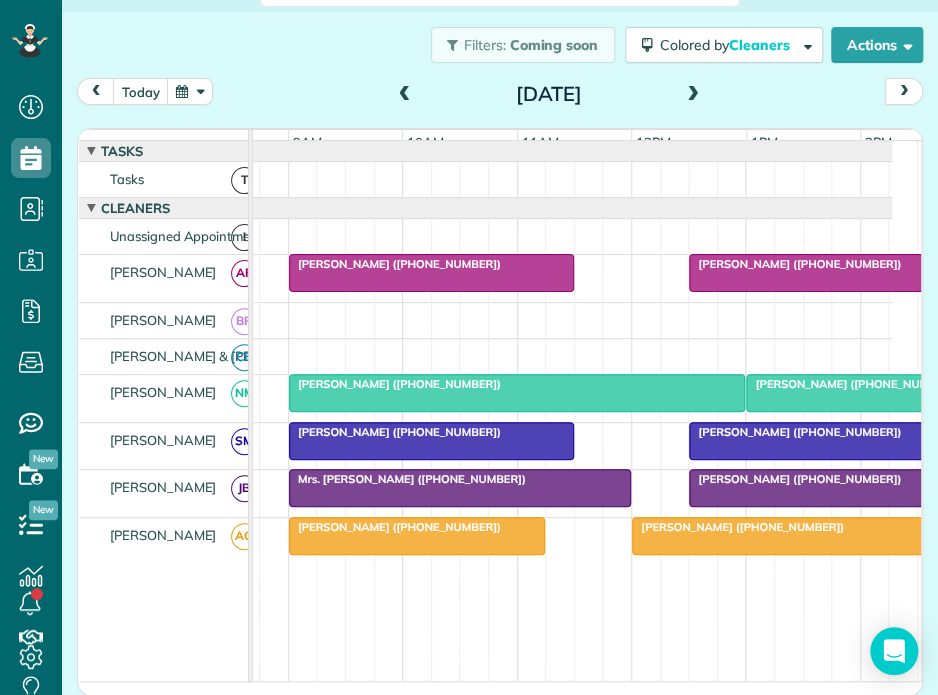 scroll, scrollTop: 0, scrollLeft: 205, axis: horizontal 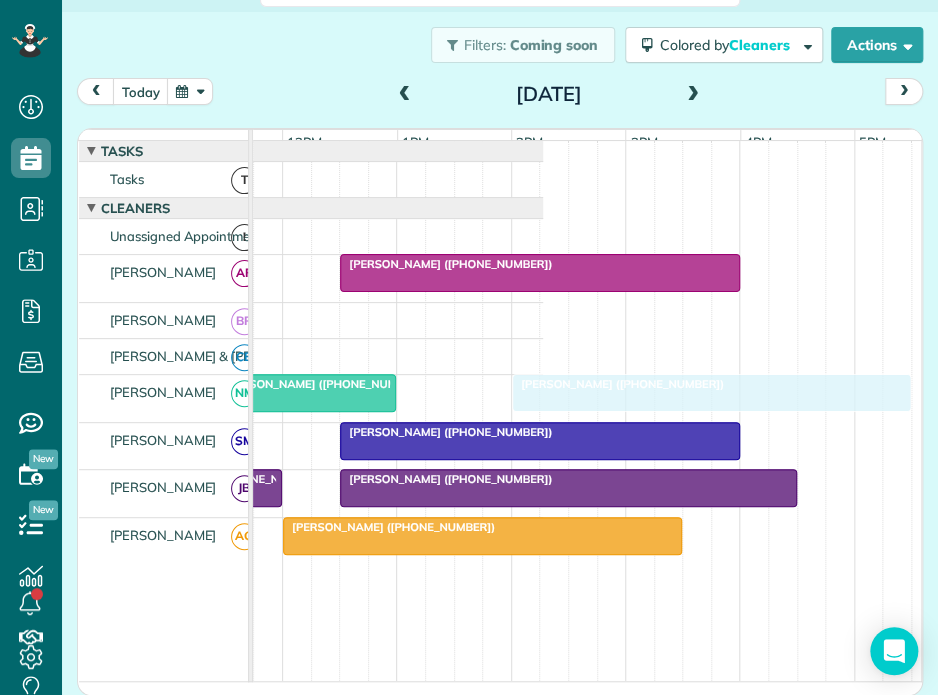 drag, startPoint x: 464, startPoint y: 401, endPoint x: 565, endPoint y: 403, distance: 101.0198 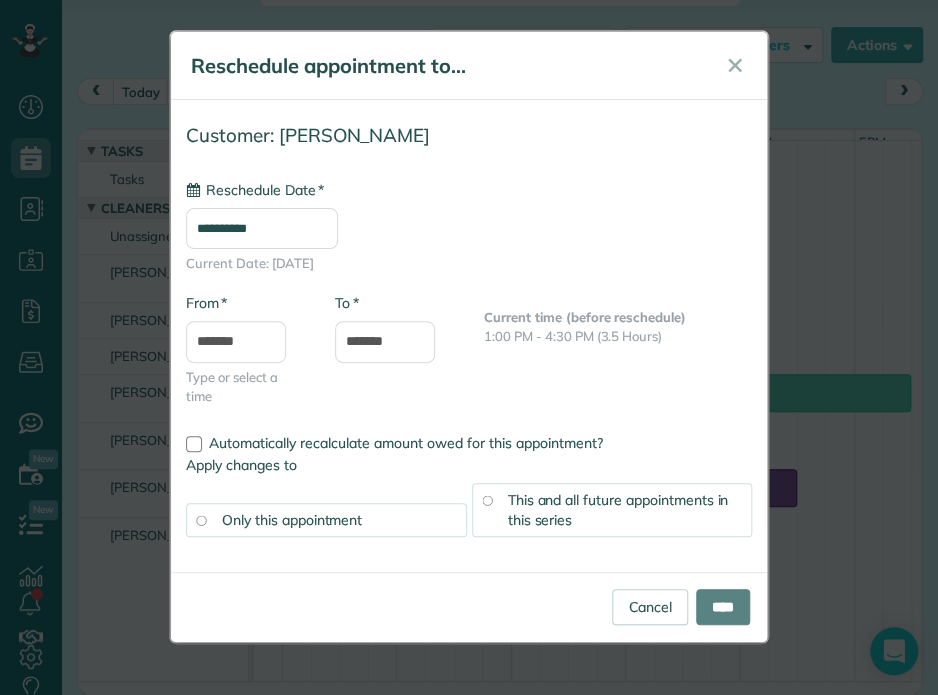 type on "**********" 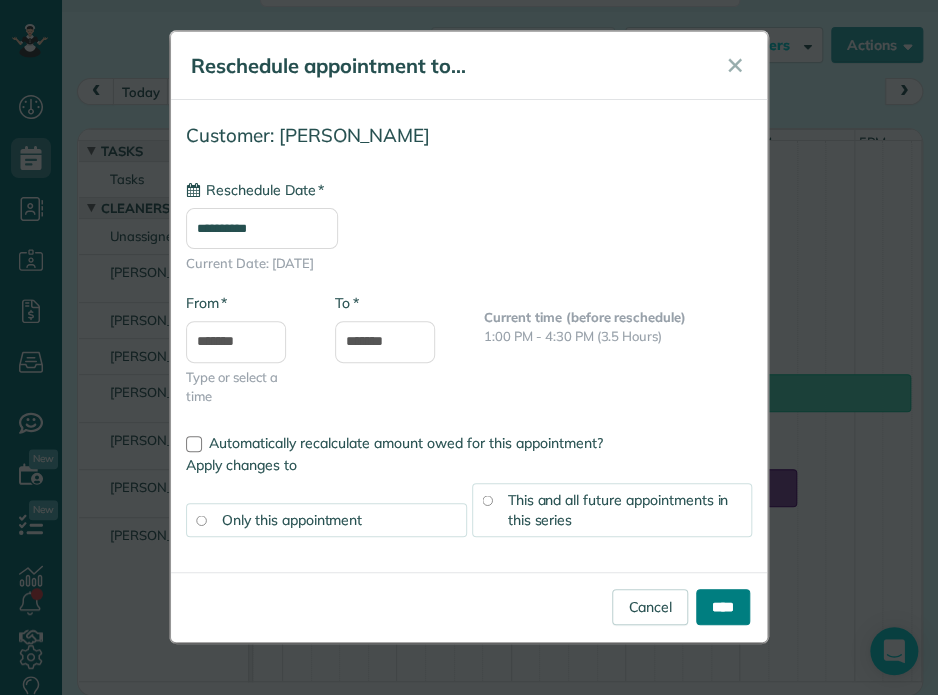 click on "****" at bounding box center [723, 607] 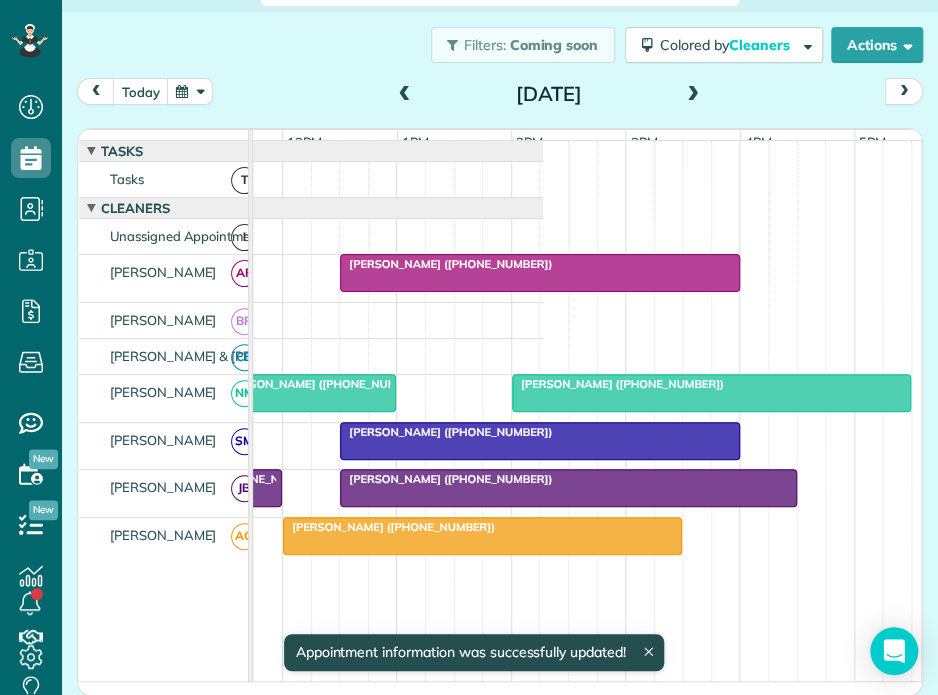 scroll, scrollTop: 0, scrollLeft: 360, axis: horizontal 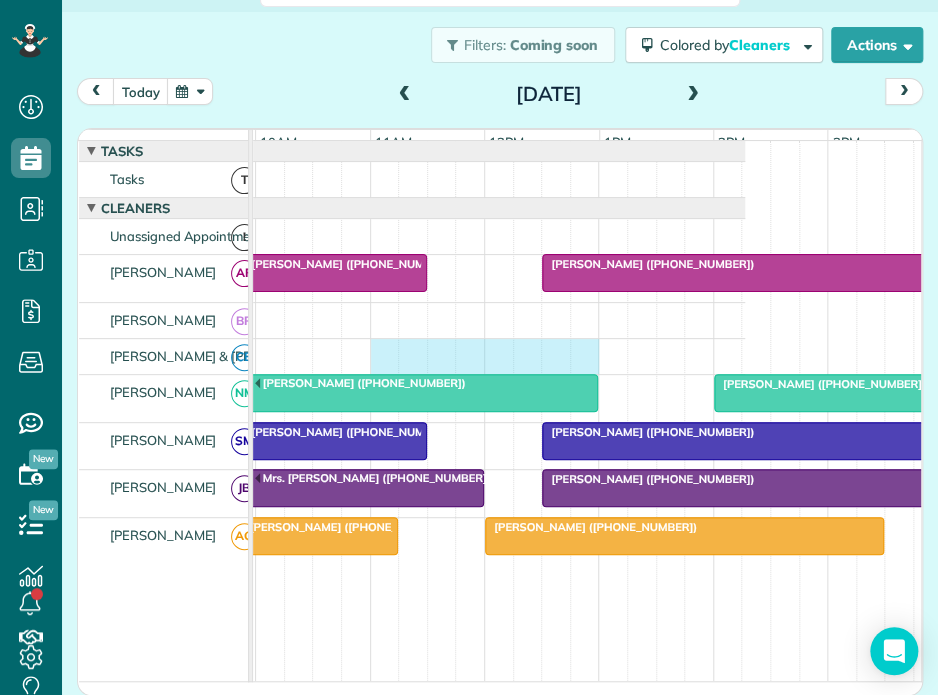 drag, startPoint x: 376, startPoint y: 359, endPoint x: 568, endPoint y: 375, distance: 192.66551 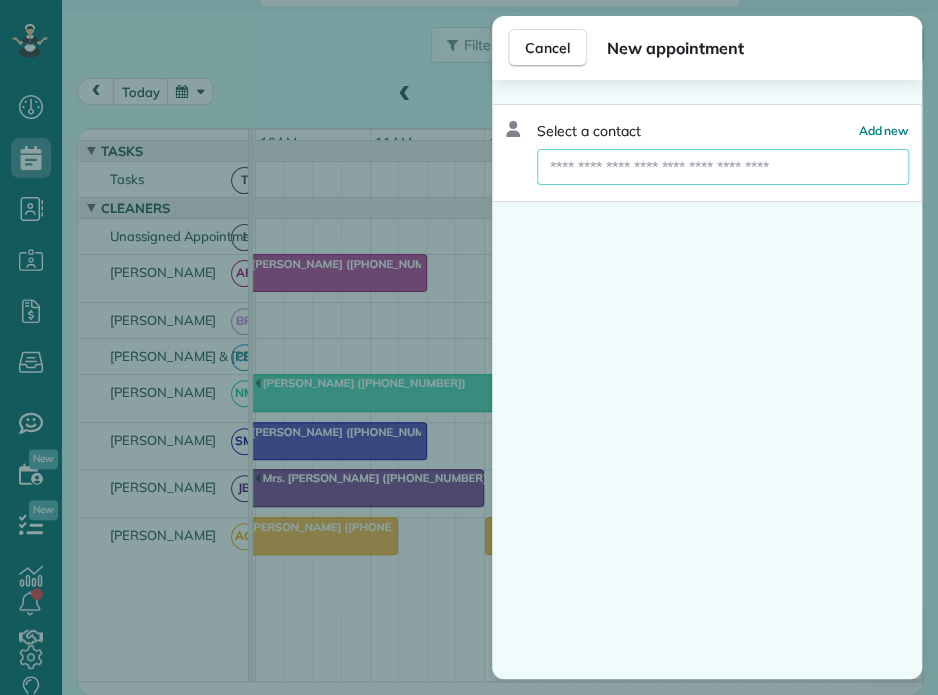 click at bounding box center [723, 167] 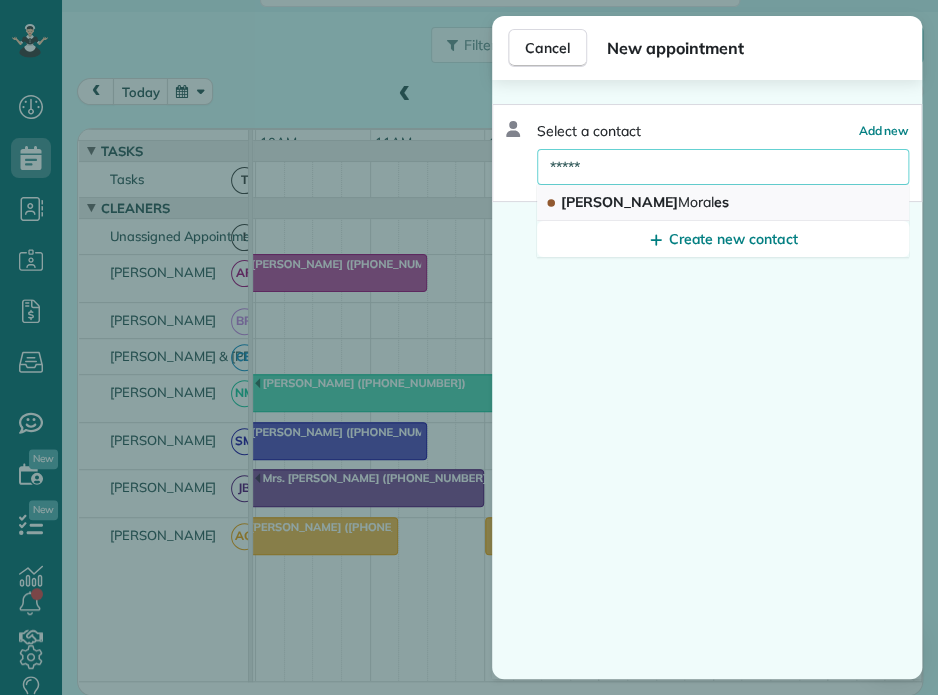type on "*****" 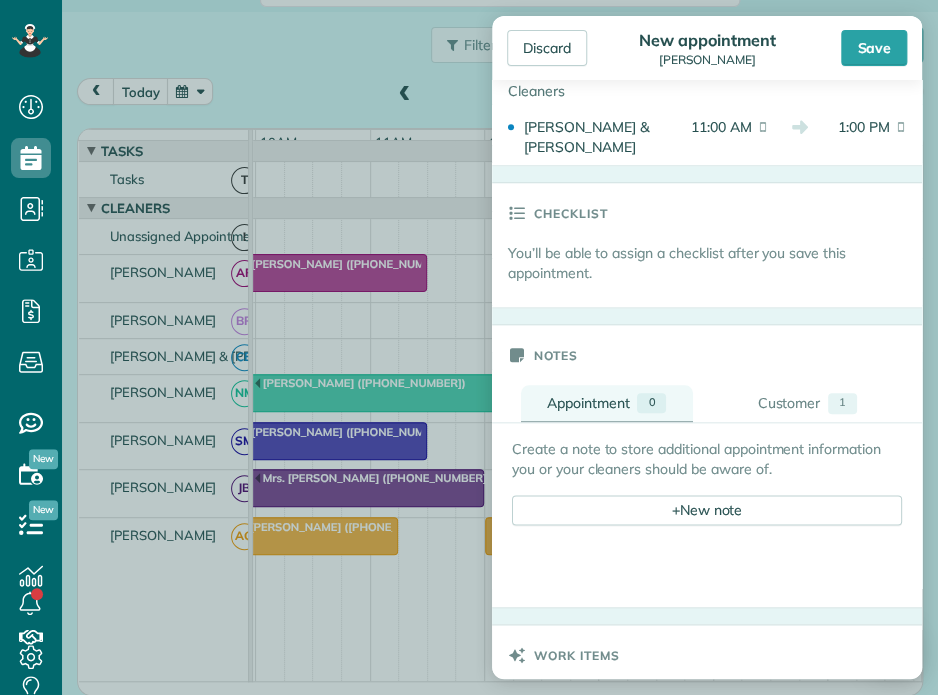 scroll, scrollTop: 500, scrollLeft: 0, axis: vertical 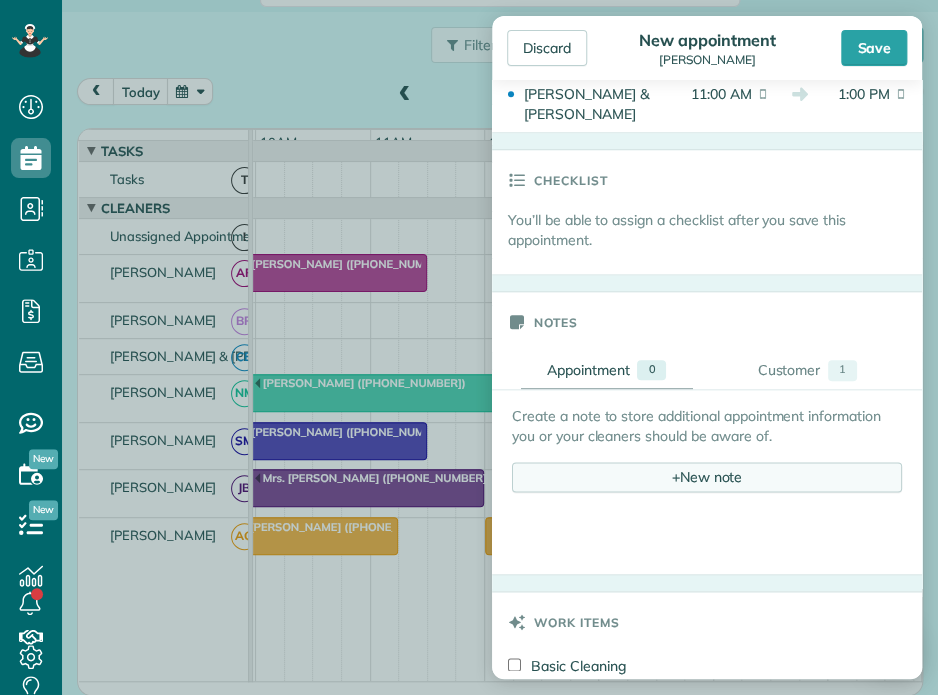 click on "+ New note" at bounding box center [707, 477] 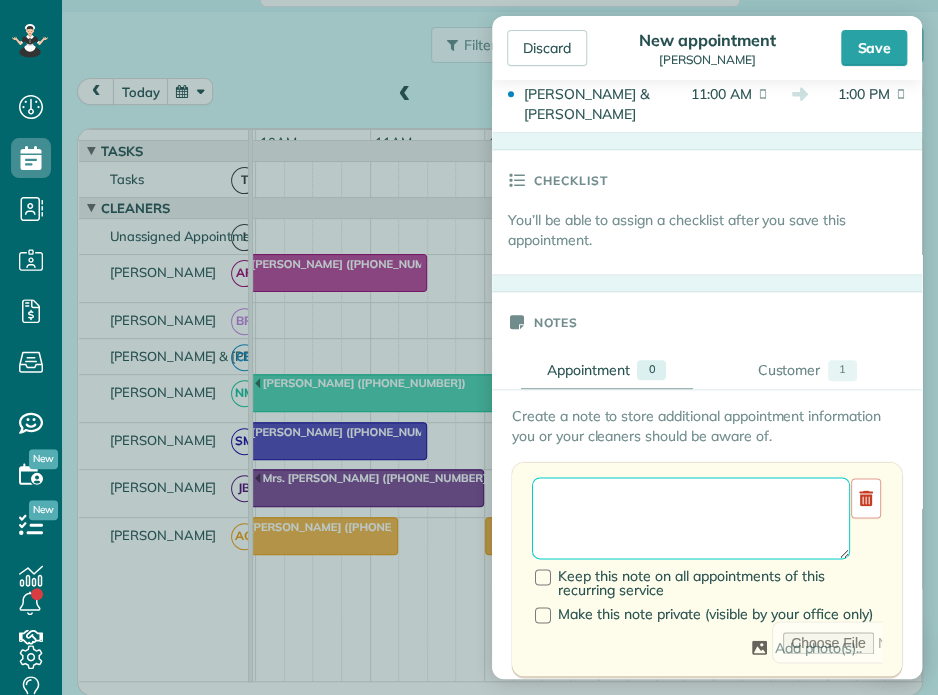 click at bounding box center (691, 518) 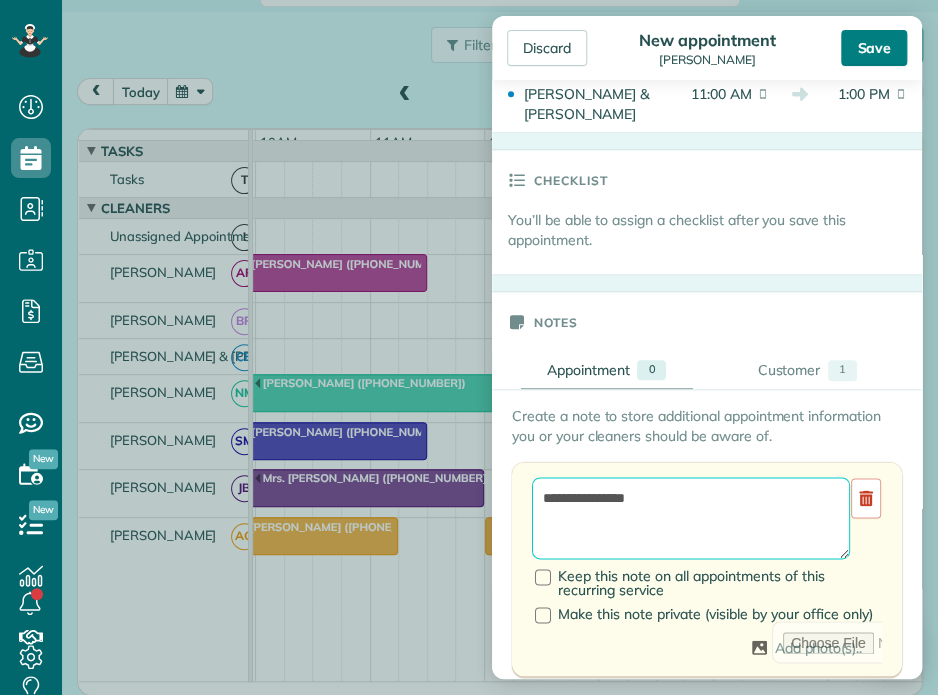 type on "**********" 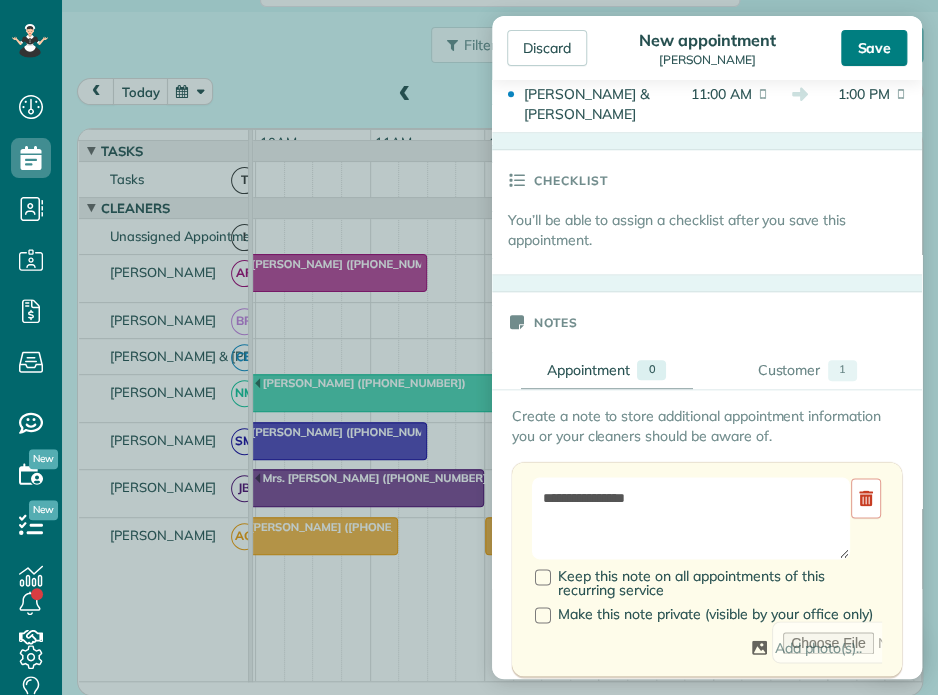 click on "Save" at bounding box center [874, 48] 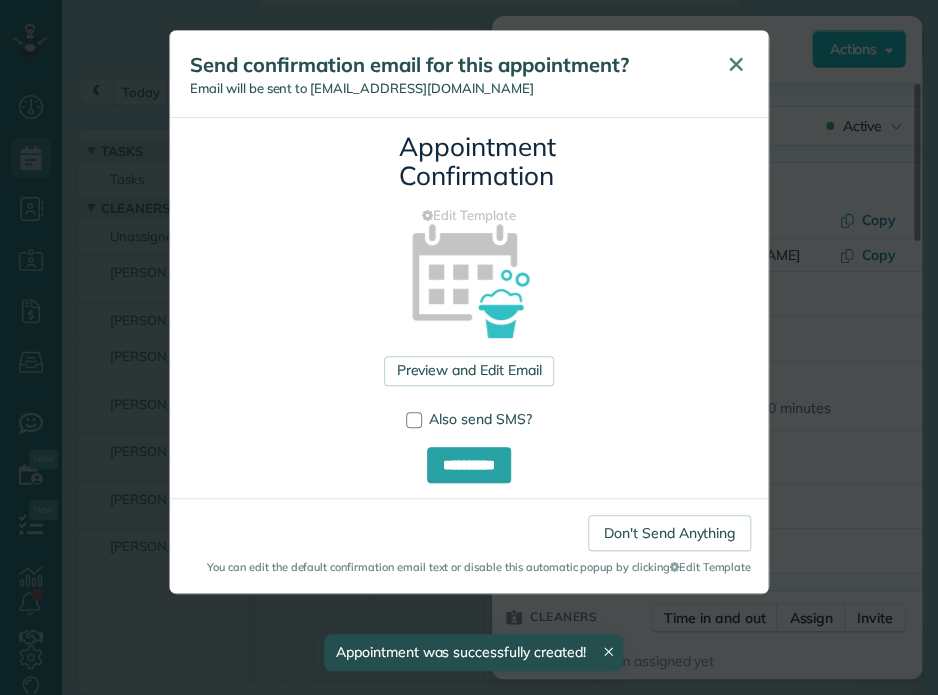 click on "✕" at bounding box center [736, 64] 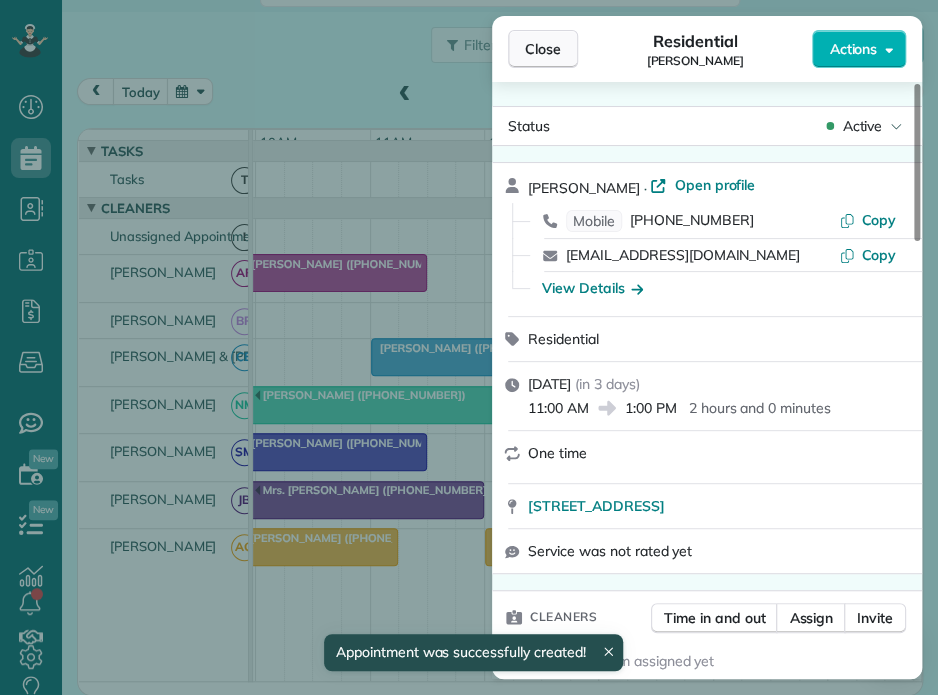 click on "Close" at bounding box center [543, 49] 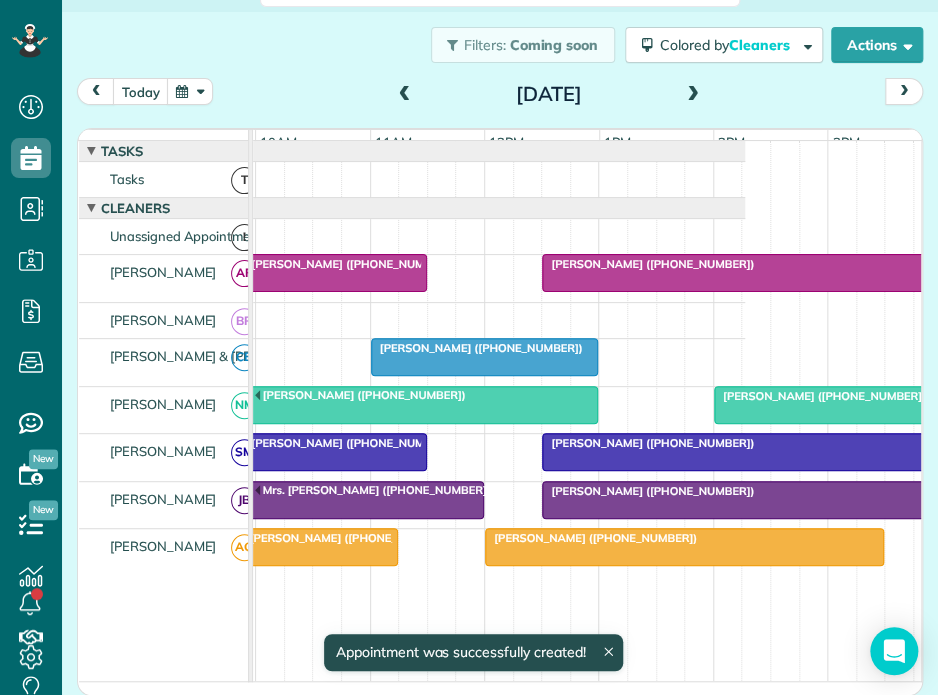 scroll, scrollTop: 0, scrollLeft: 191, axis: horizontal 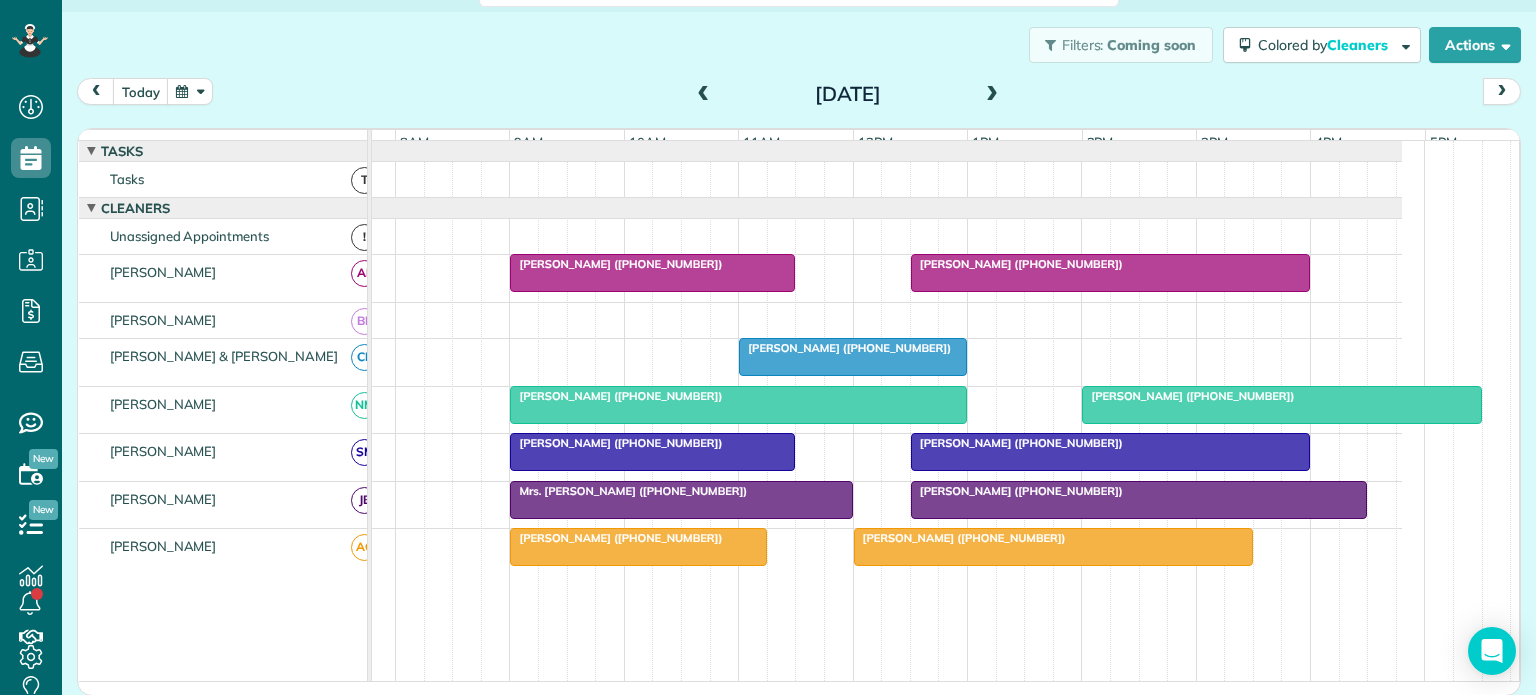 click at bounding box center [992, 95] 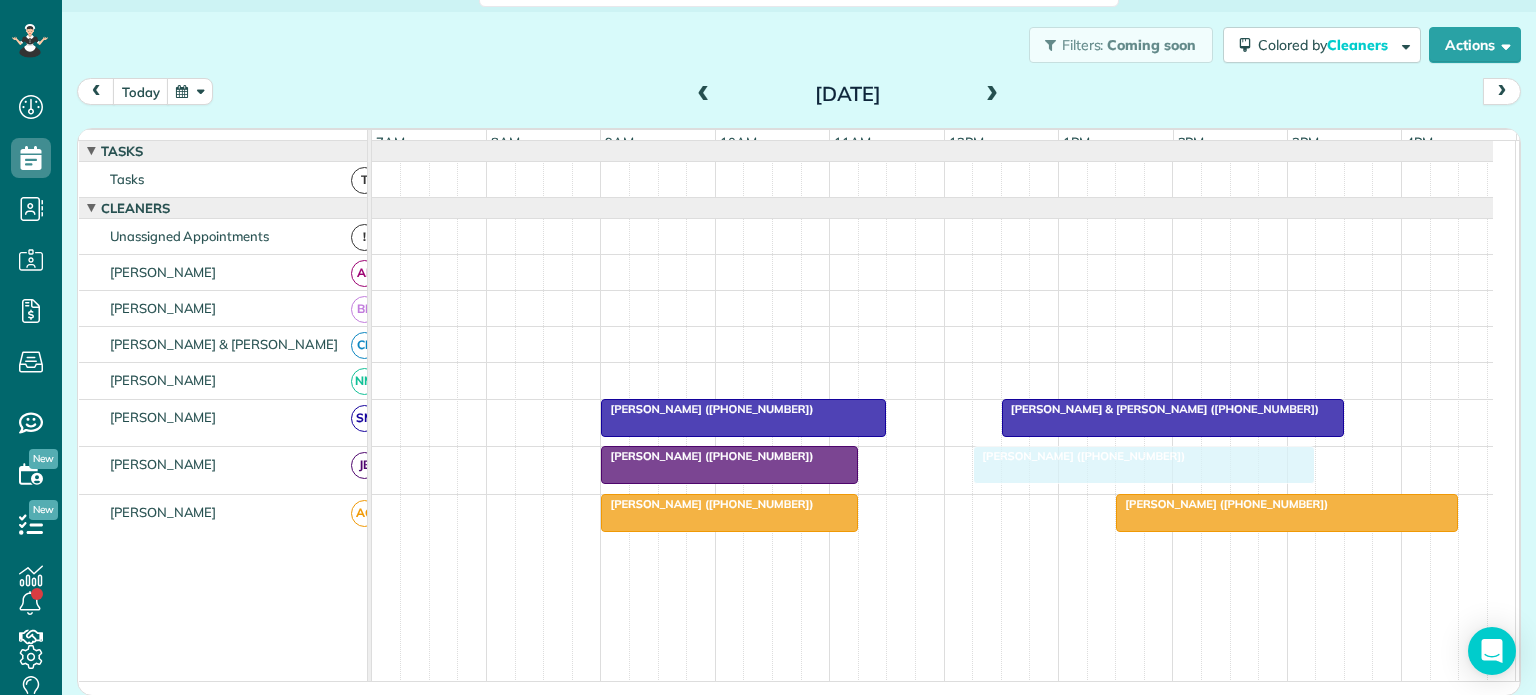 drag, startPoint x: 1092, startPoint y: 469, endPoint x: 1005, endPoint y: 463, distance: 87.20665 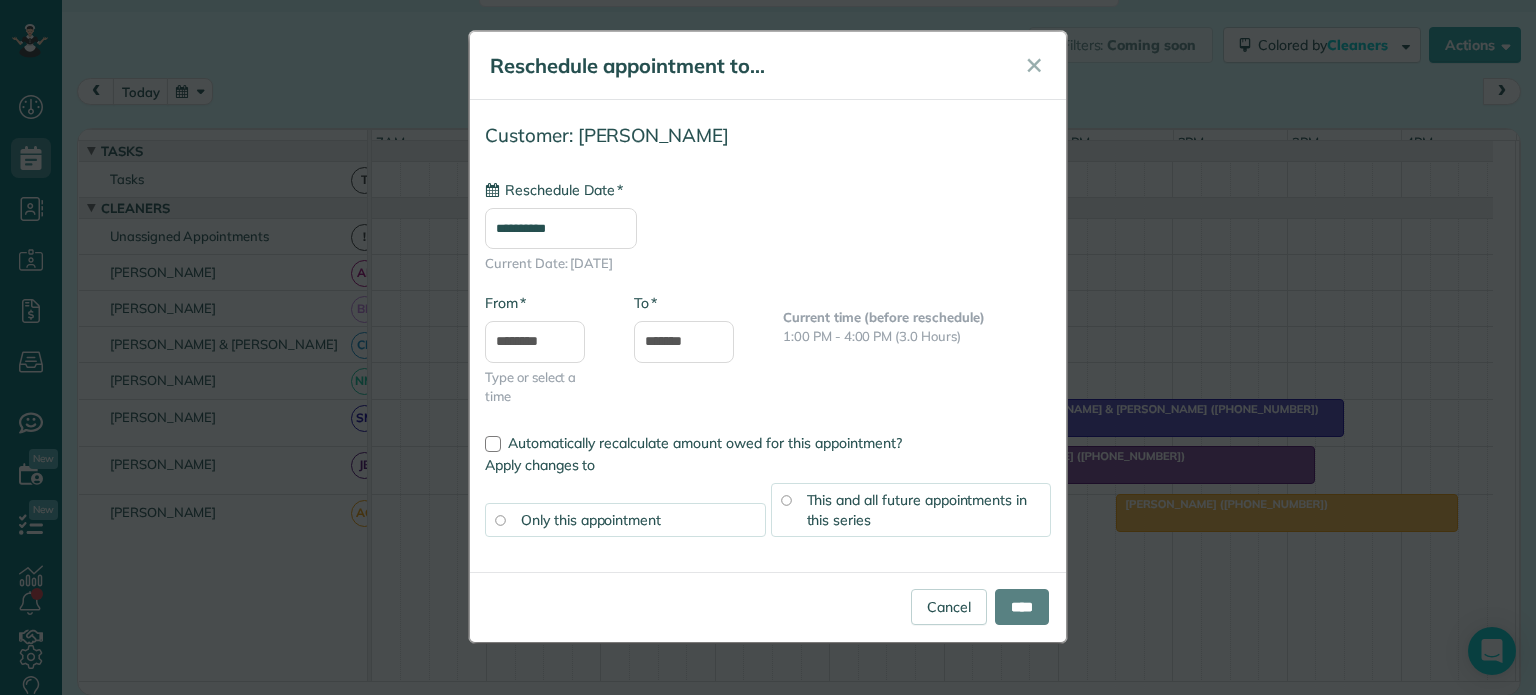 type on "**********" 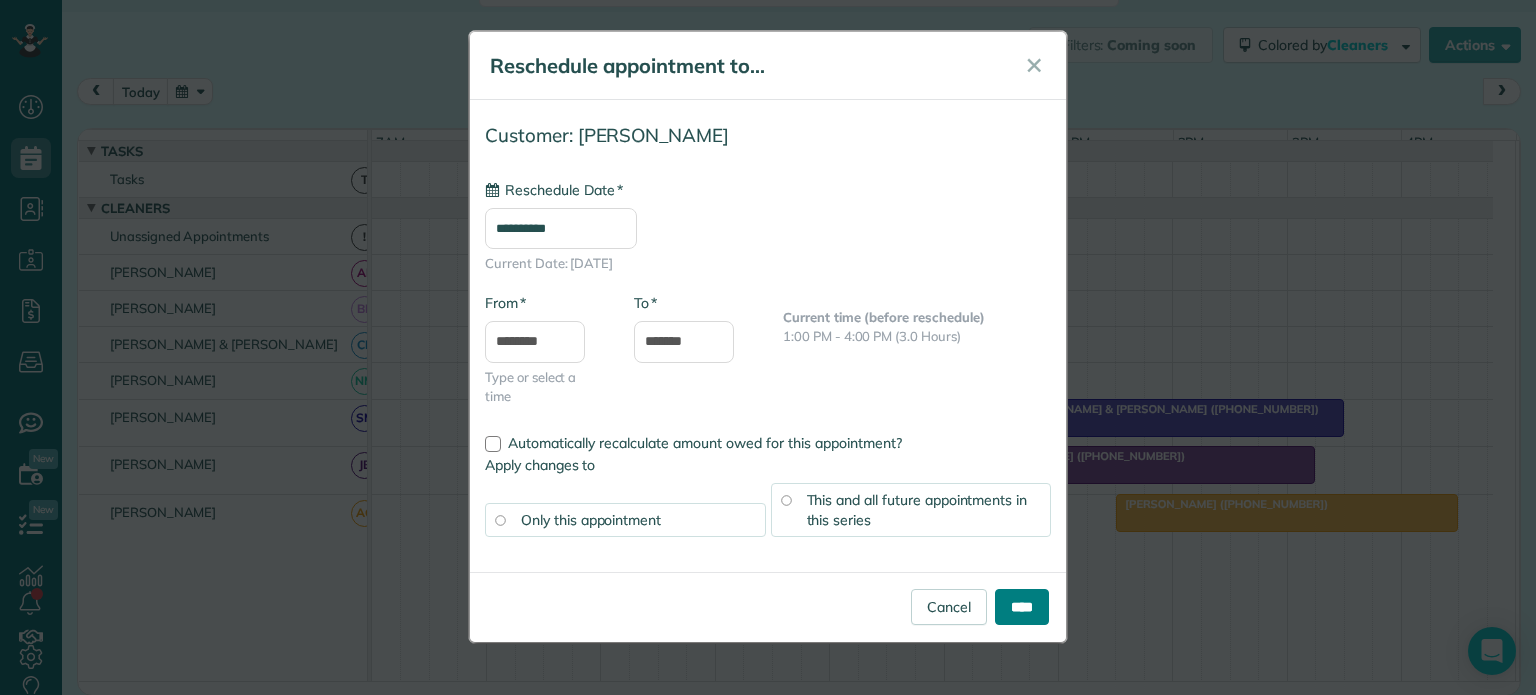click on "****" at bounding box center (1022, 607) 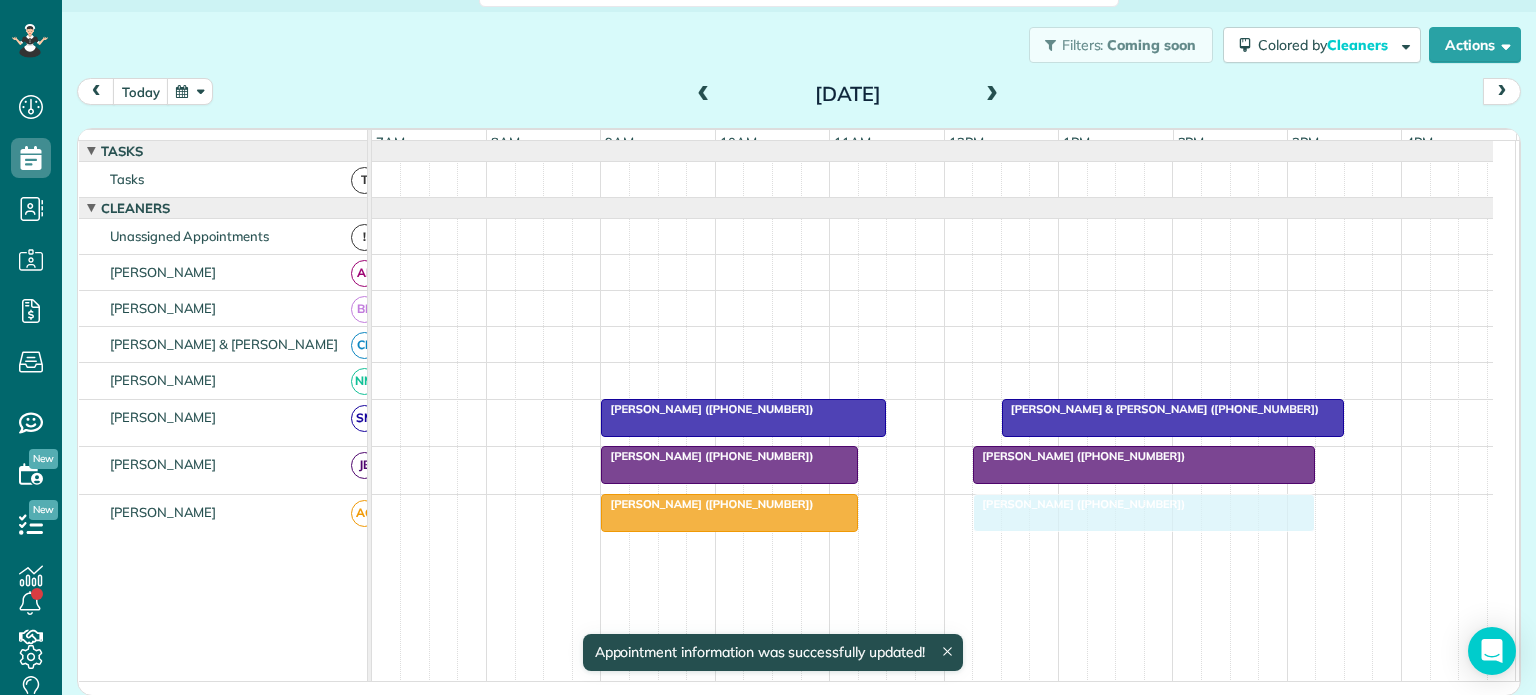 drag, startPoint x: 1172, startPoint y: 512, endPoint x: 1016, endPoint y: 519, distance: 156.15697 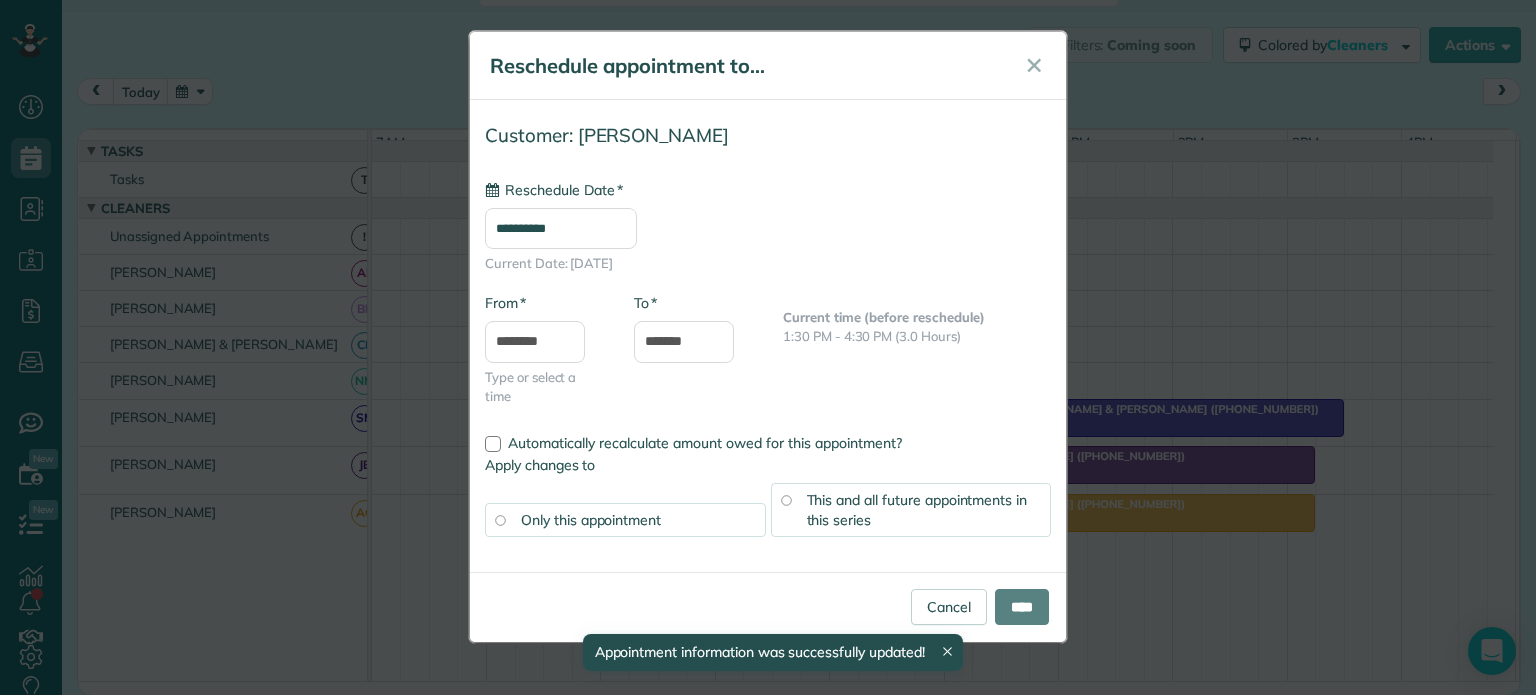 type on "**********" 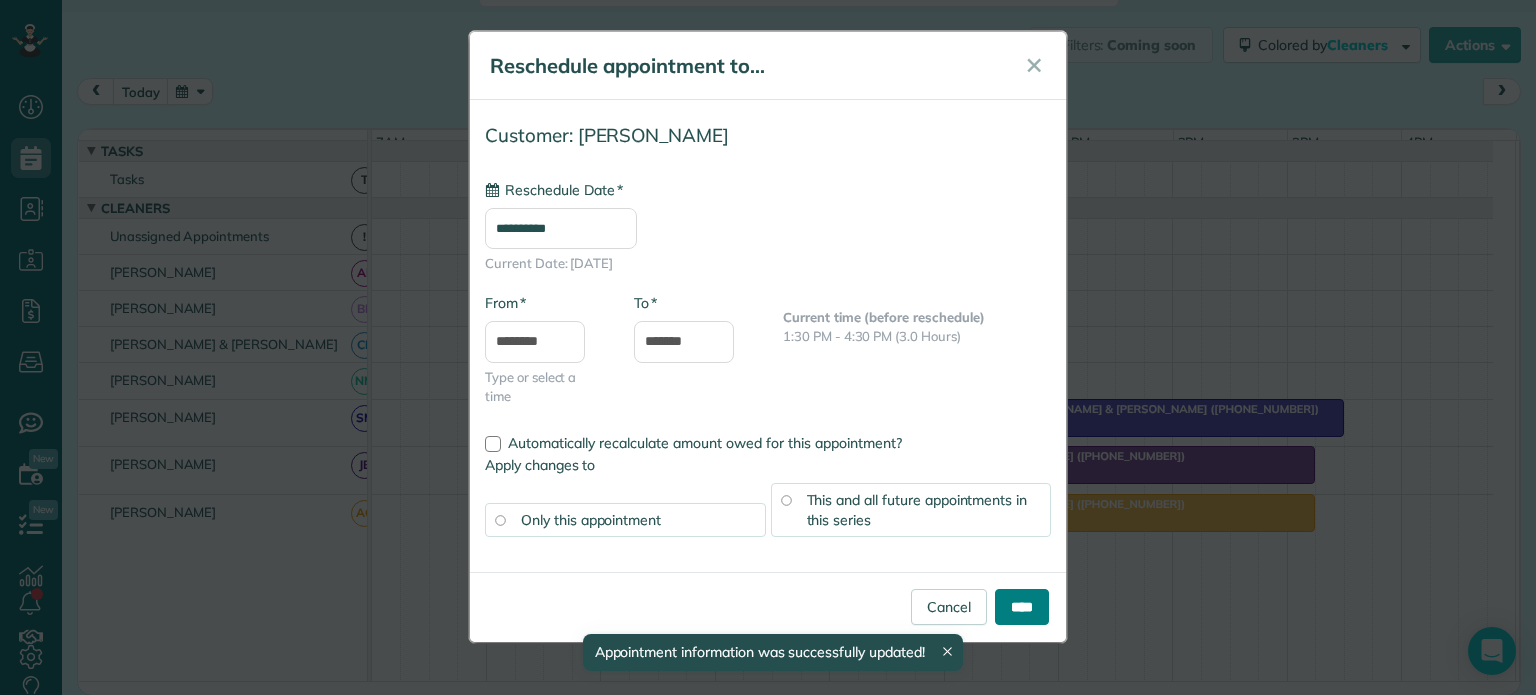 click on "****" at bounding box center (1022, 607) 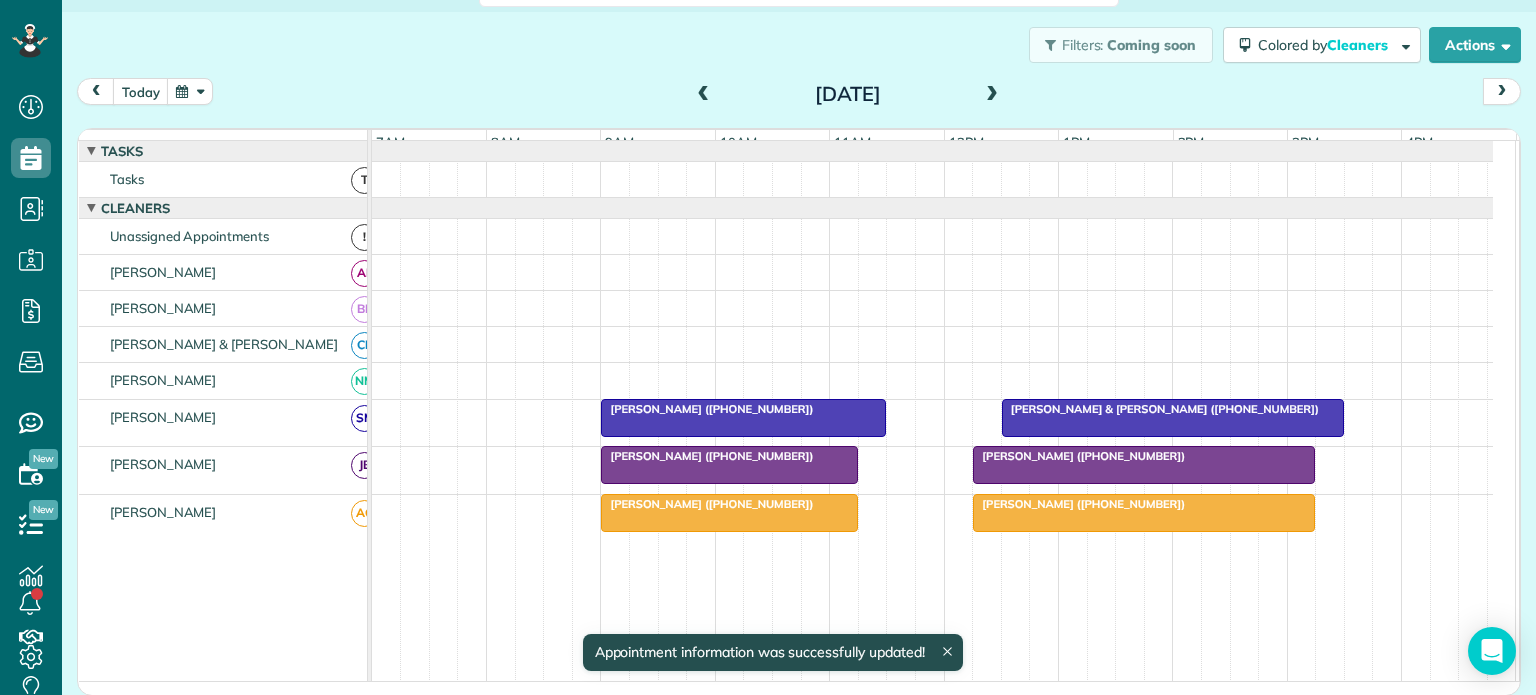 click at bounding box center [704, 95] 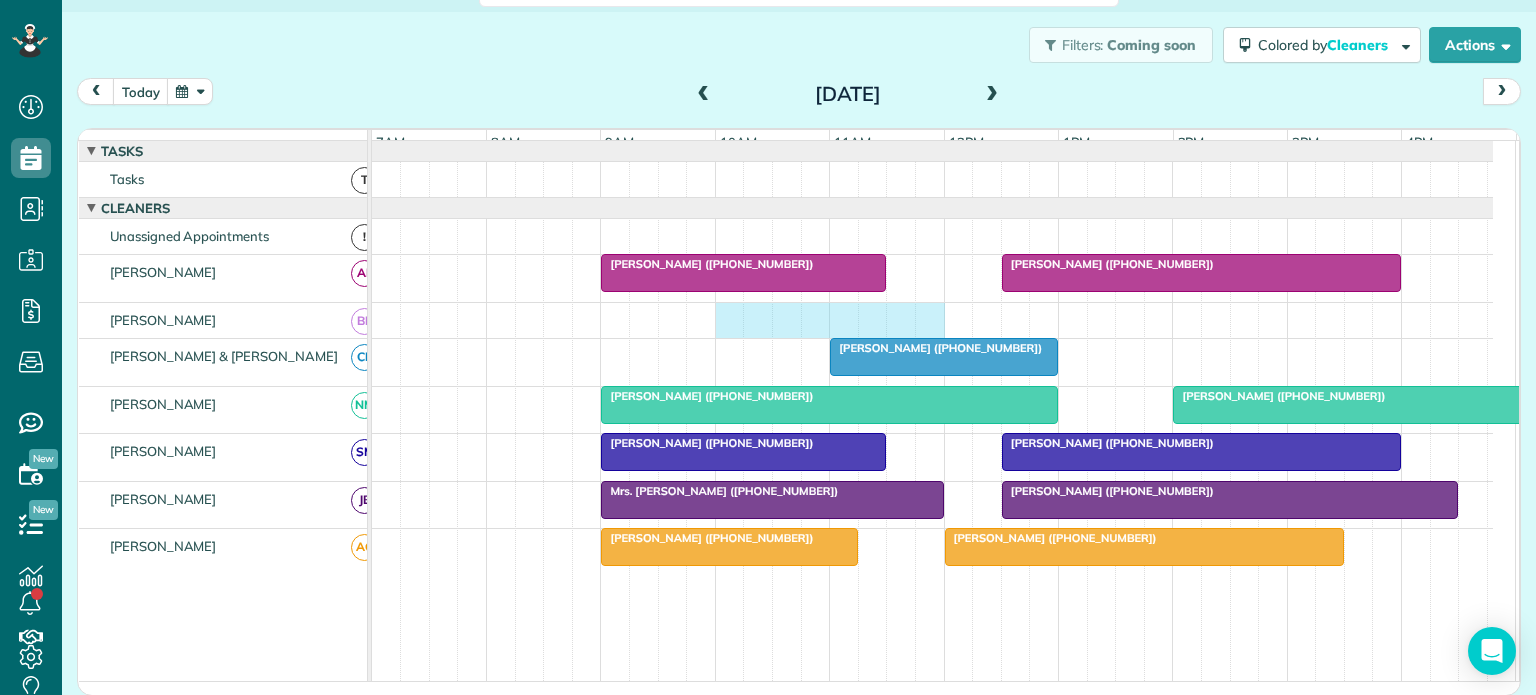 drag, startPoint x: 720, startPoint y: 320, endPoint x: 885, endPoint y: 339, distance: 166.09033 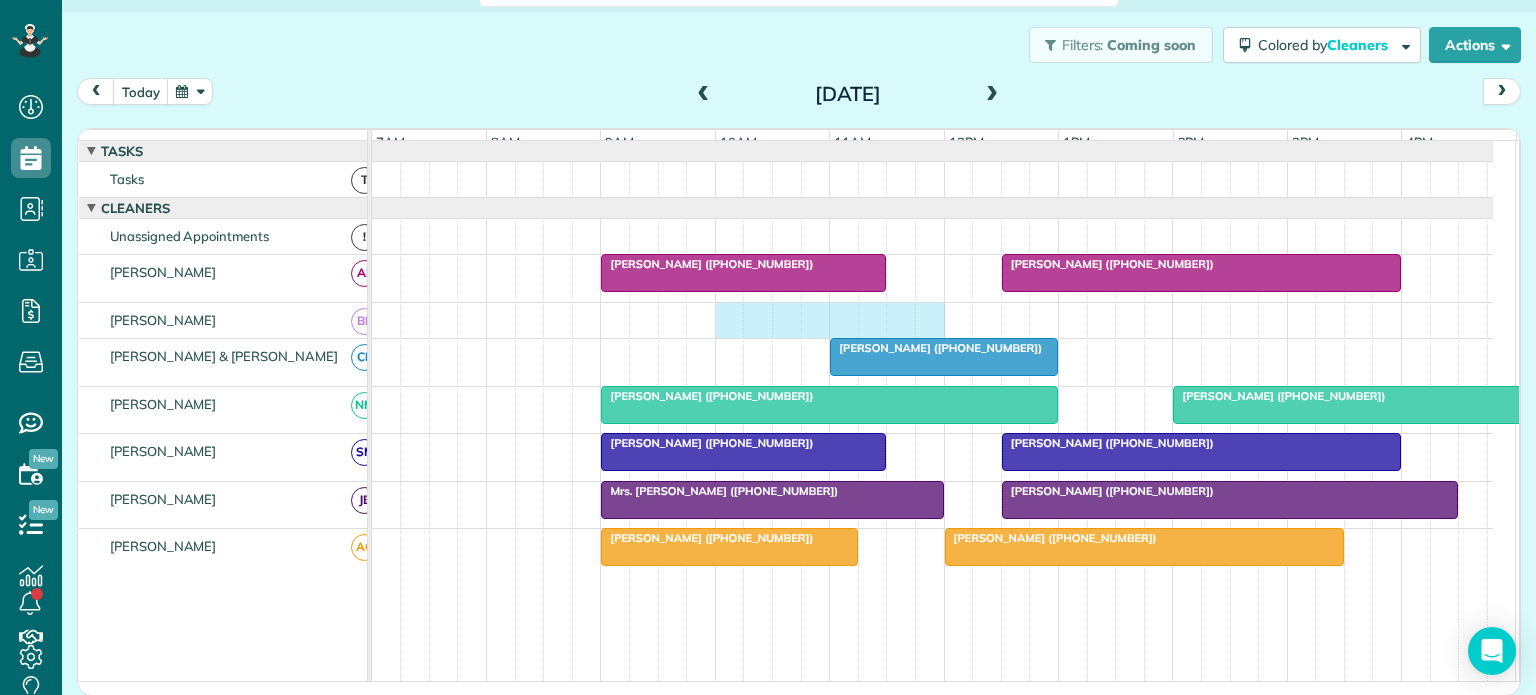 click at bounding box center [932, 320] 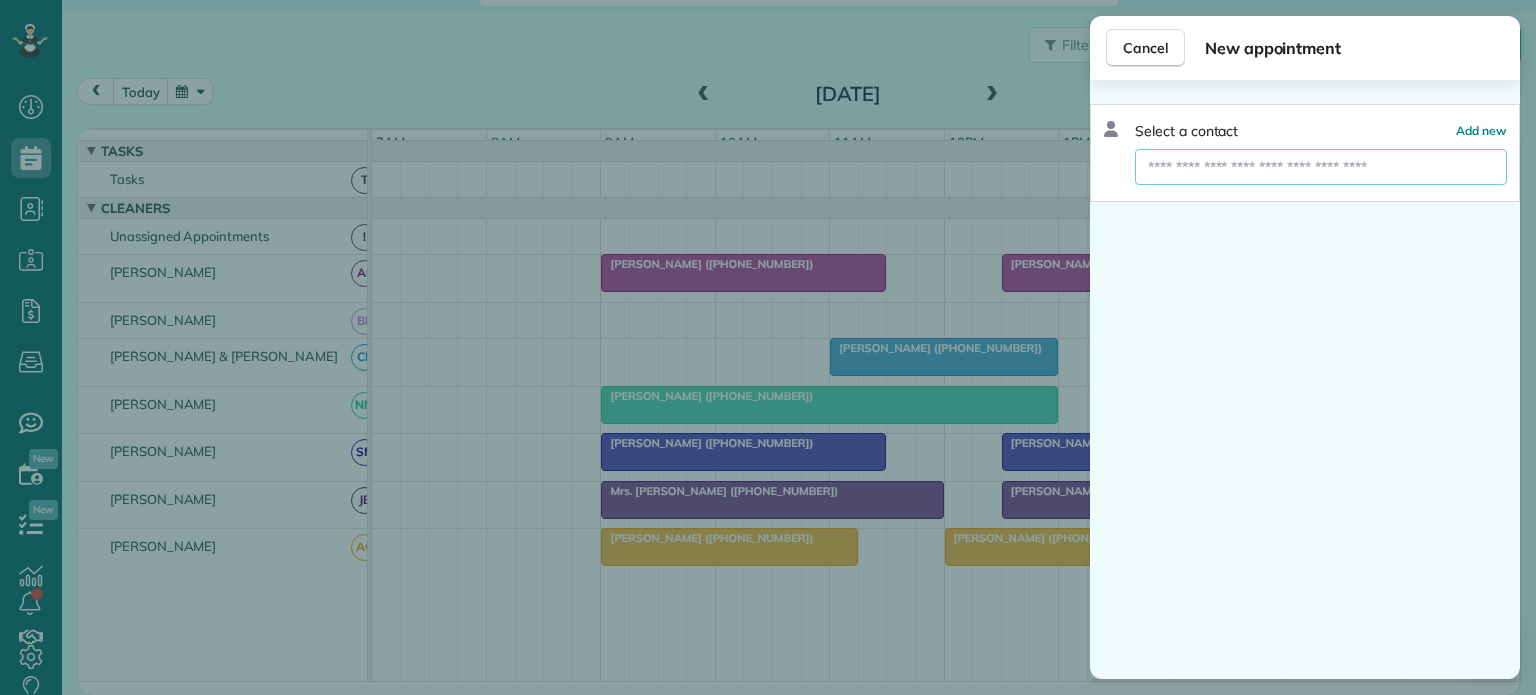 click at bounding box center (1321, 167) 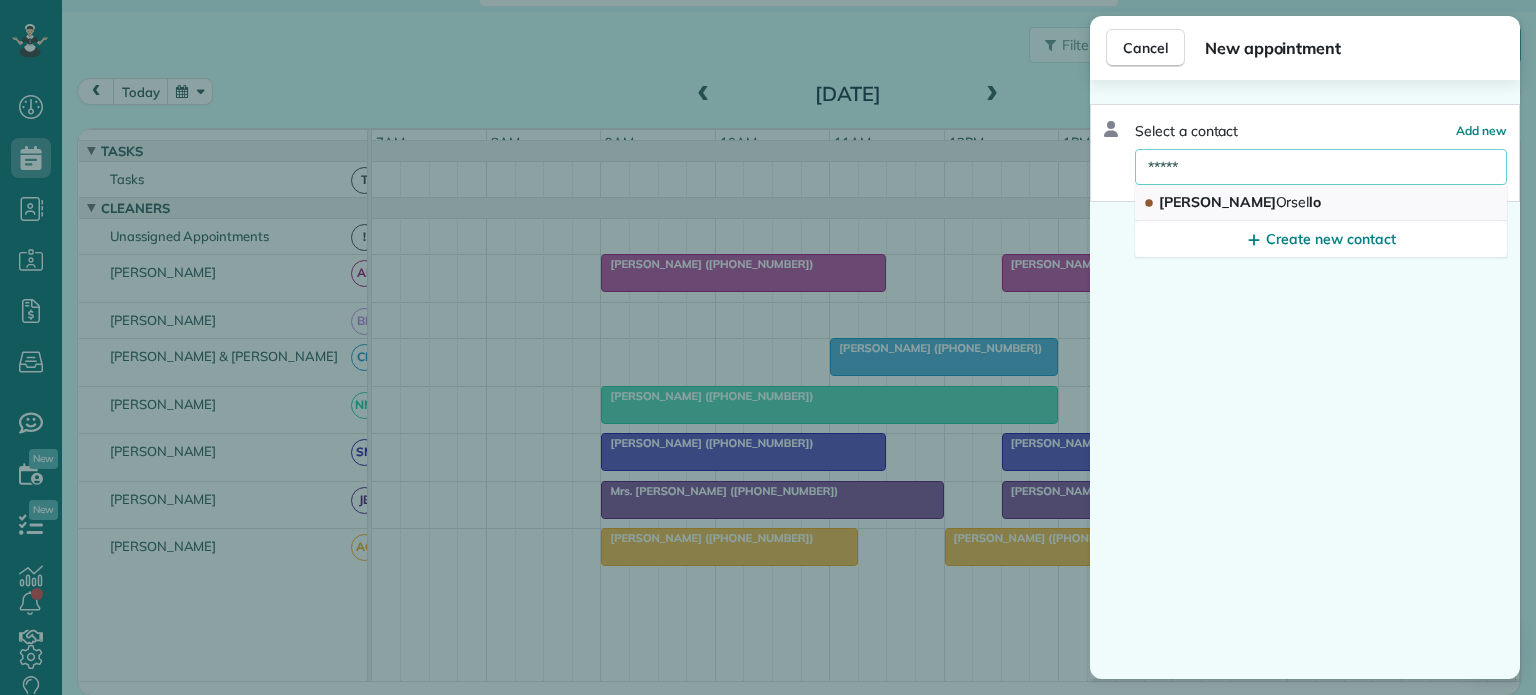 type on "*****" 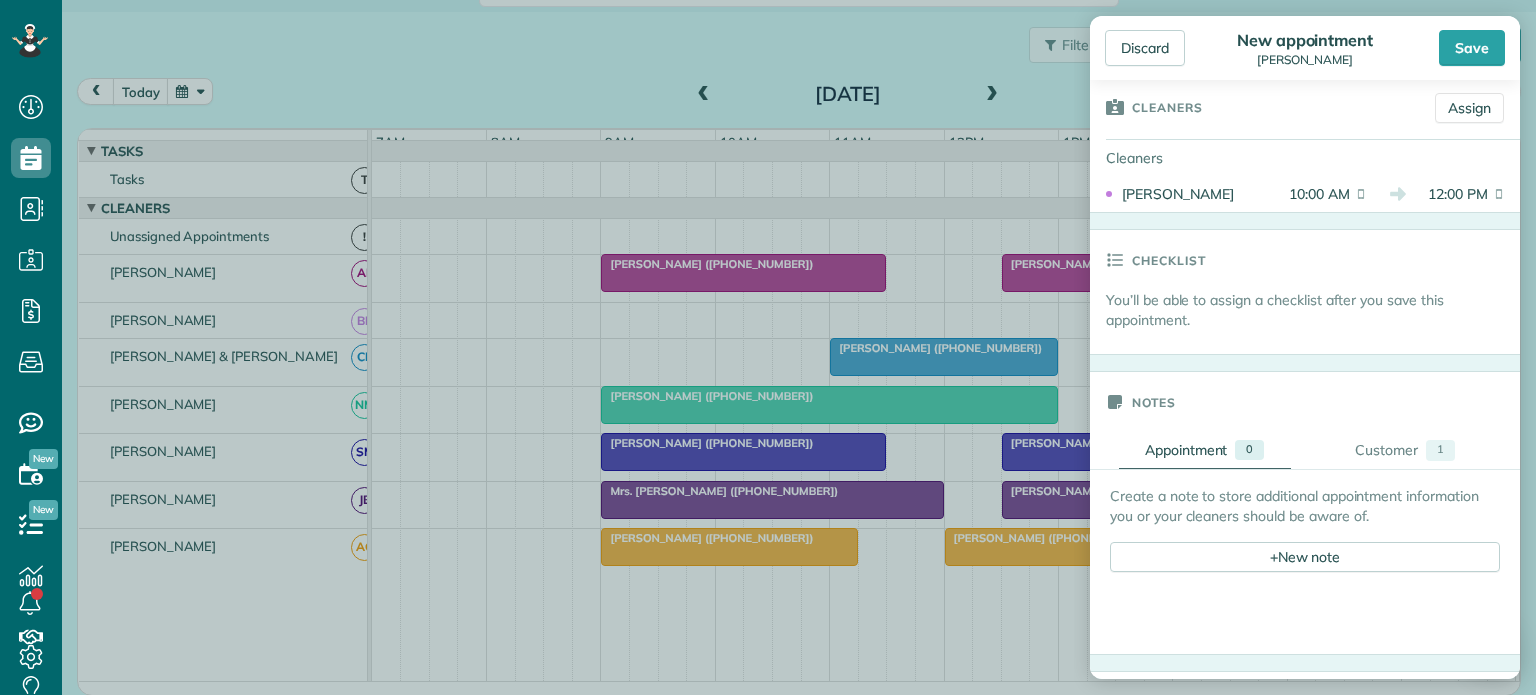 scroll, scrollTop: 600, scrollLeft: 0, axis: vertical 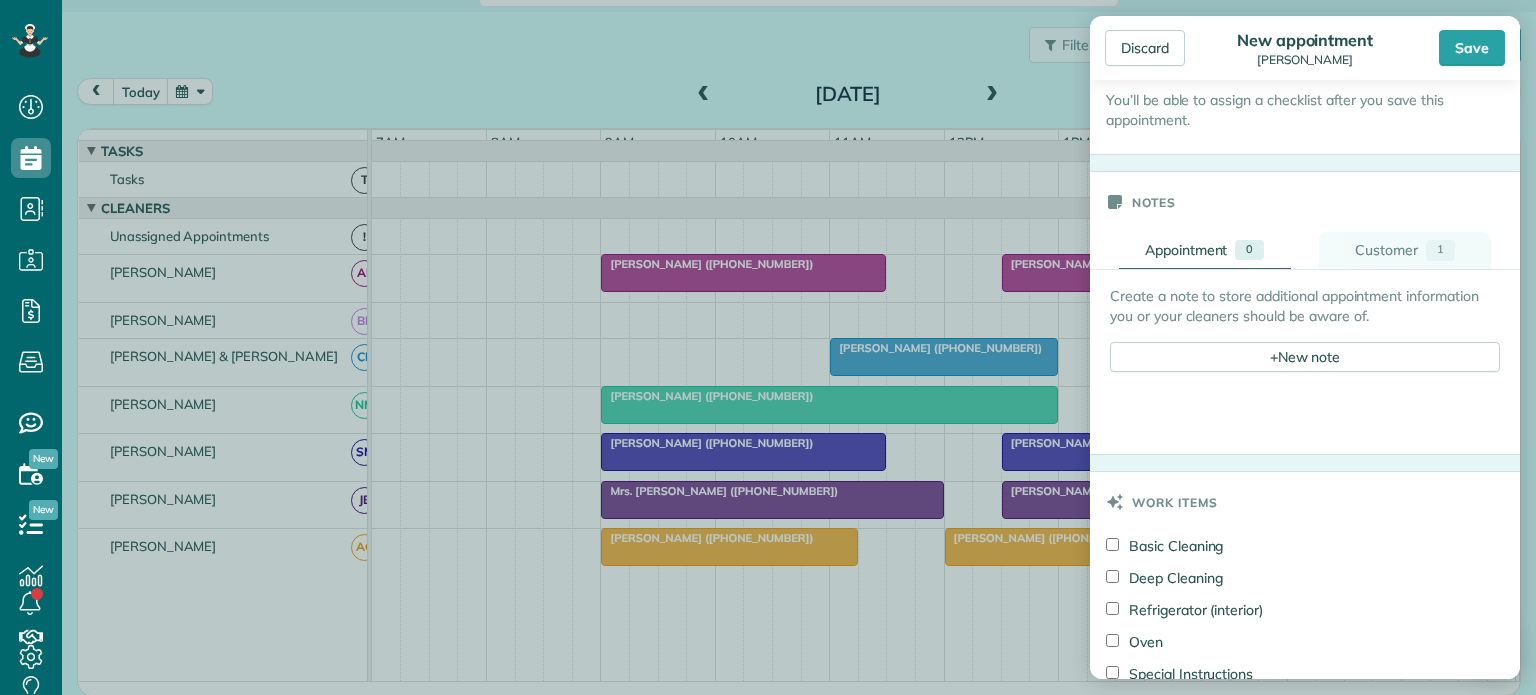 click on "Customer" at bounding box center [1386, 250] 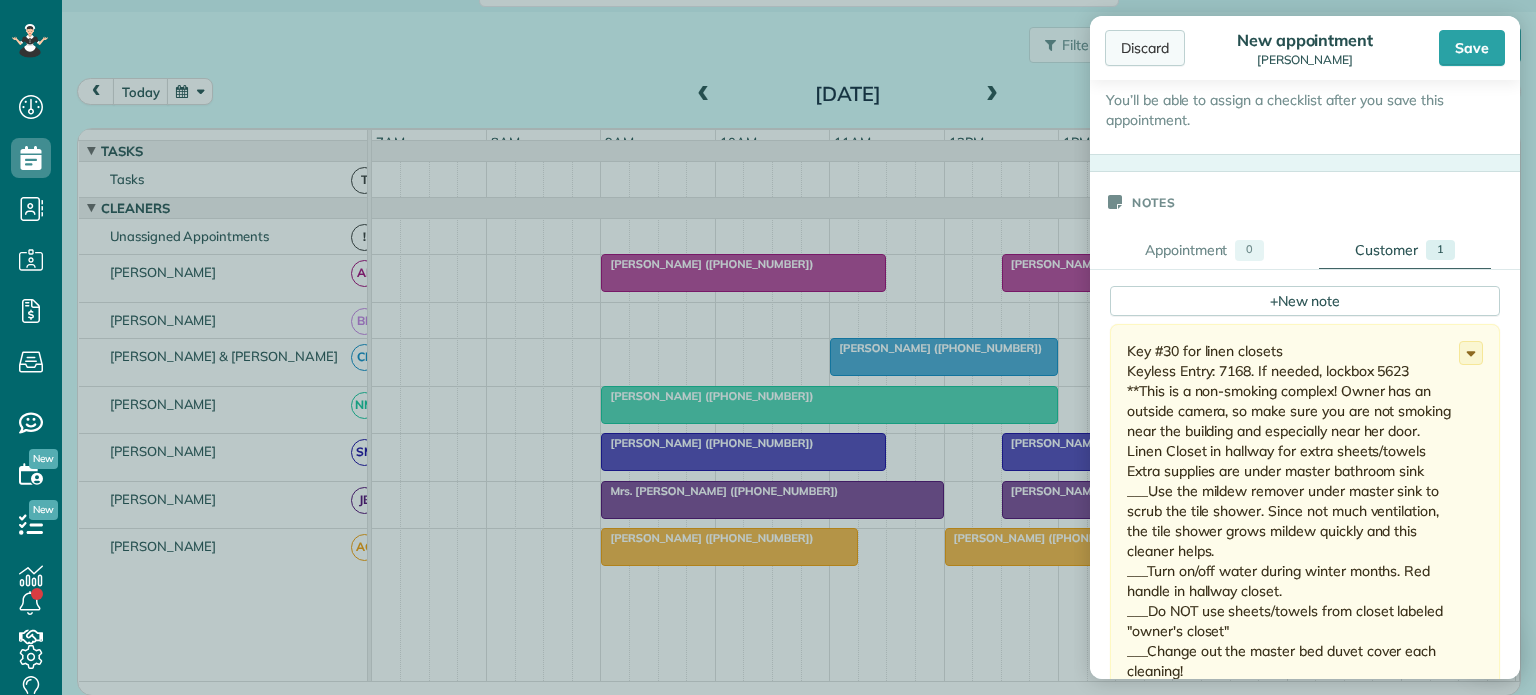 click on "Discard" at bounding box center (1145, 48) 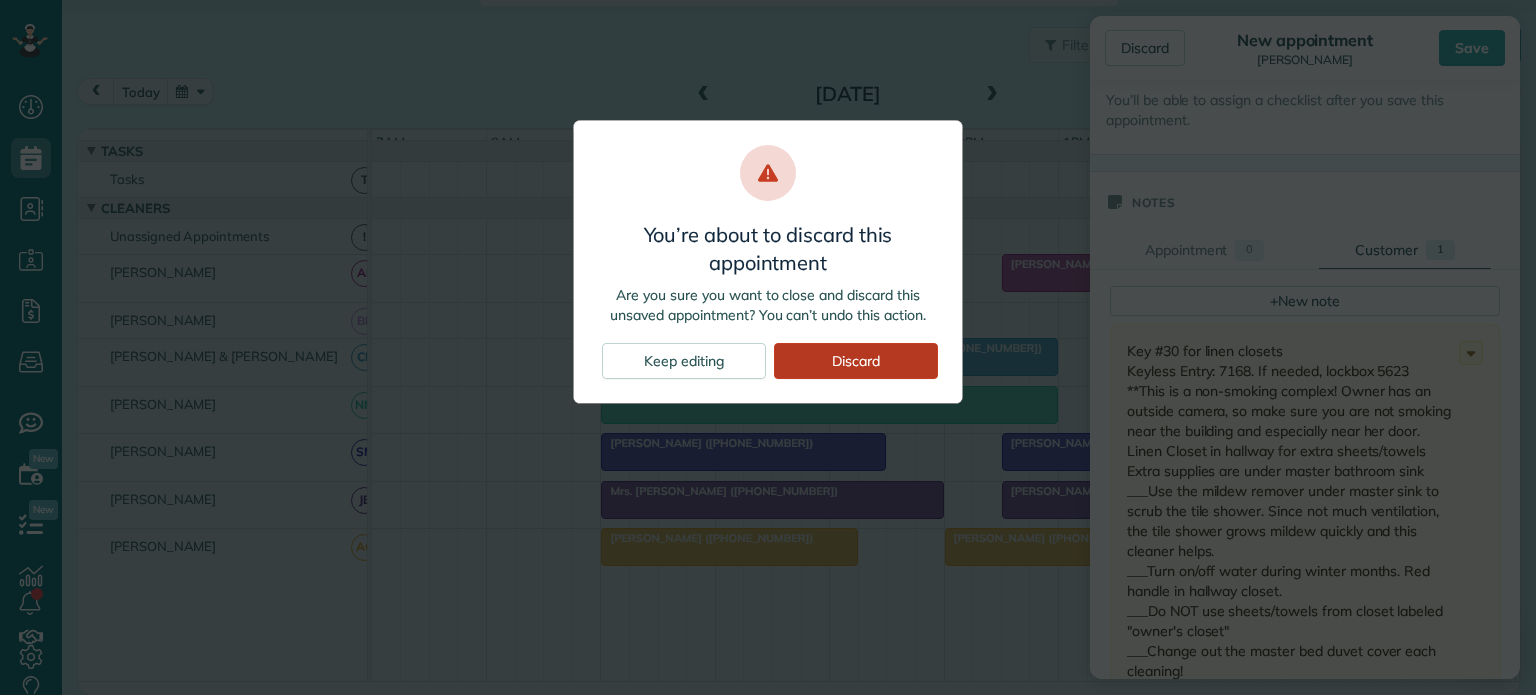 click on "Discard" at bounding box center [856, 361] 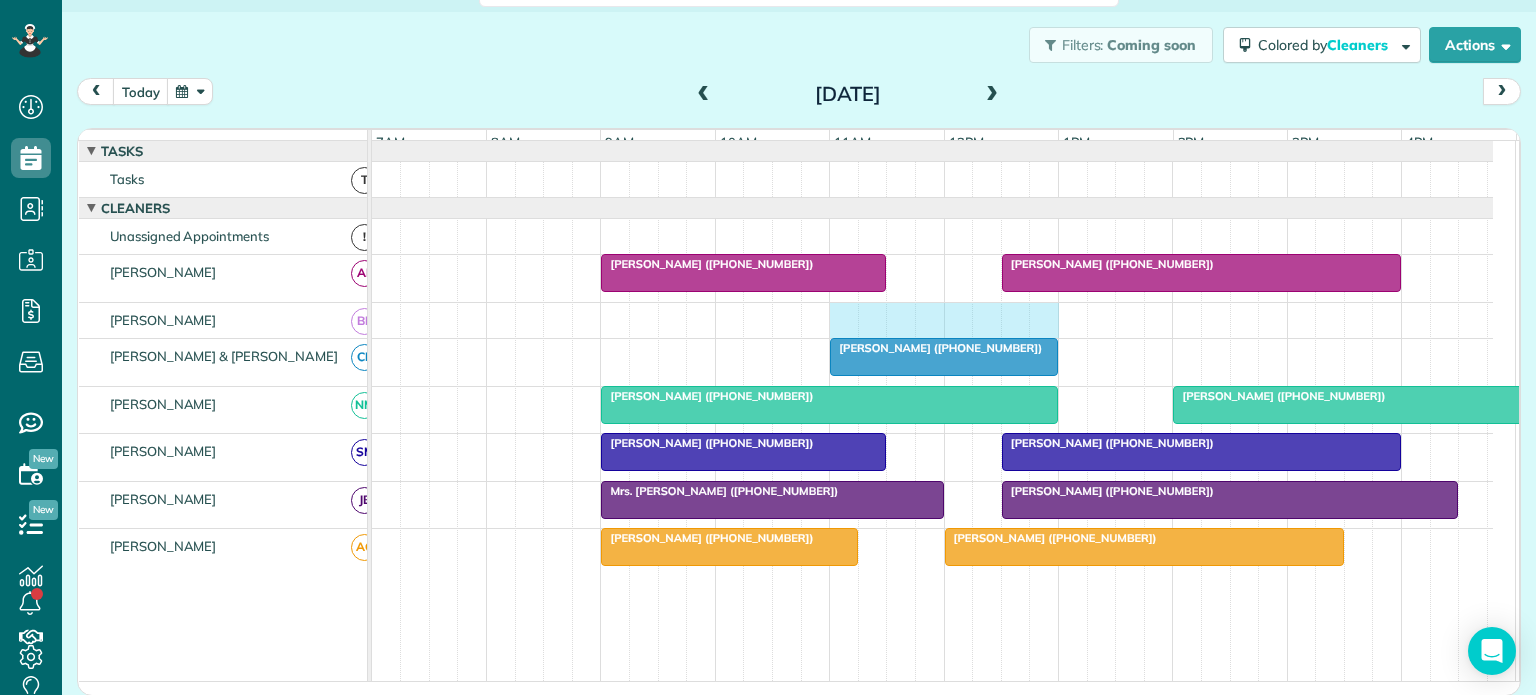 drag, startPoint x: 835, startPoint y: 323, endPoint x: 1031, endPoint y: 344, distance: 197.1218 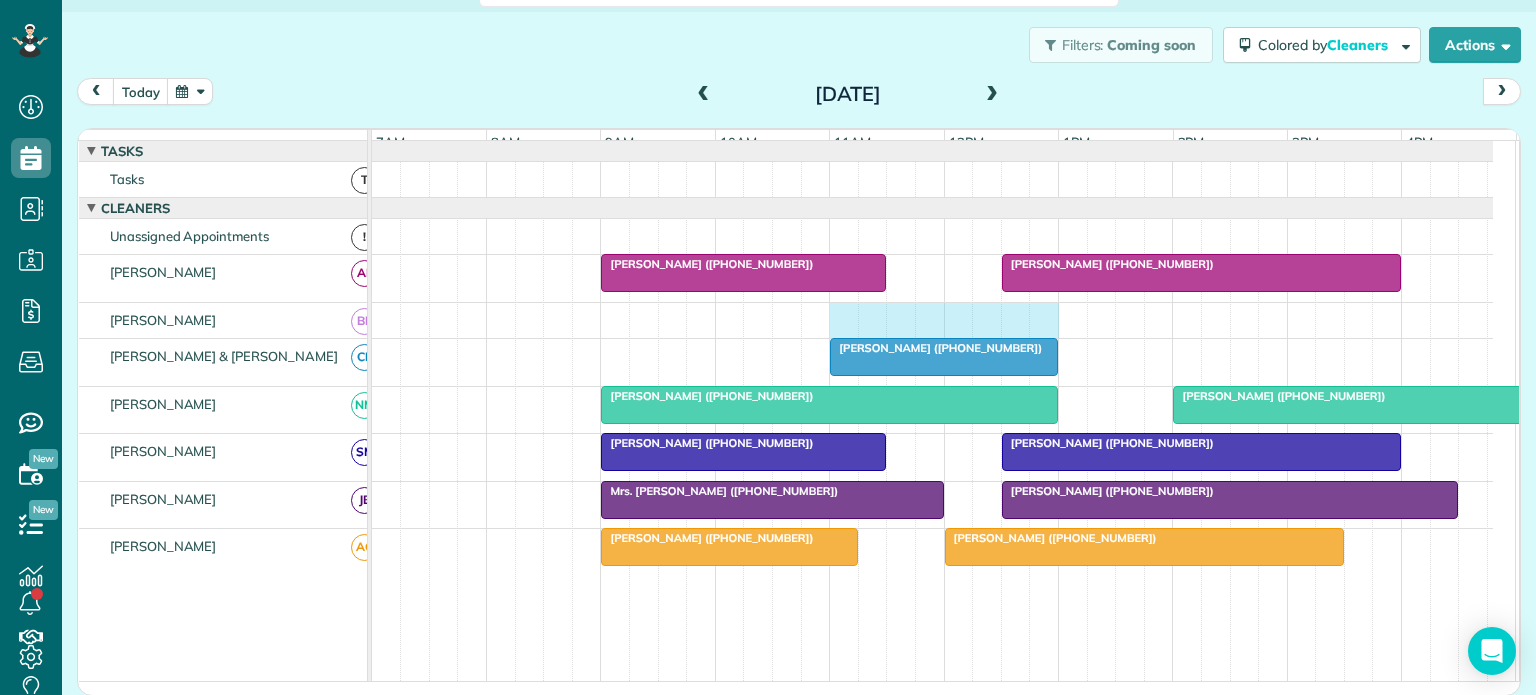 click at bounding box center (932, 320) 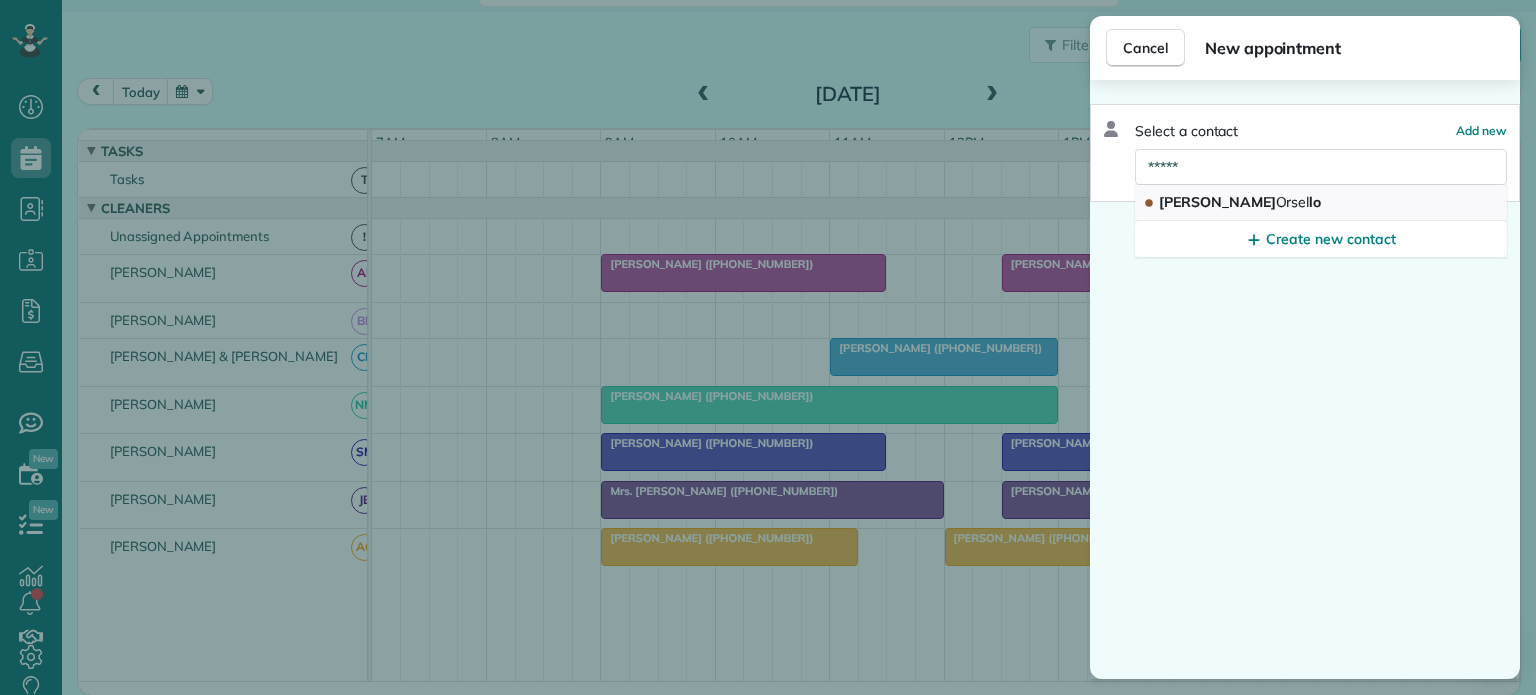 click on "[PERSON_NAME] lo" at bounding box center (1240, 202) 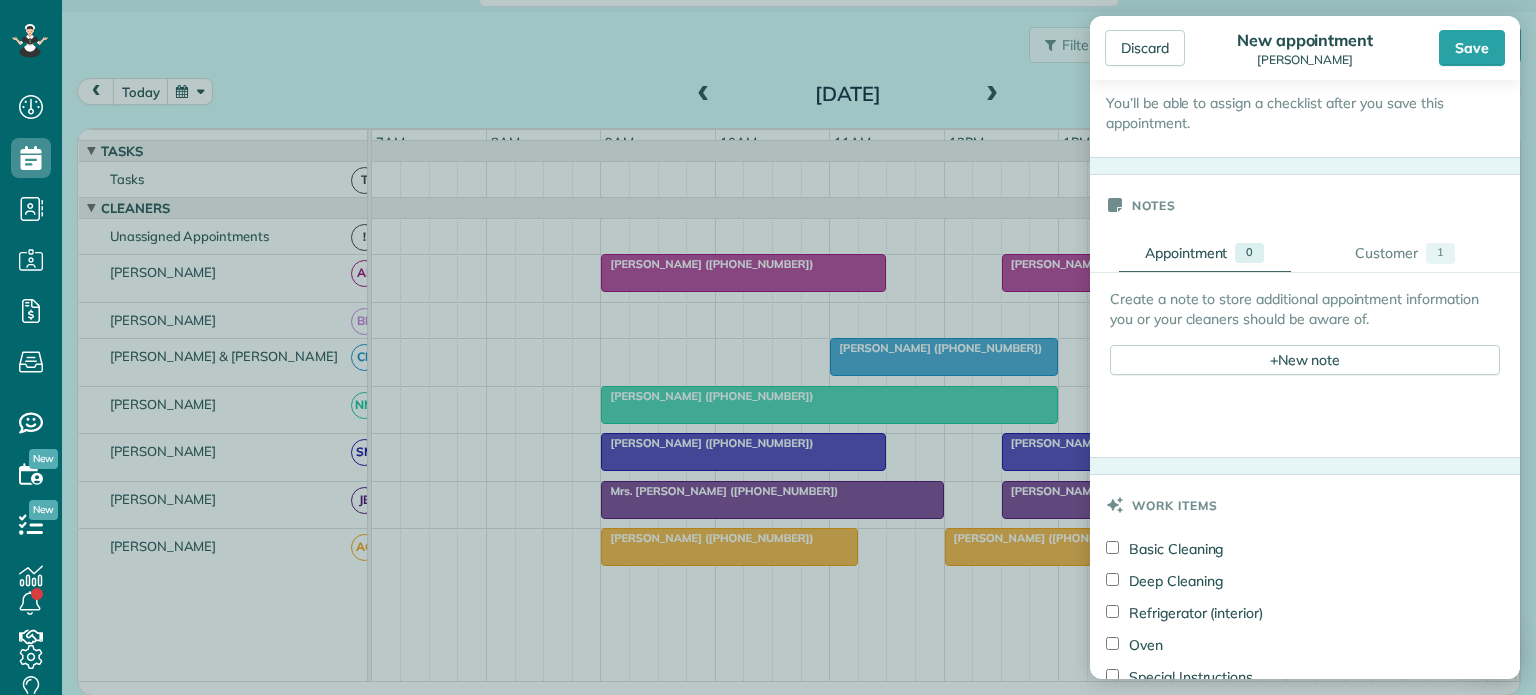 scroll, scrollTop: 600, scrollLeft: 0, axis: vertical 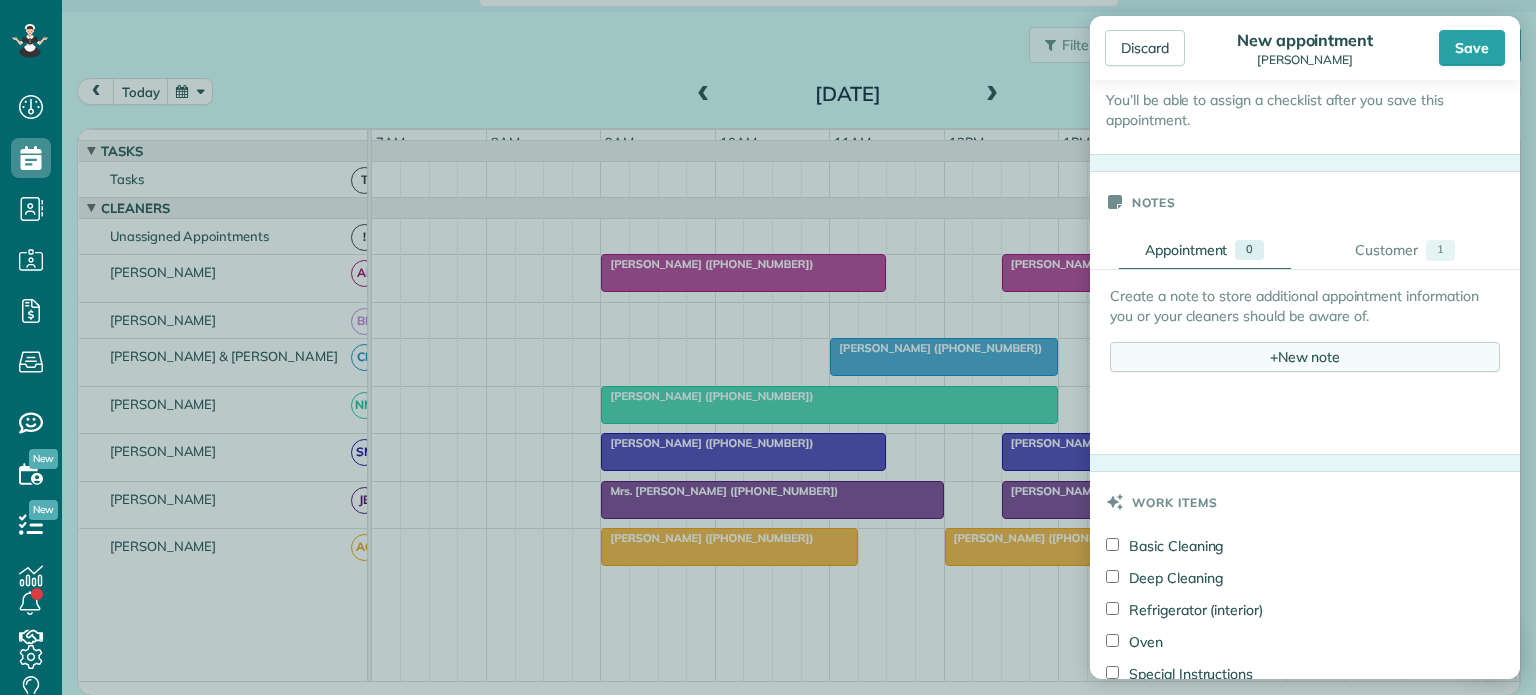 click on "+ New note" at bounding box center [1305, 357] 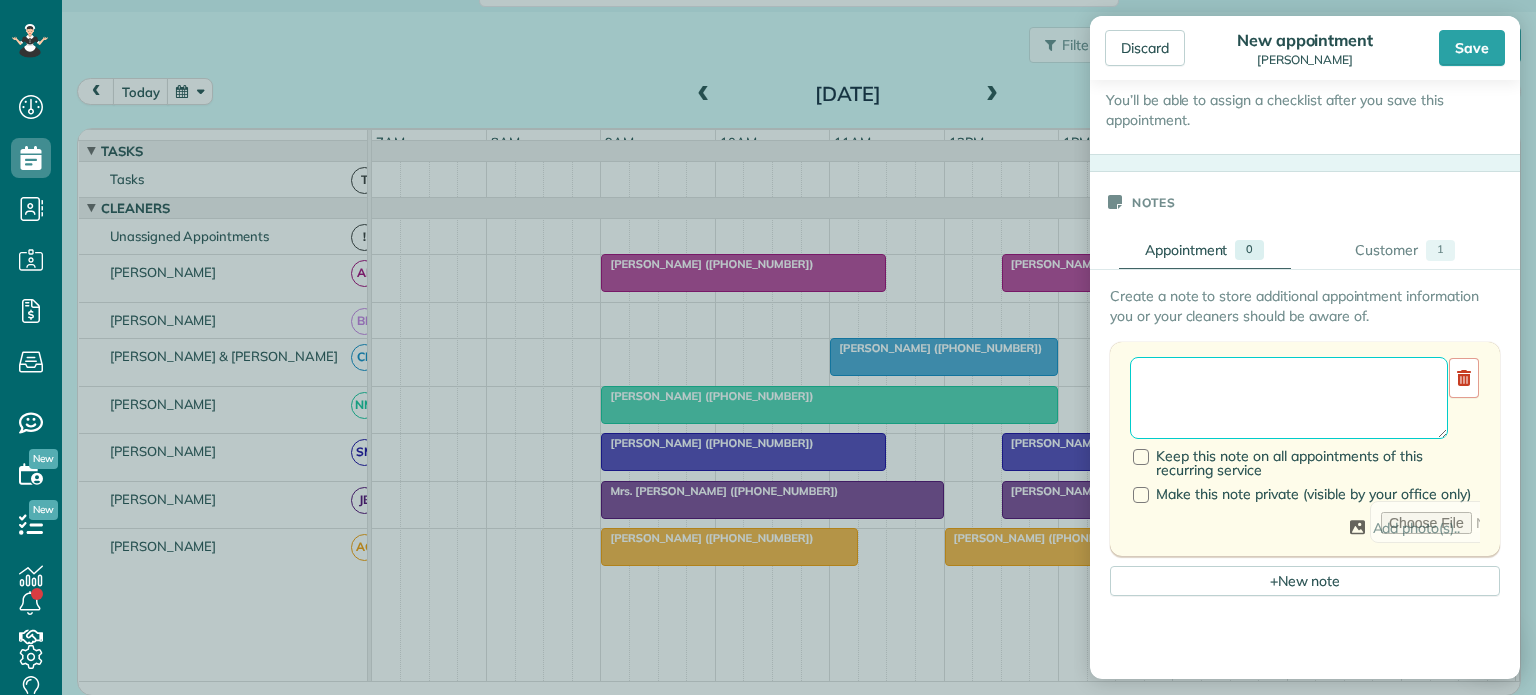 click at bounding box center [1289, 398] 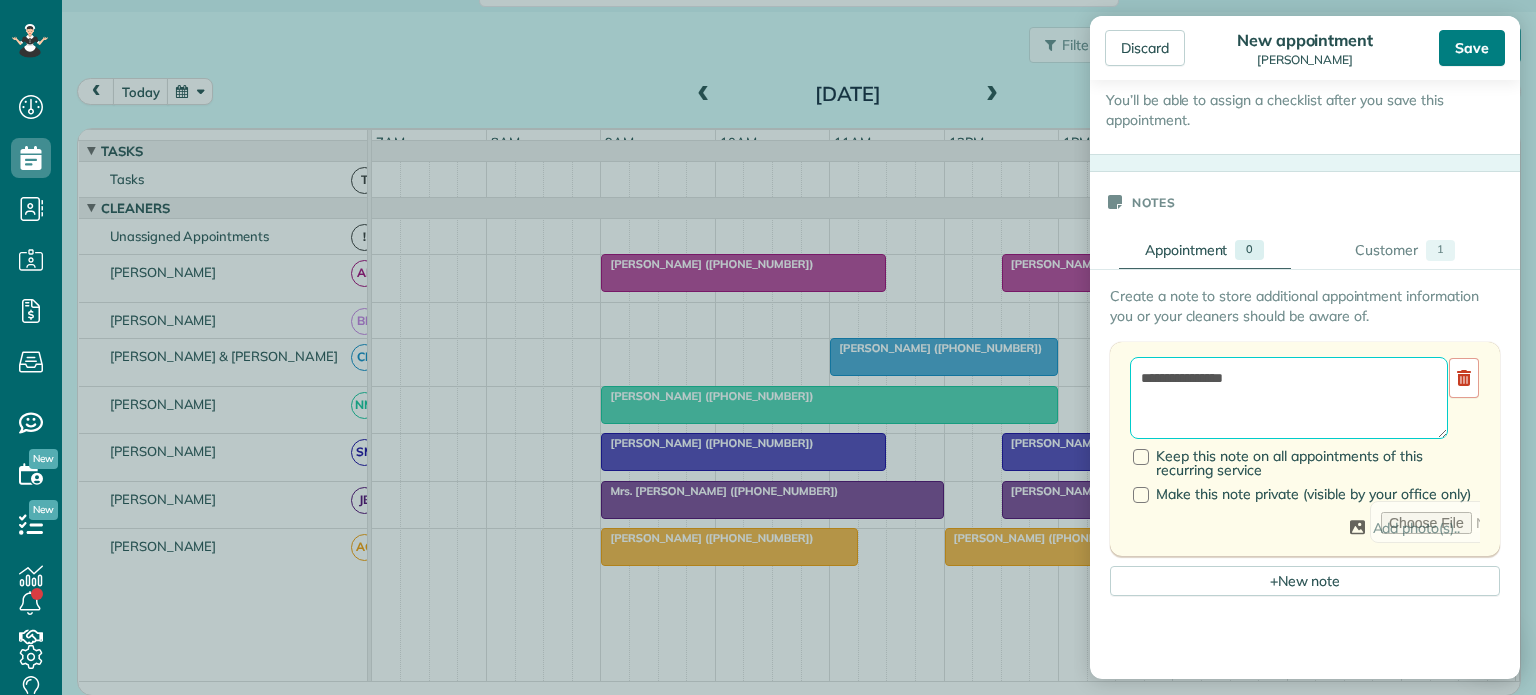 type on "**********" 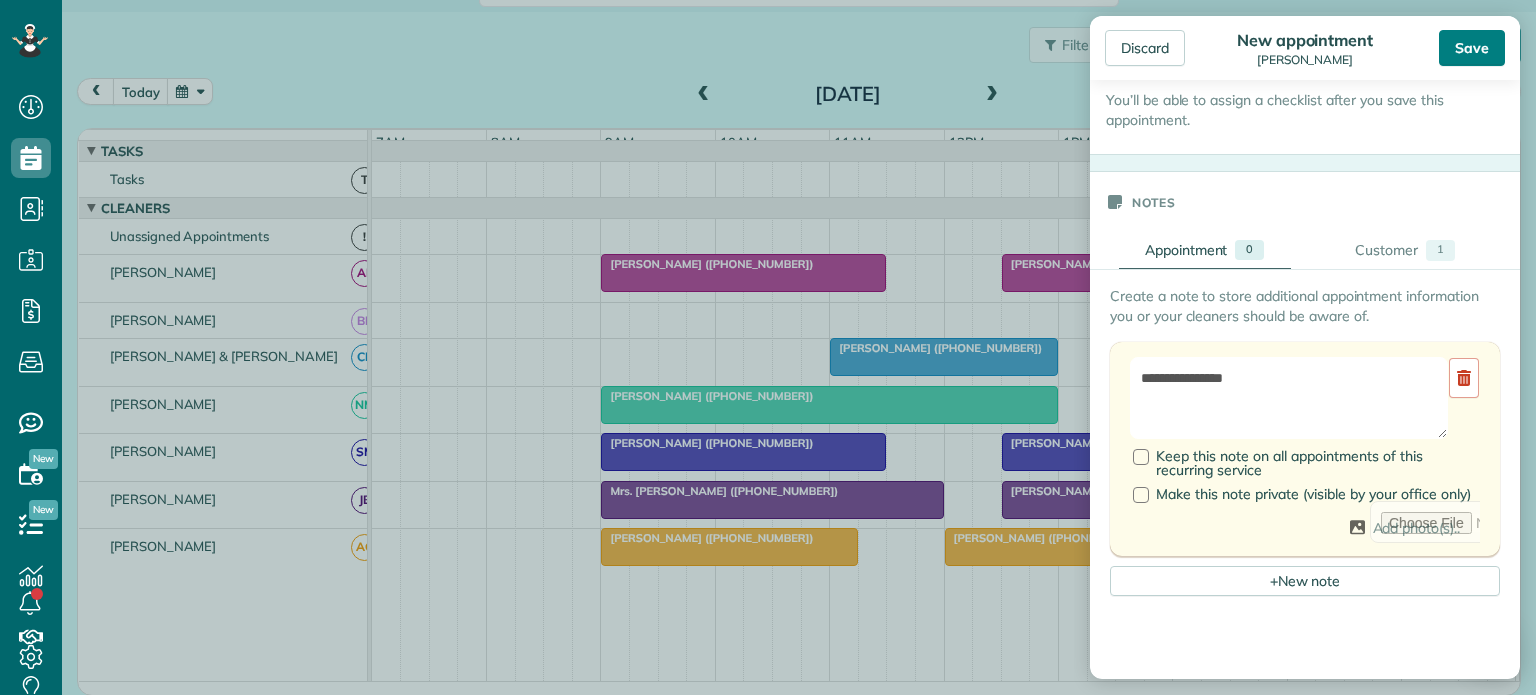 click on "Save" at bounding box center (1472, 48) 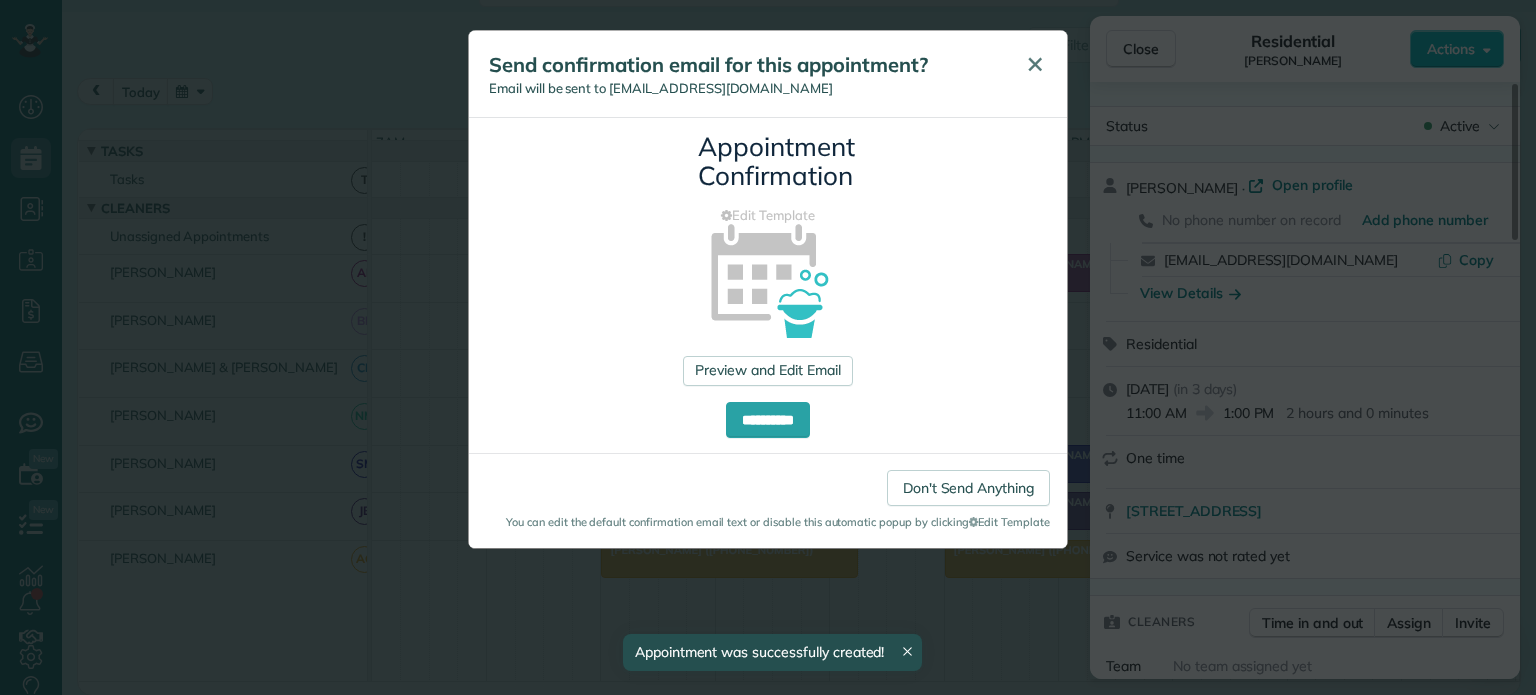 click on "✕" at bounding box center [1035, 64] 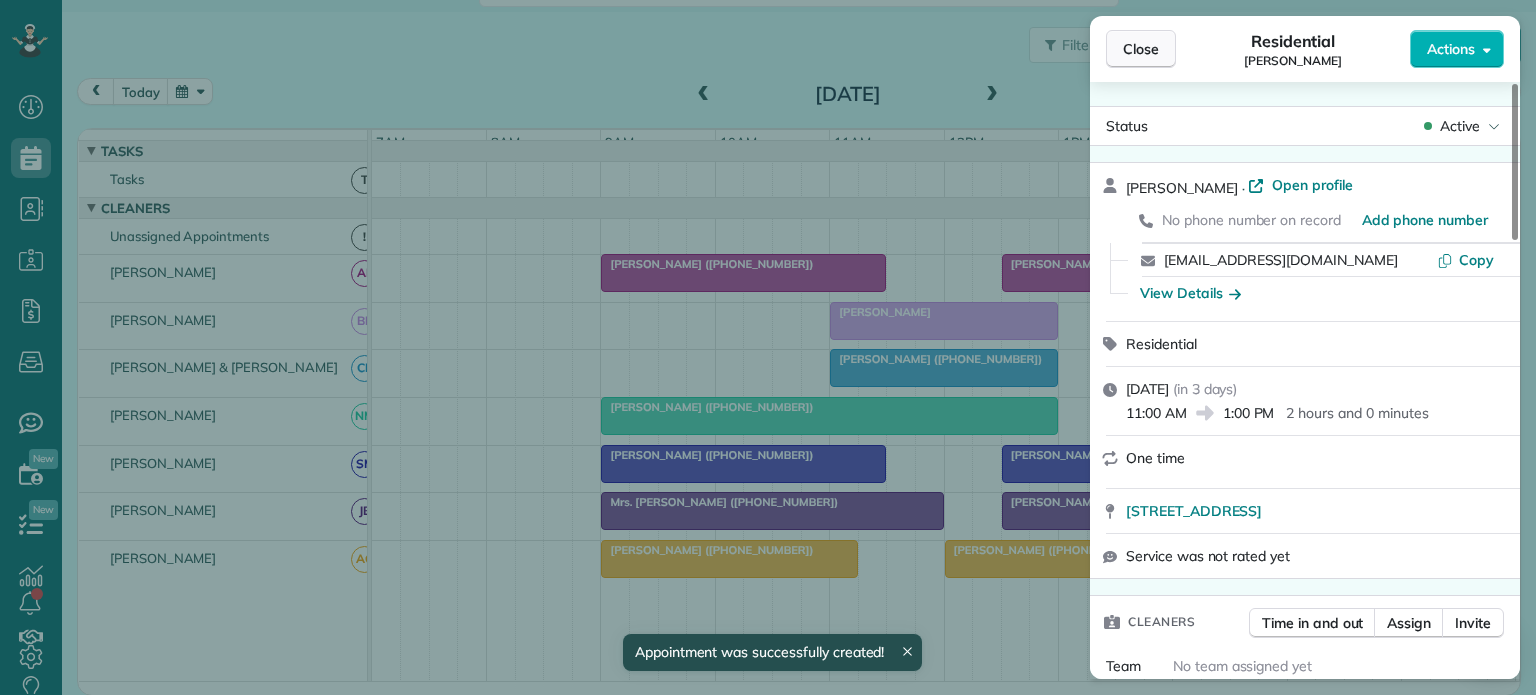 drag, startPoint x: 1131, startPoint y: 46, endPoint x: 1112, endPoint y: 210, distance: 165.09694 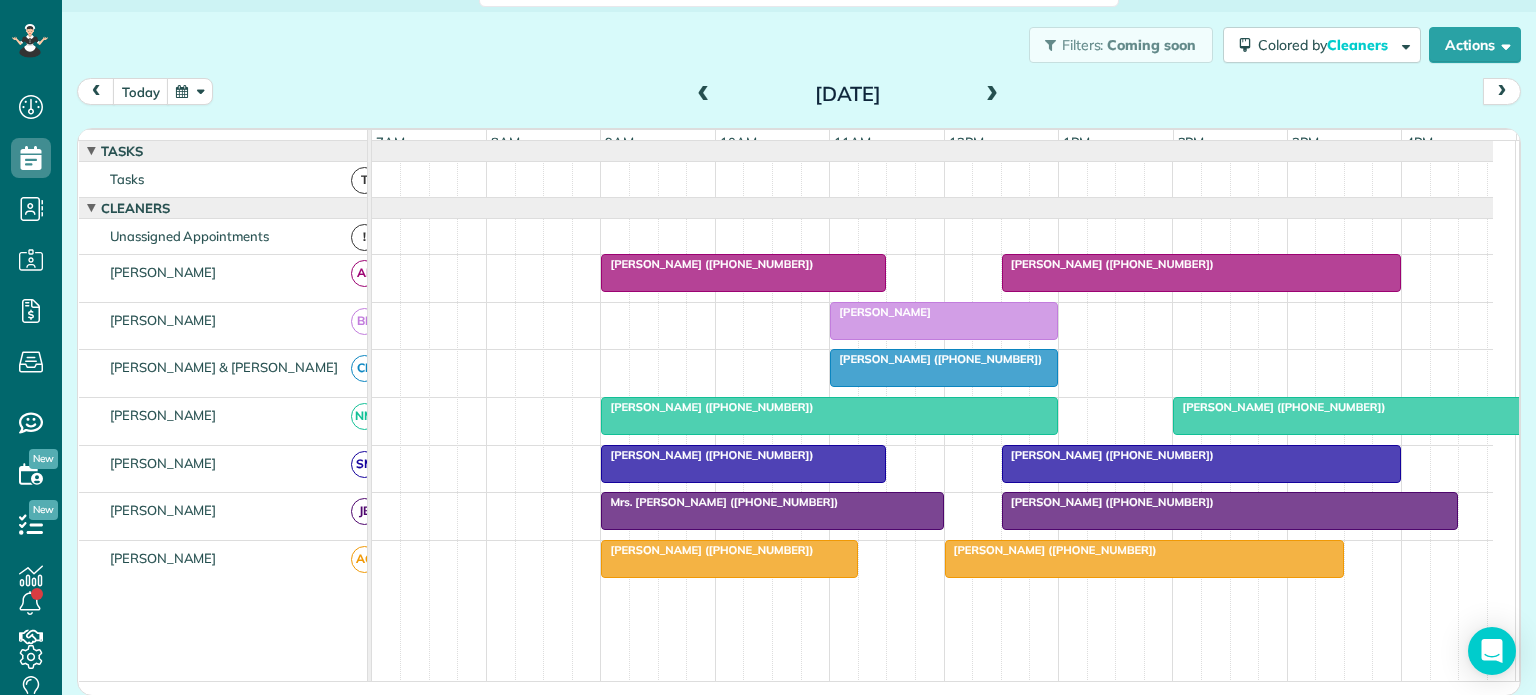 scroll, scrollTop: 0, scrollLeft: 19, axis: horizontal 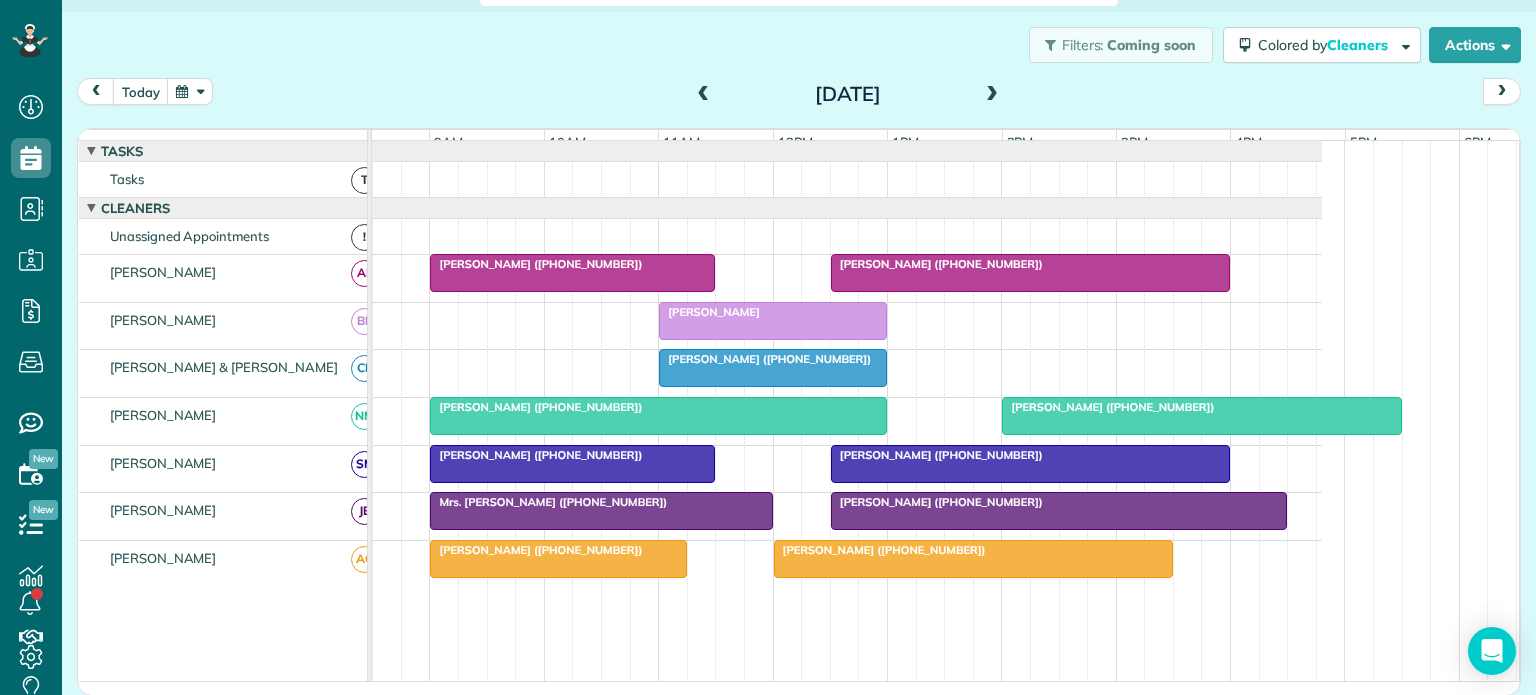 click at bounding box center [992, 95] 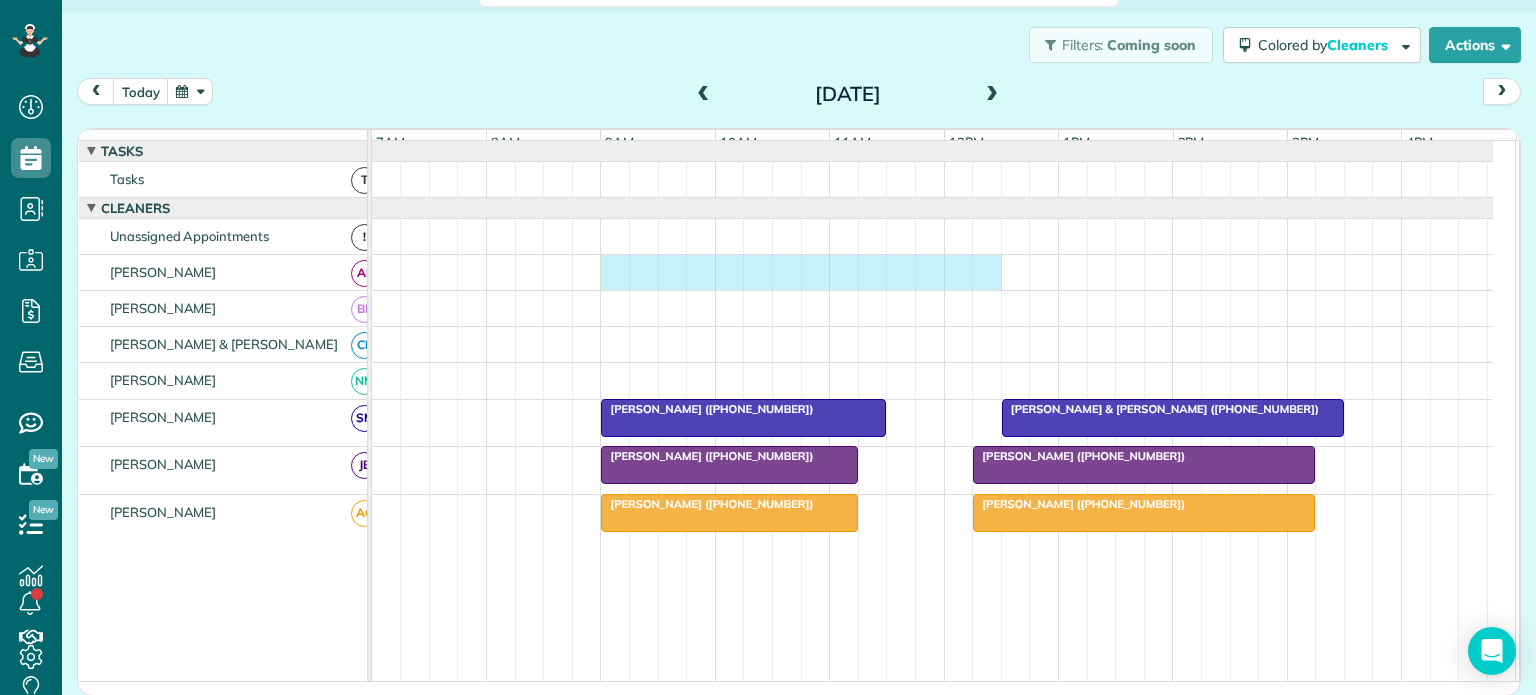 drag, startPoint x: 613, startPoint y: 277, endPoint x: 989, endPoint y: 301, distance: 376.76517 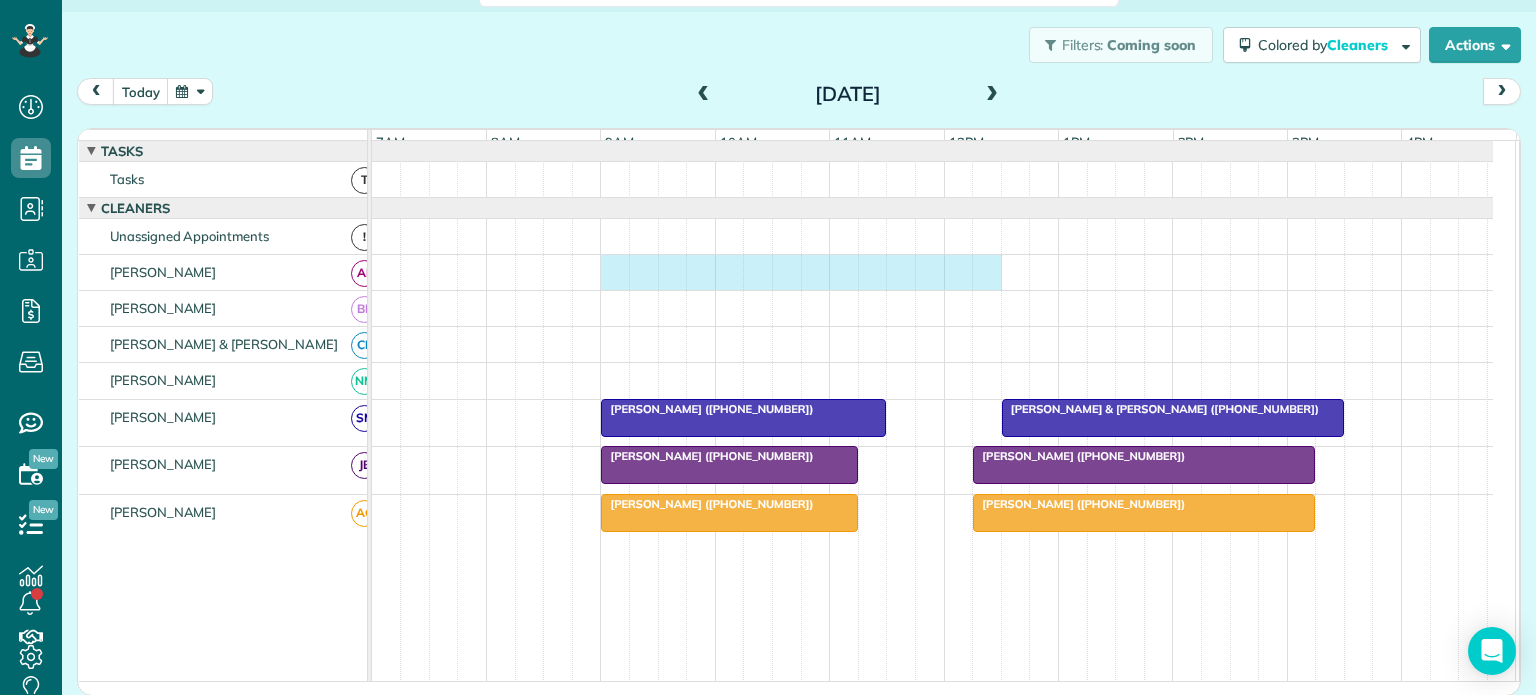 click at bounding box center [932, 272] 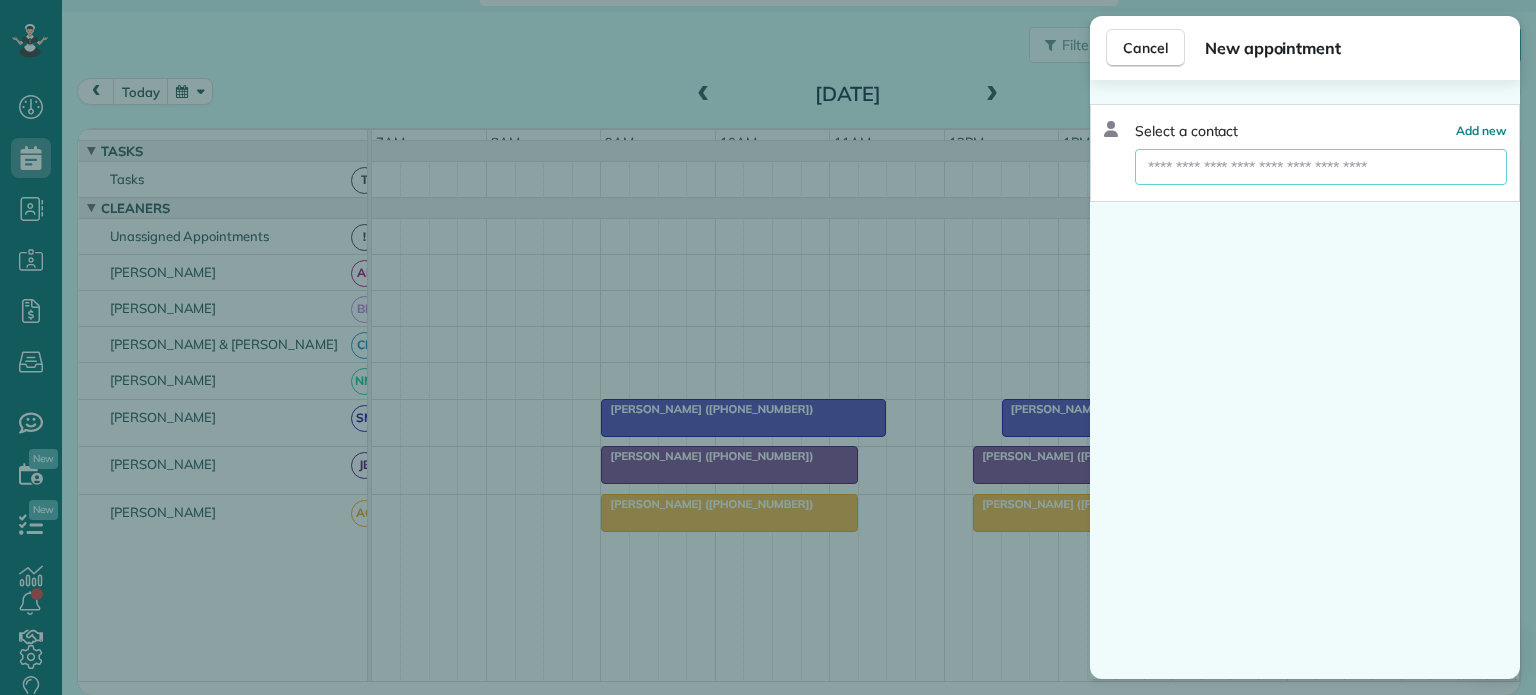 click at bounding box center (1321, 167) 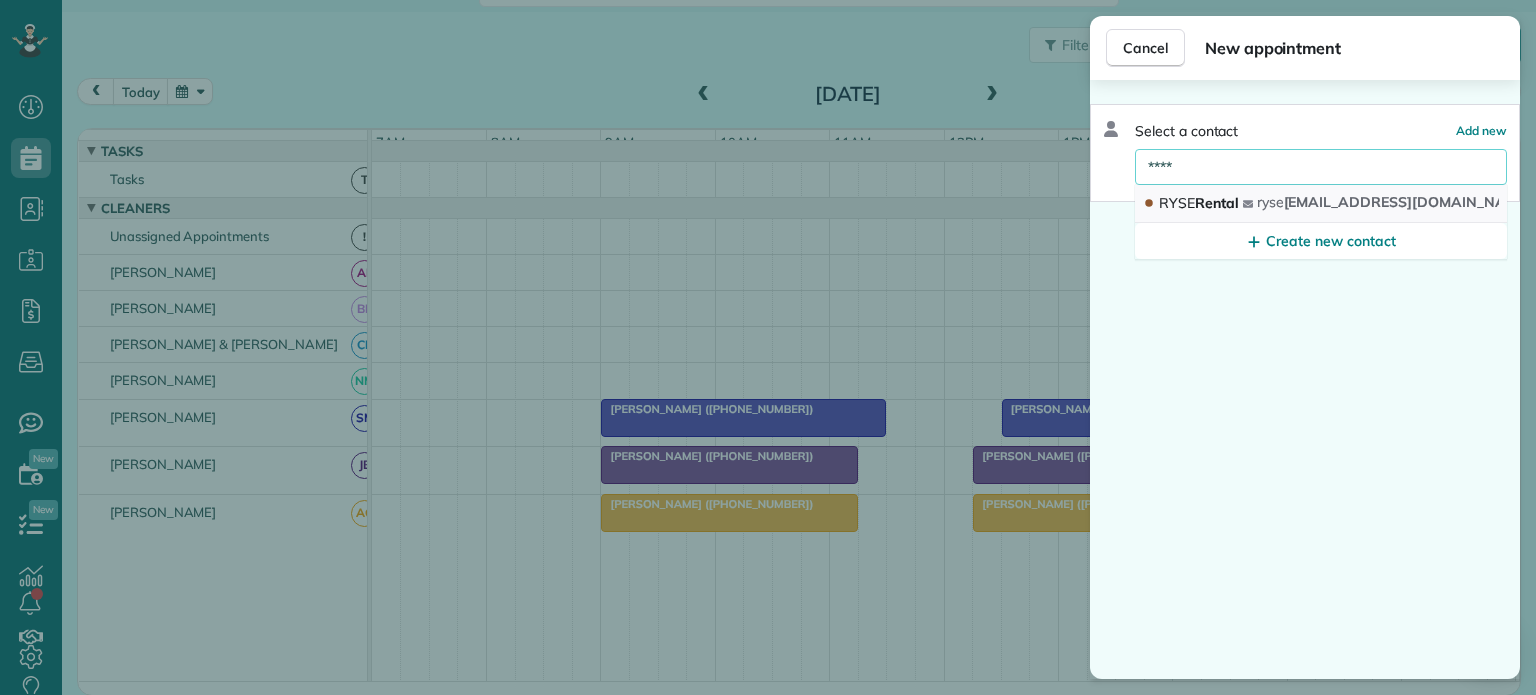 type on "****" 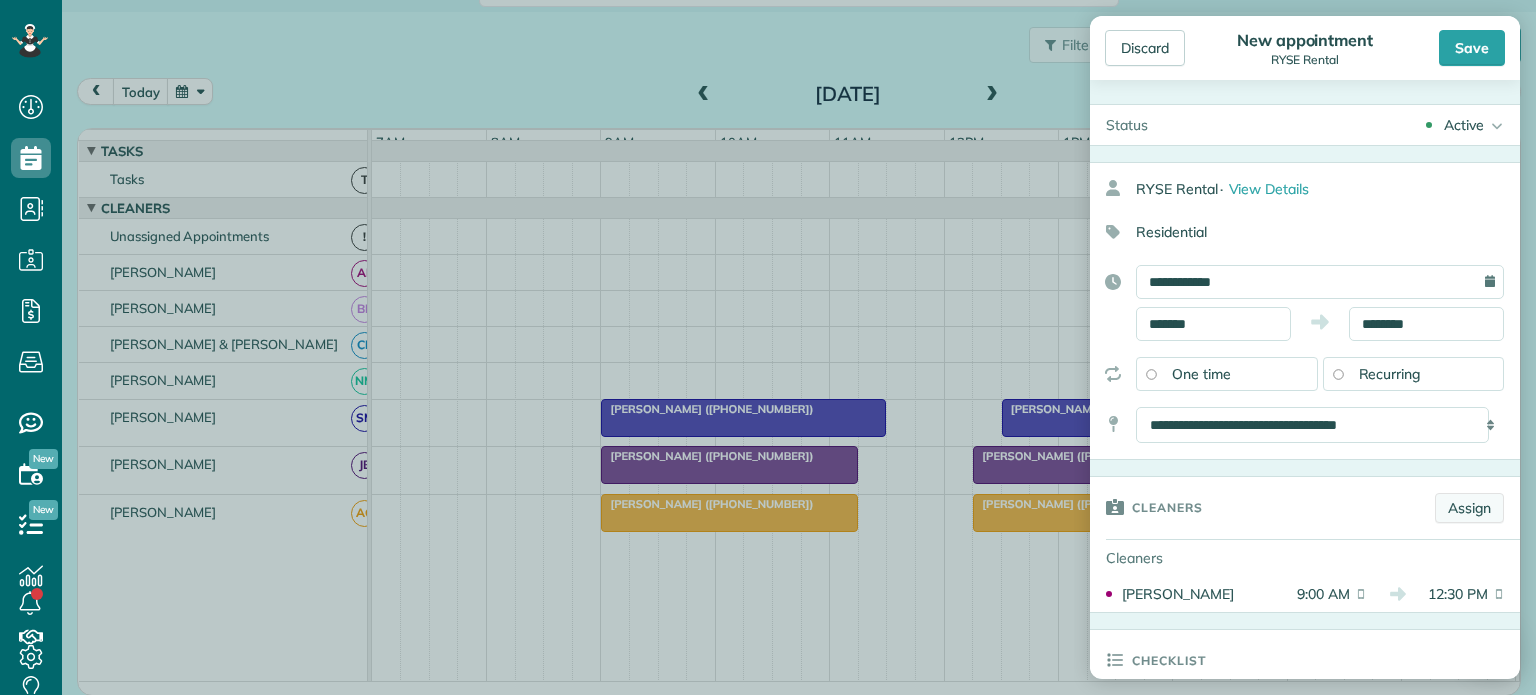 click on "Assign" at bounding box center [1469, 508] 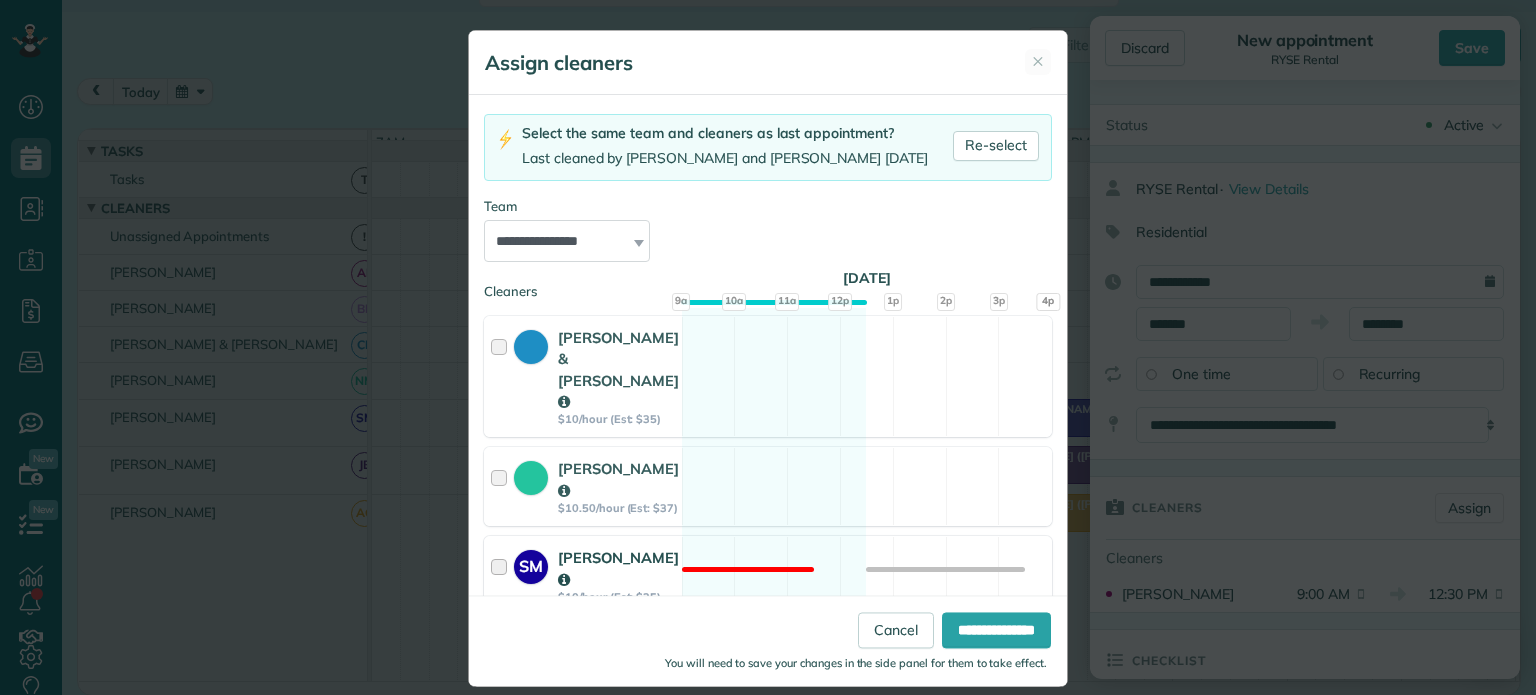 scroll, scrollTop: 200, scrollLeft: 0, axis: vertical 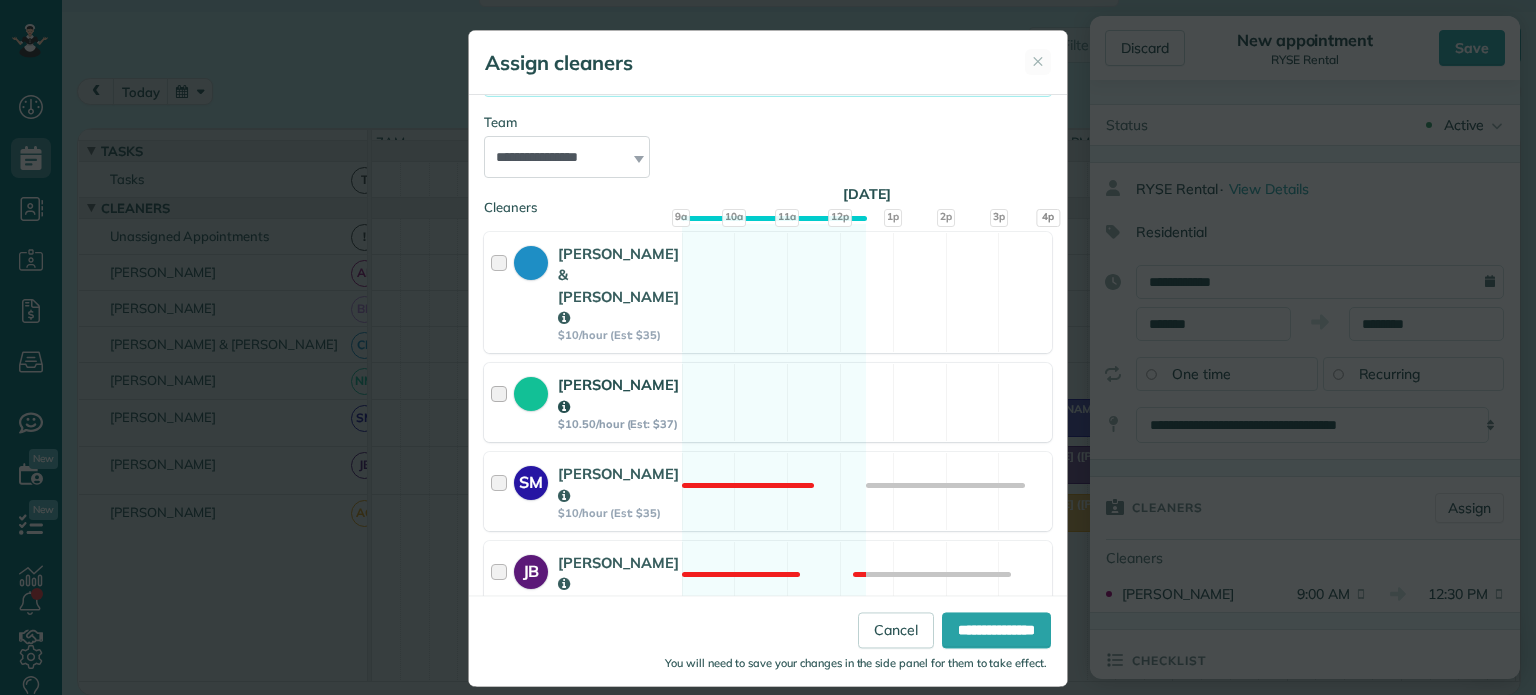click at bounding box center [502, 402] 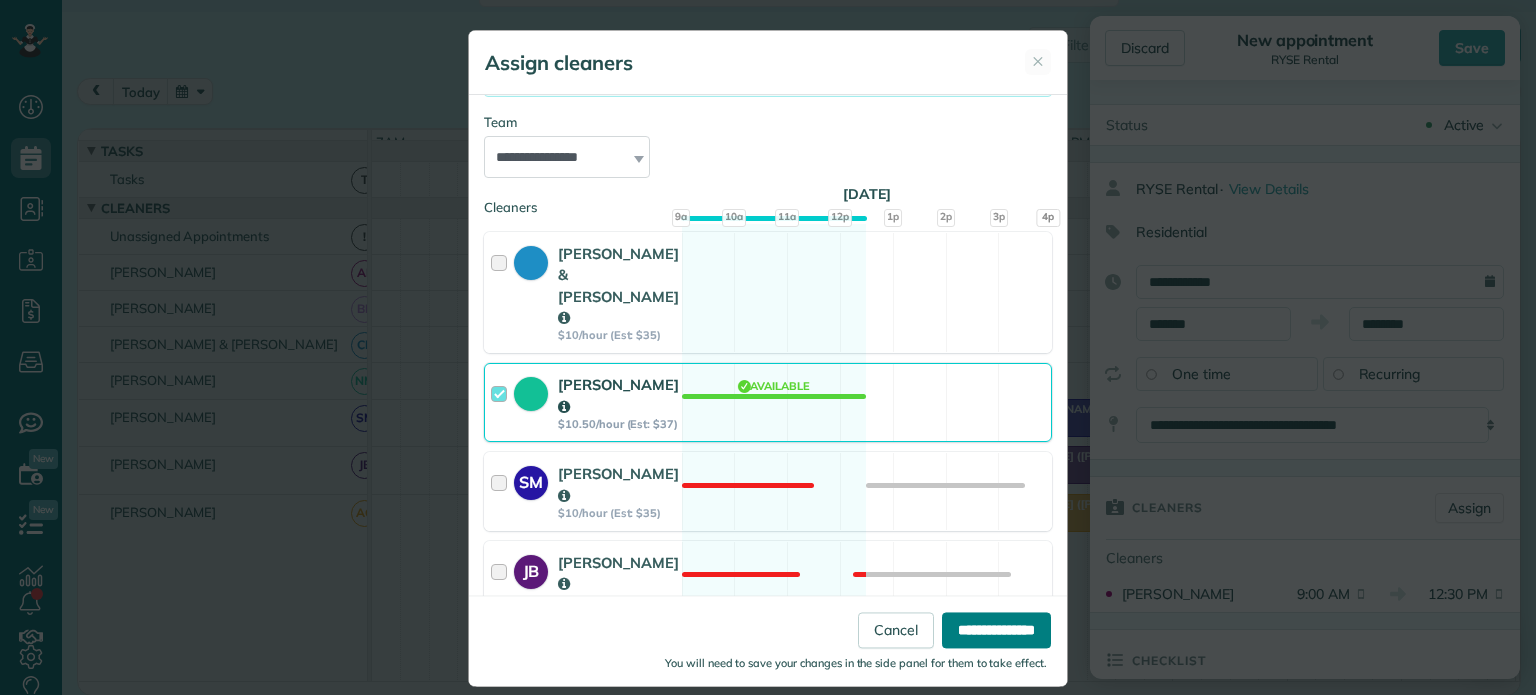 click on "**********" at bounding box center [996, 631] 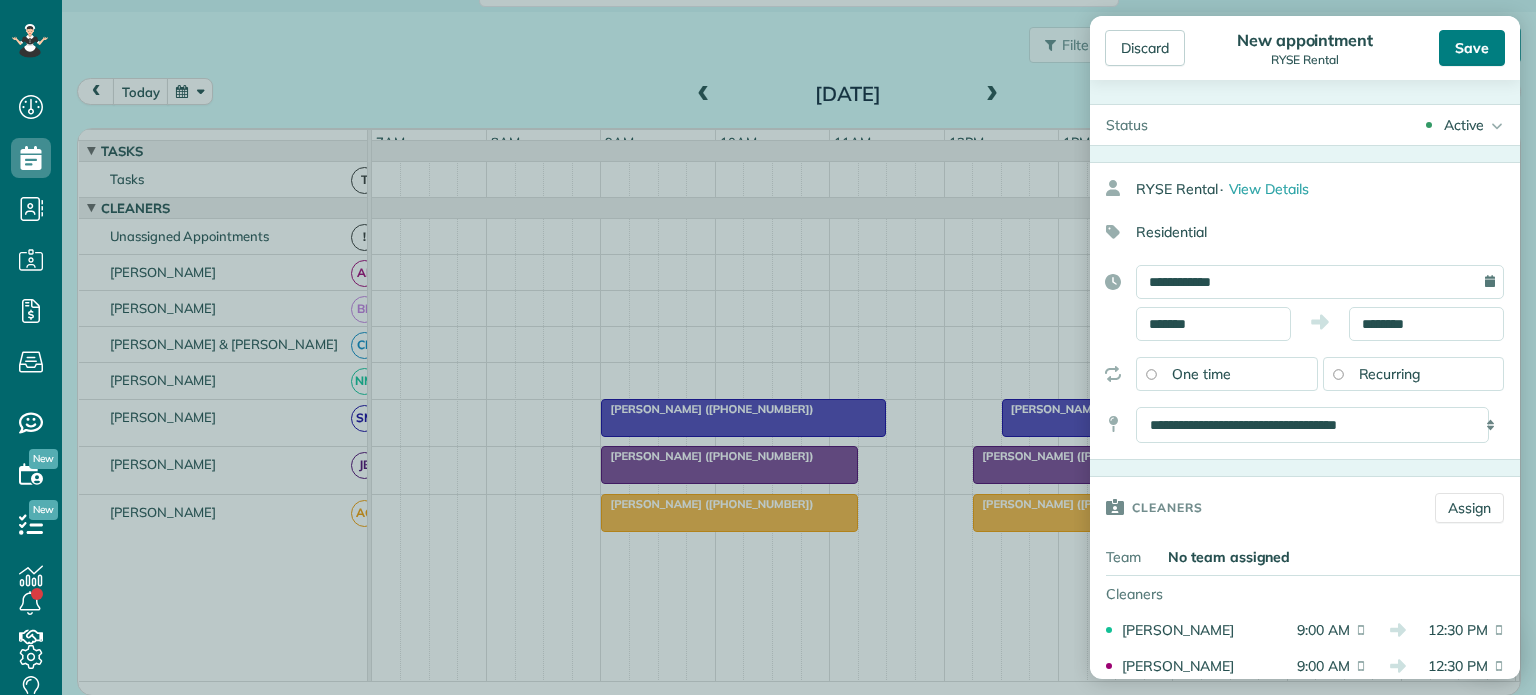 click on "Save" at bounding box center [1472, 48] 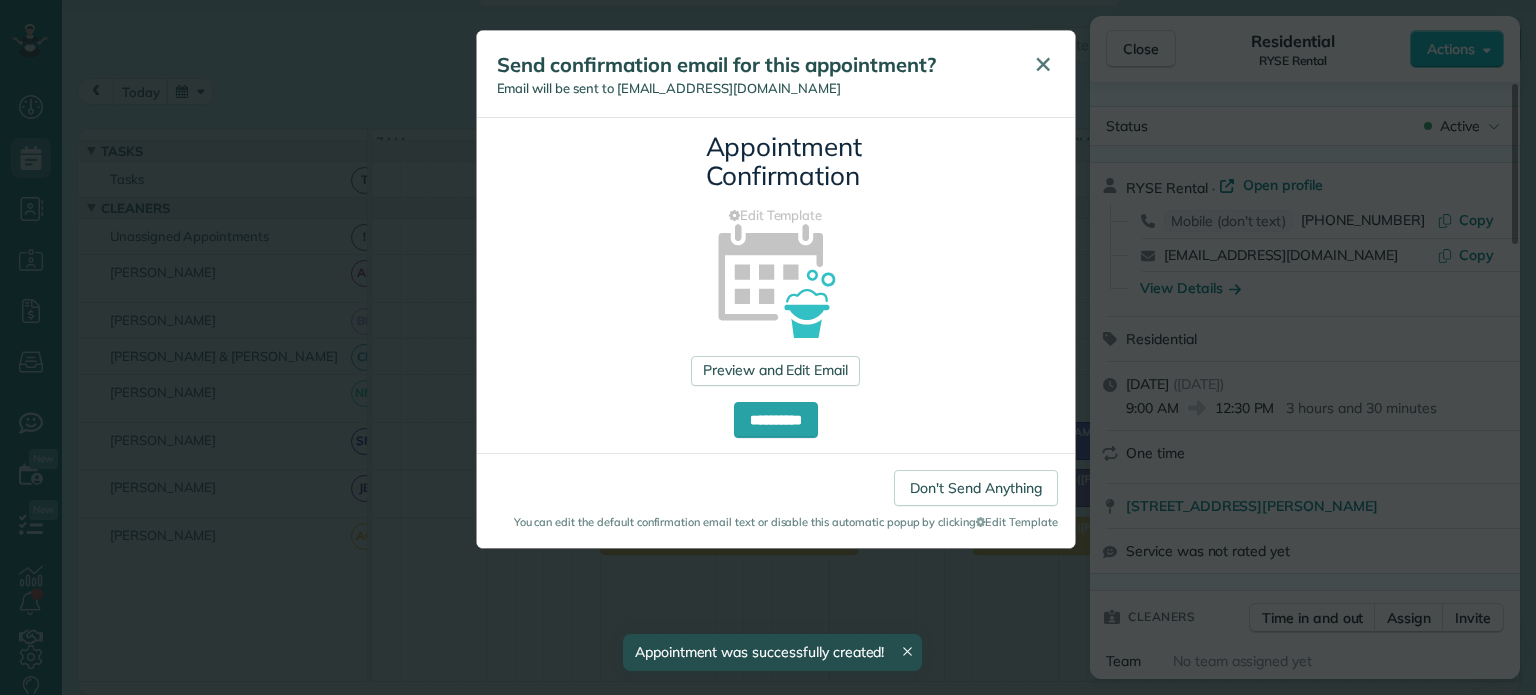 click on "✕" at bounding box center [1043, 64] 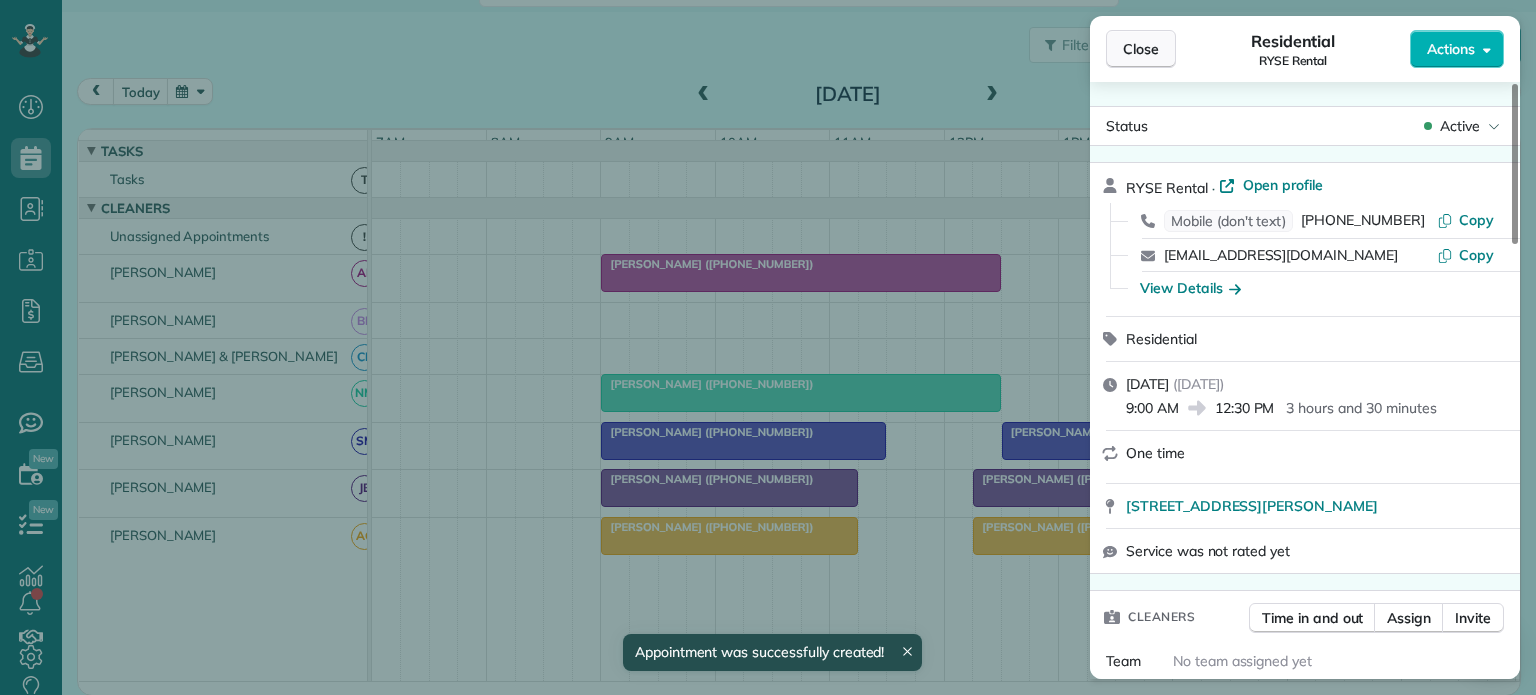 drag, startPoint x: 1124, startPoint y: 44, endPoint x: 987, endPoint y: 8, distance: 141.65099 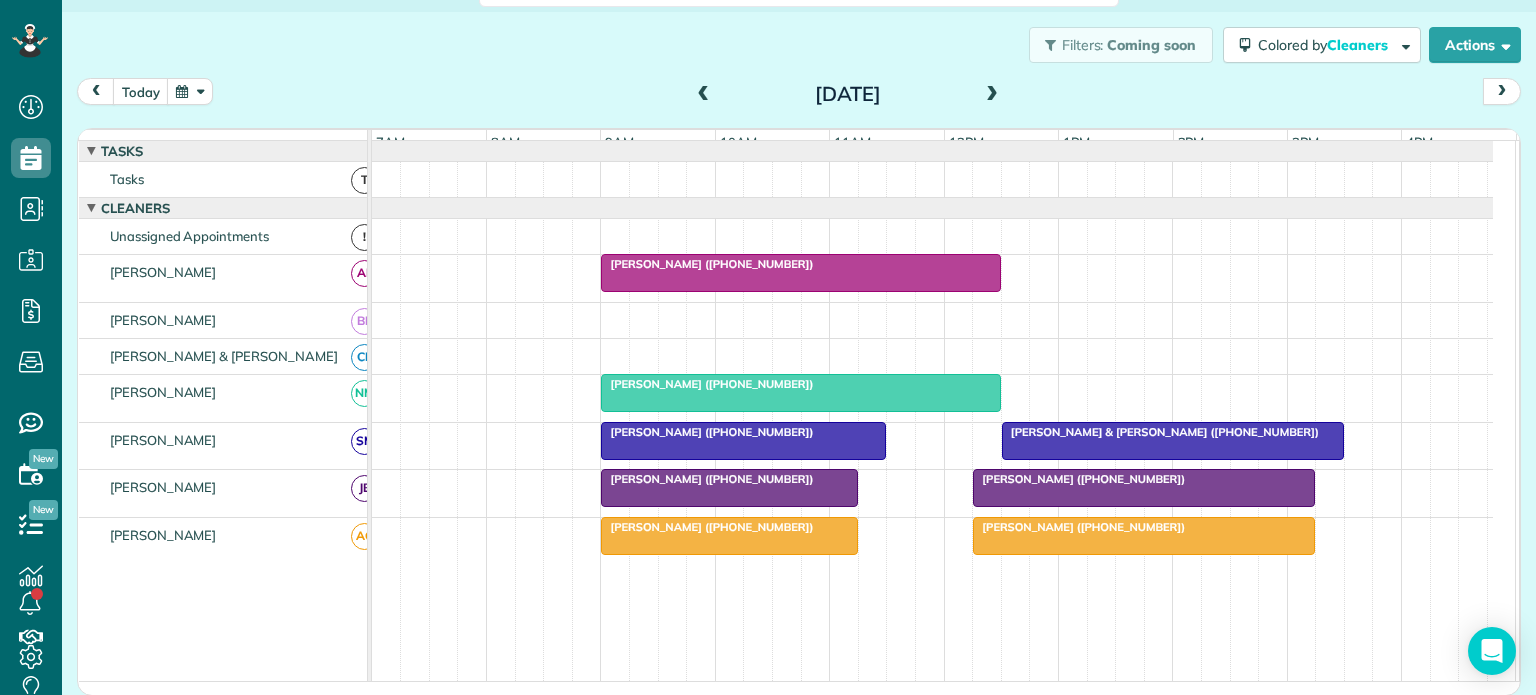 scroll, scrollTop: 0, scrollLeft: 61, axis: horizontal 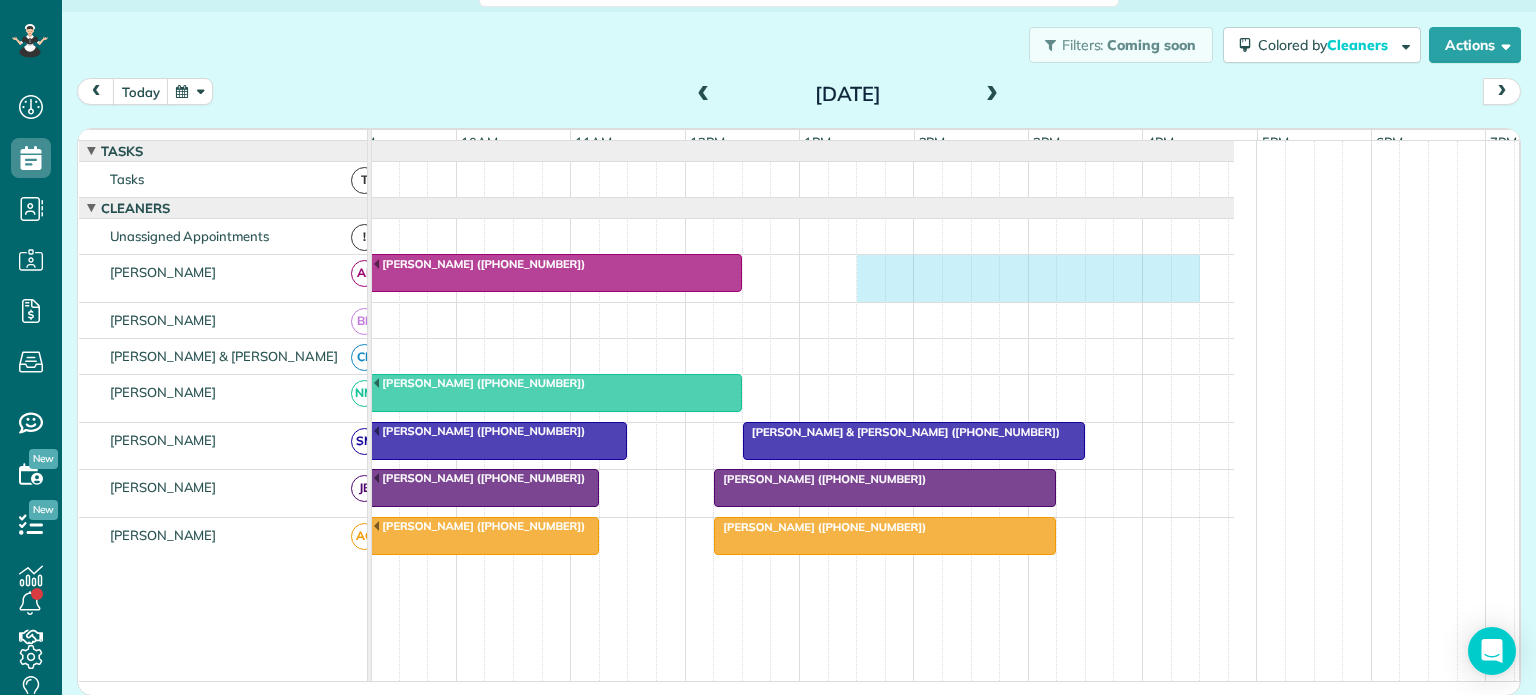 drag, startPoint x: 865, startPoint y: 282, endPoint x: 1173, endPoint y: 302, distance: 308.64868 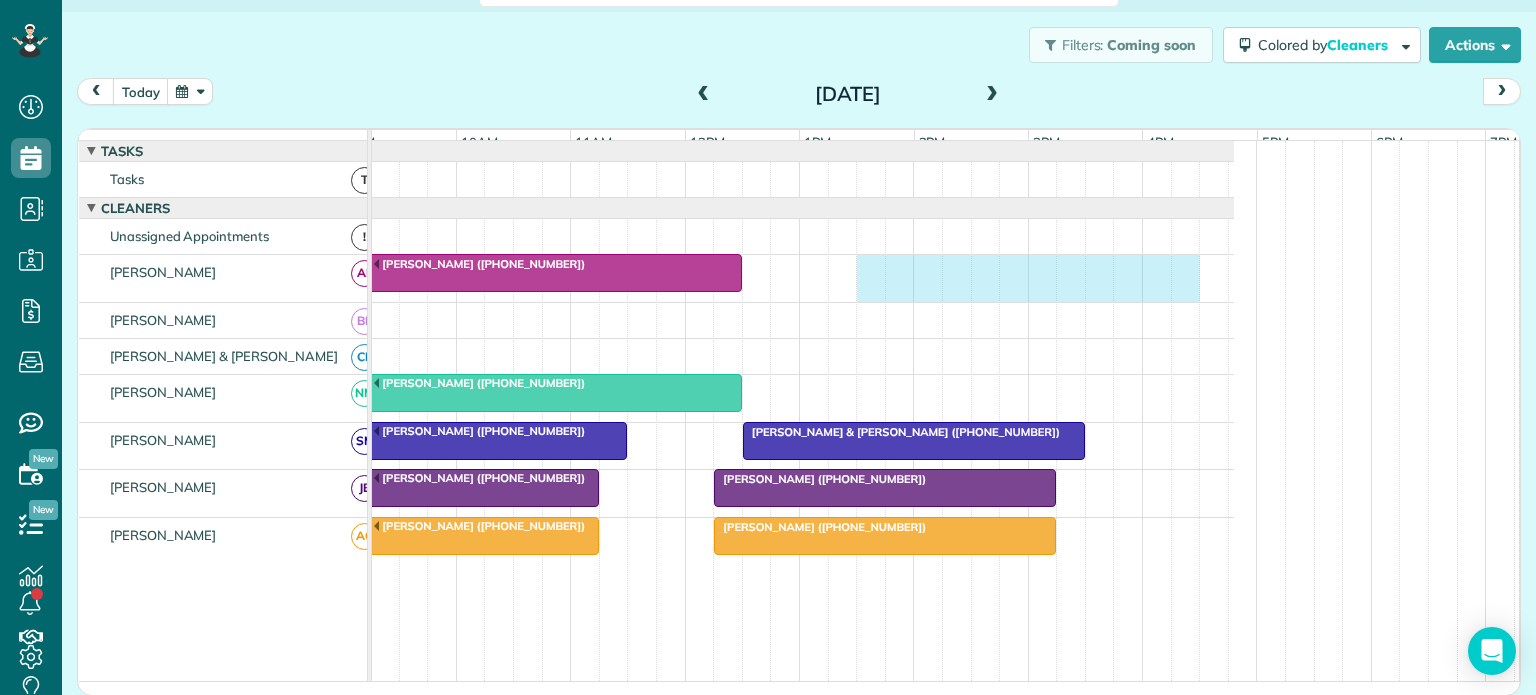 click on "[PERSON_NAME] ([PHONE_NUMBER])" at bounding box center [673, 278] 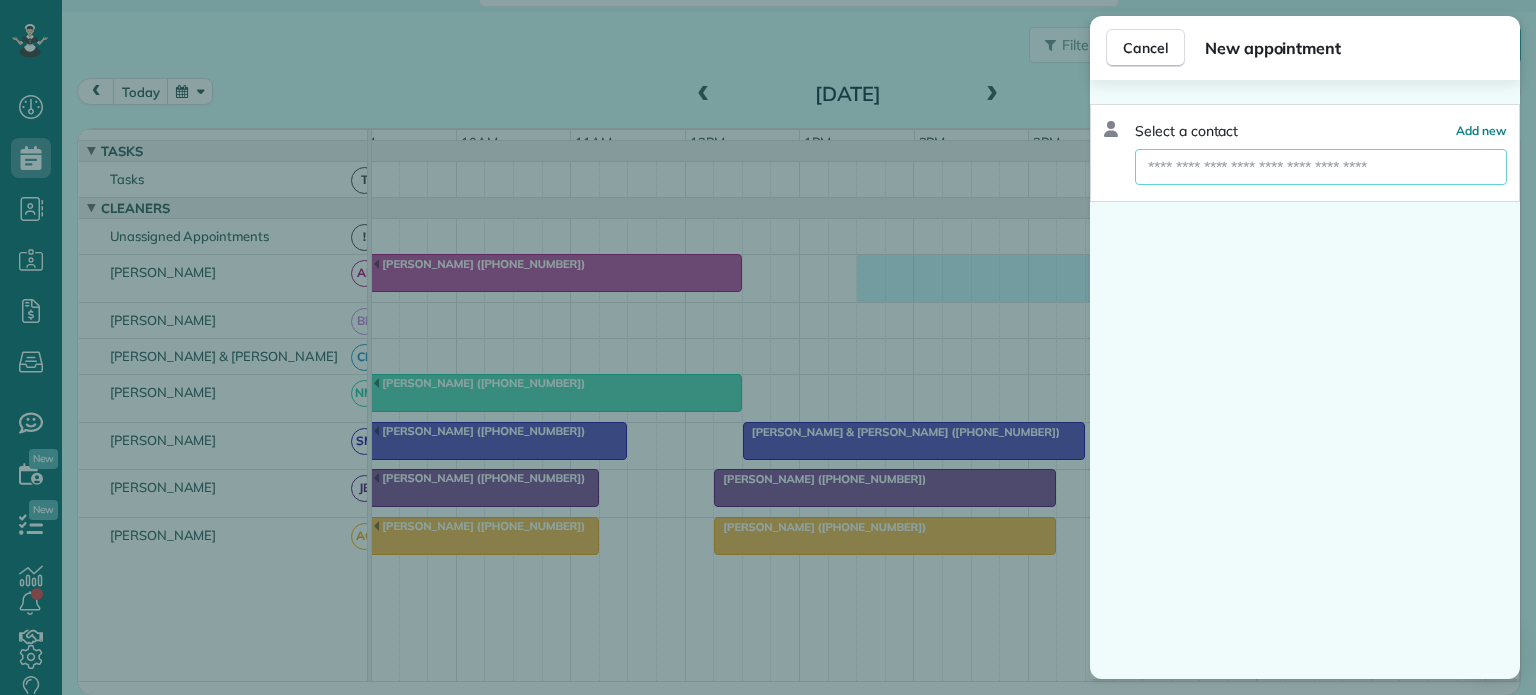 click at bounding box center [1321, 167] 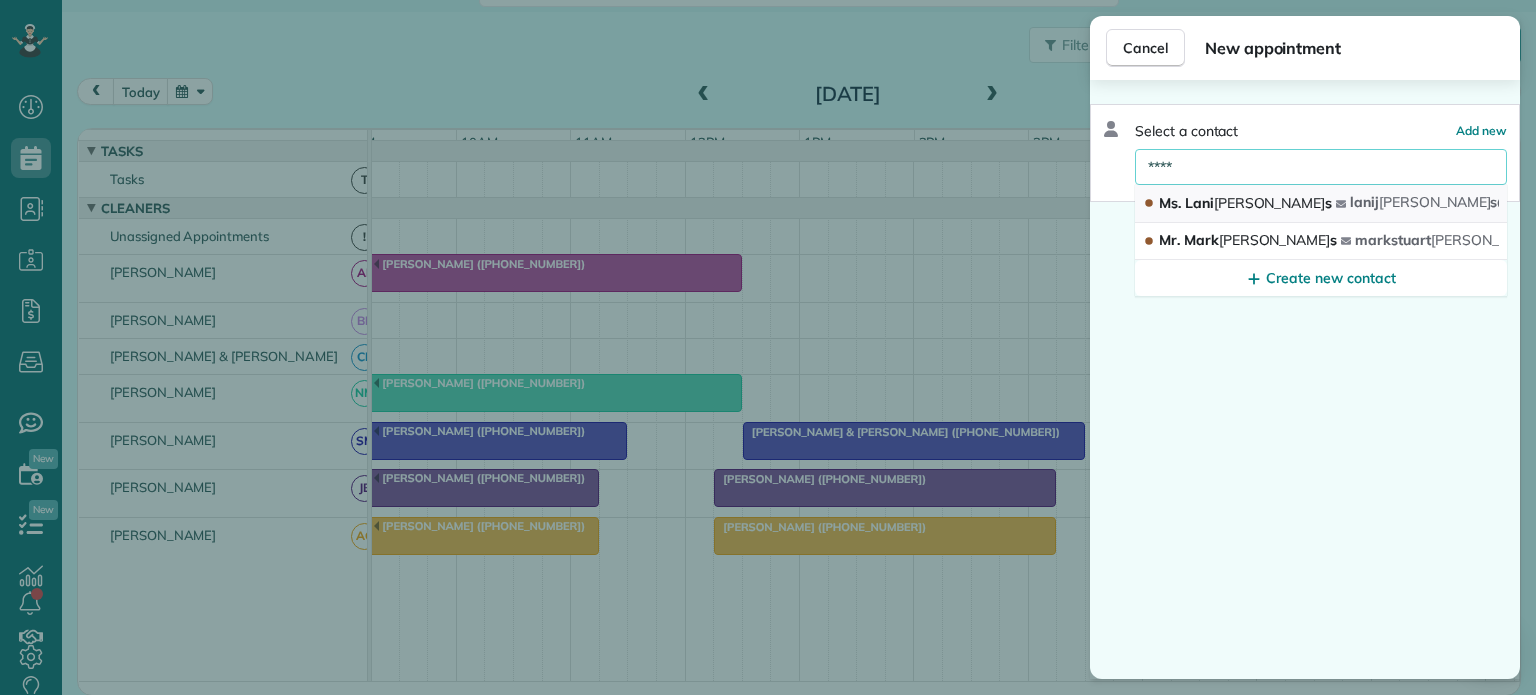 type on "****" 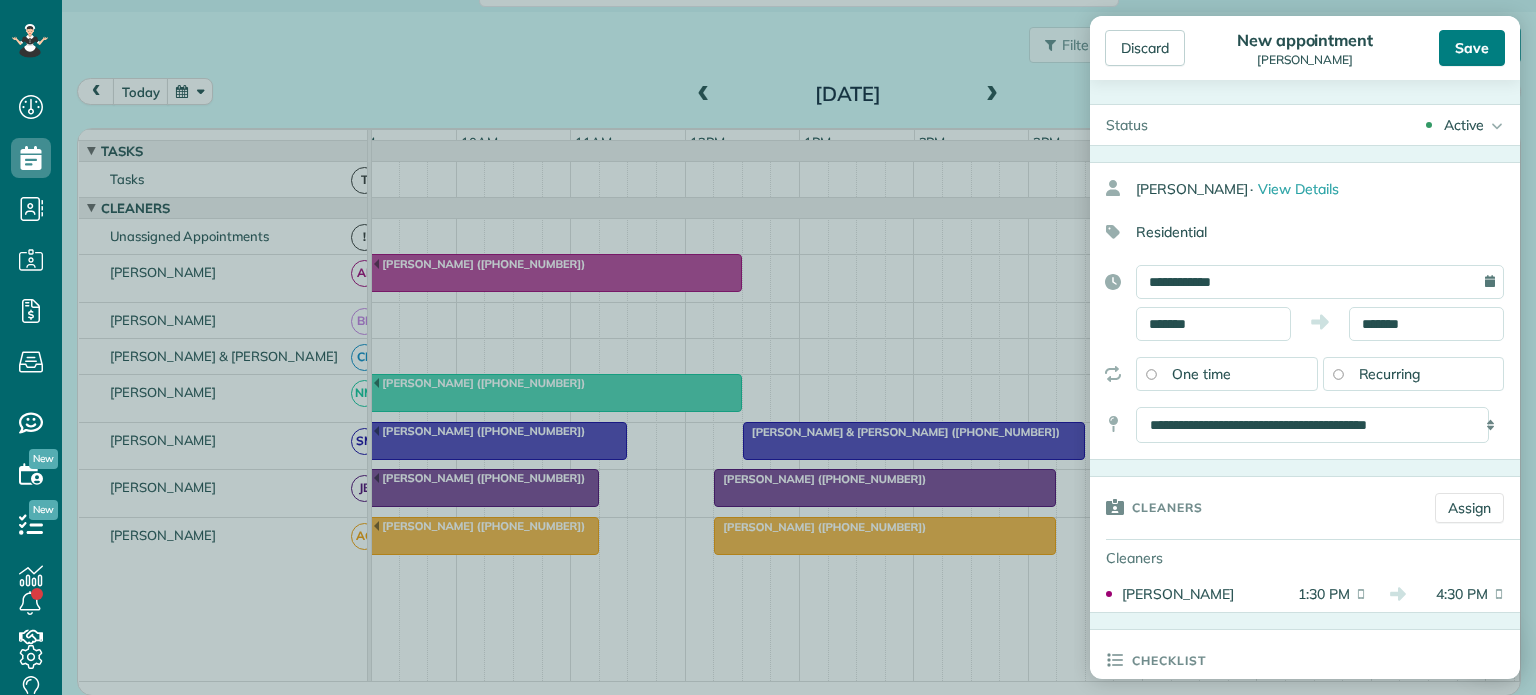 click on "Save" at bounding box center [1472, 48] 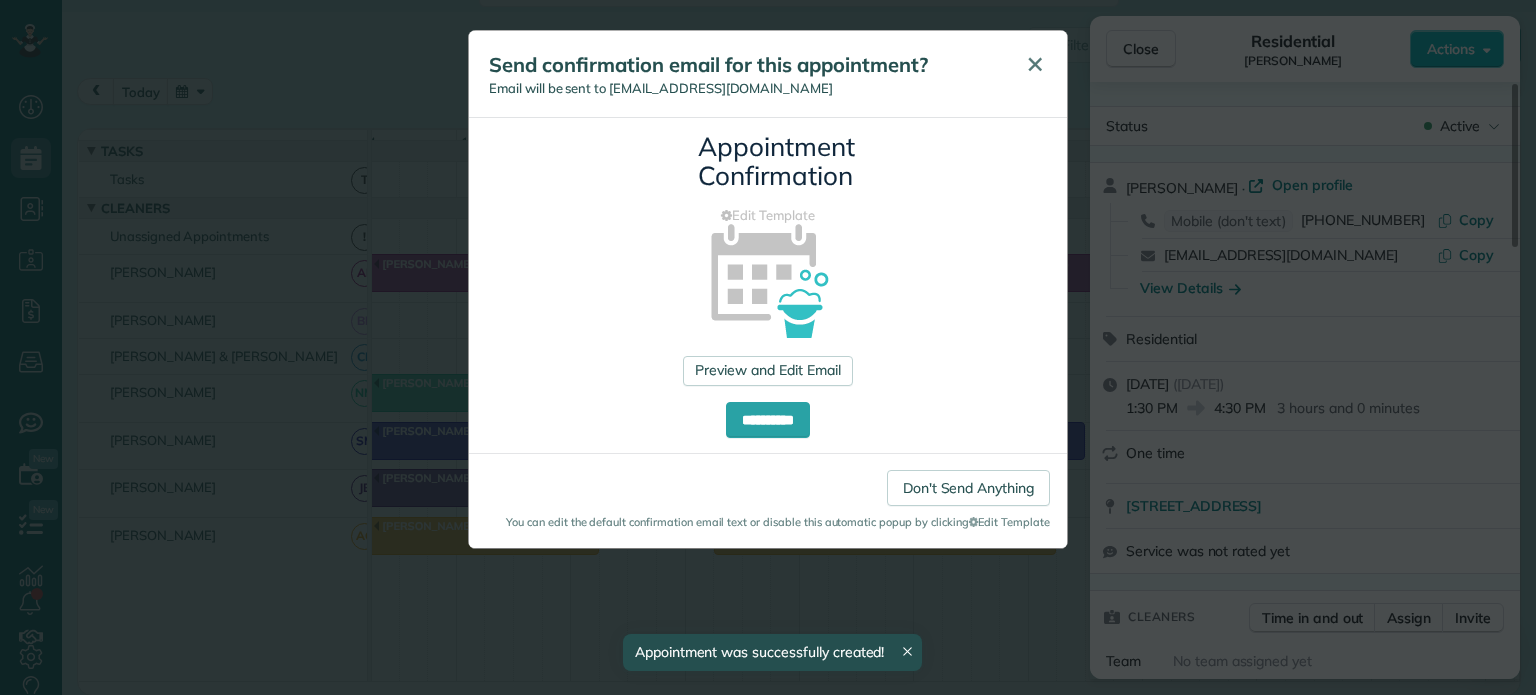 click on "✕" at bounding box center [1035, 64] 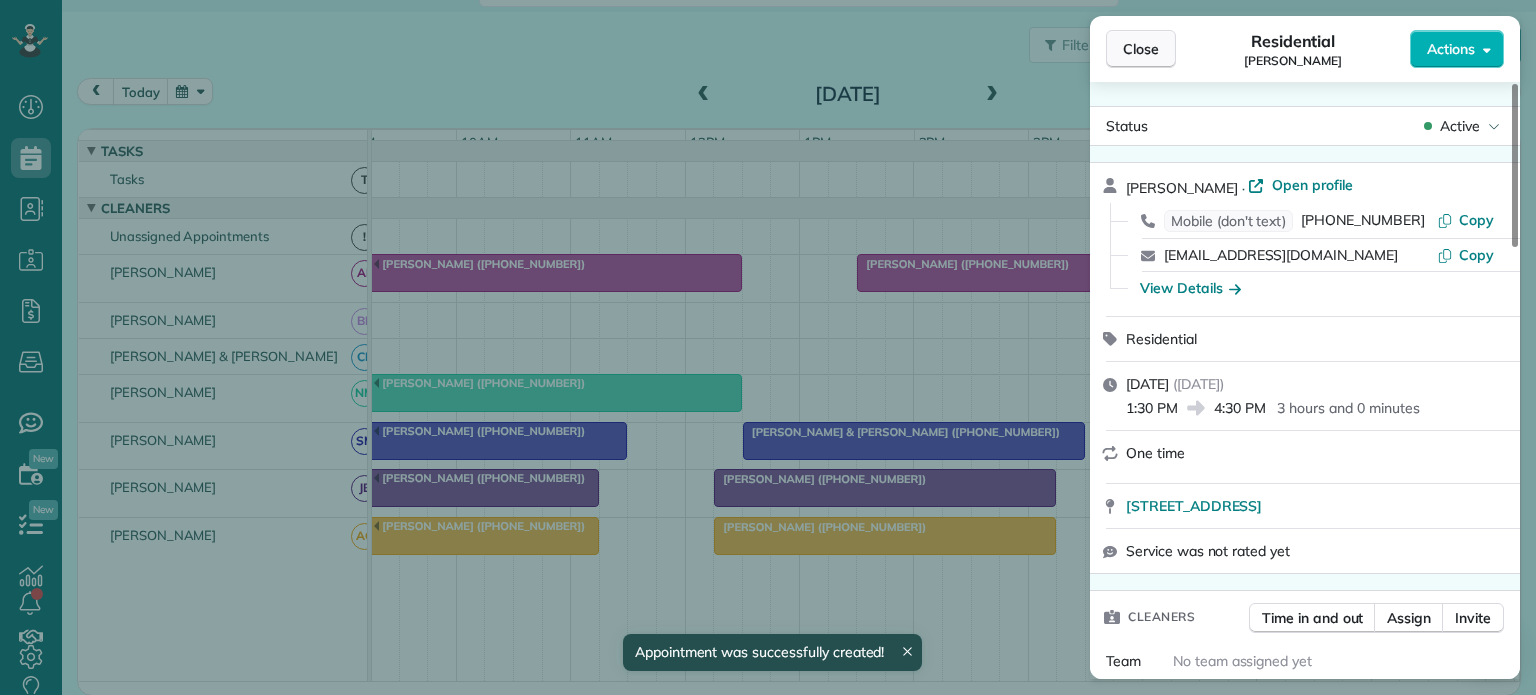drag, startPoint x: 1132, startPoint y: 41, endPoint x: 1116, endPoint y: 85, distance: 46.818798 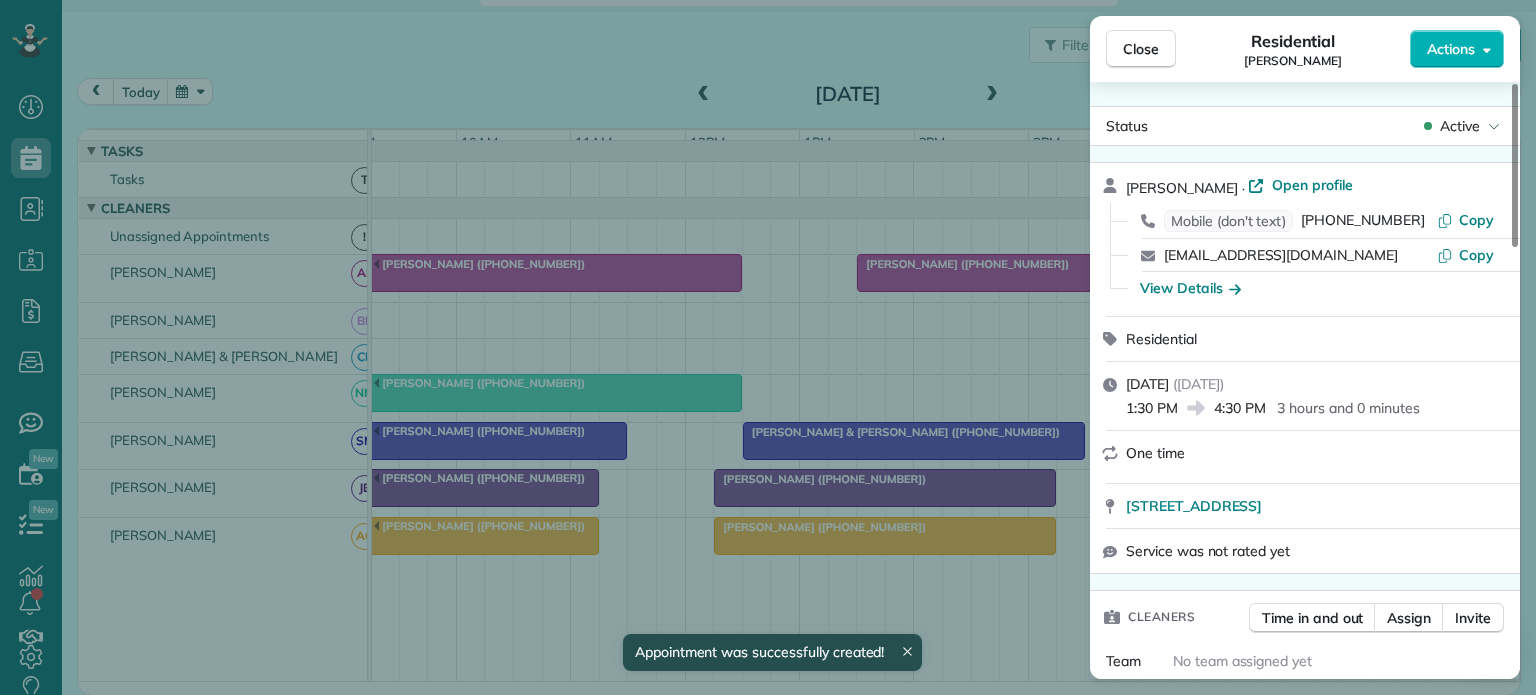 click on "Close" at bounding box center [1141, 49] 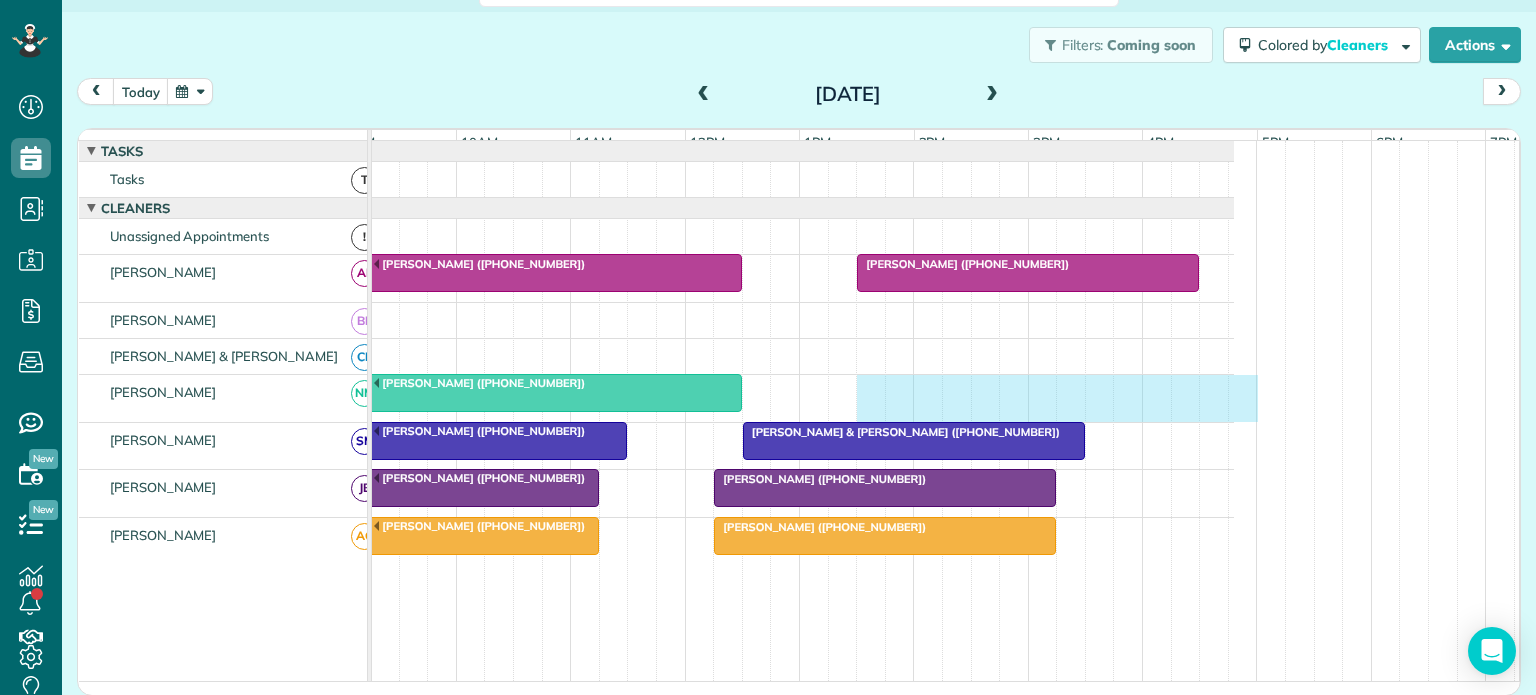 drag, startPoint x: 866, startPoint y: 399, endPoint x: 1242, endPoint y: 434, distance: 377.6255 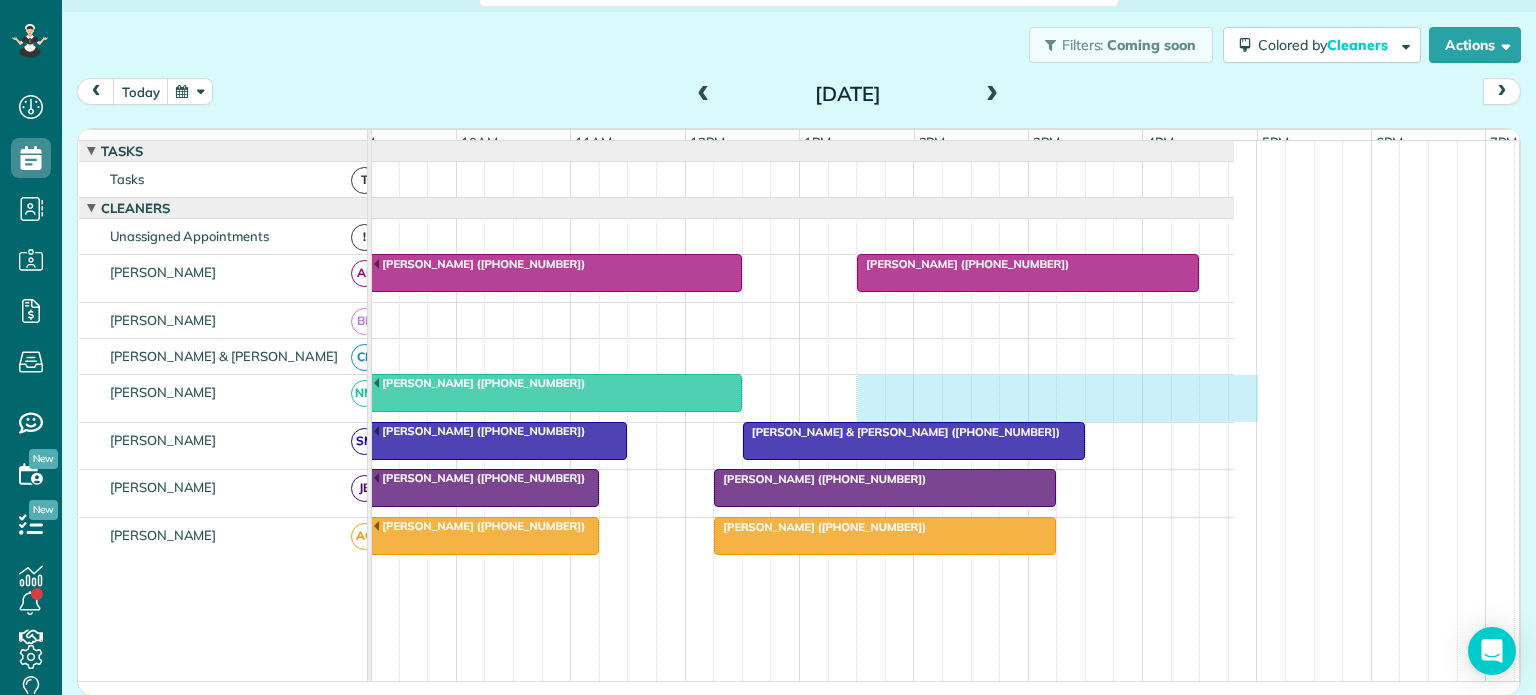 click on "[PERSON_NAME] ([PHONE_NUMBER])" at bounding box center (673, 398) 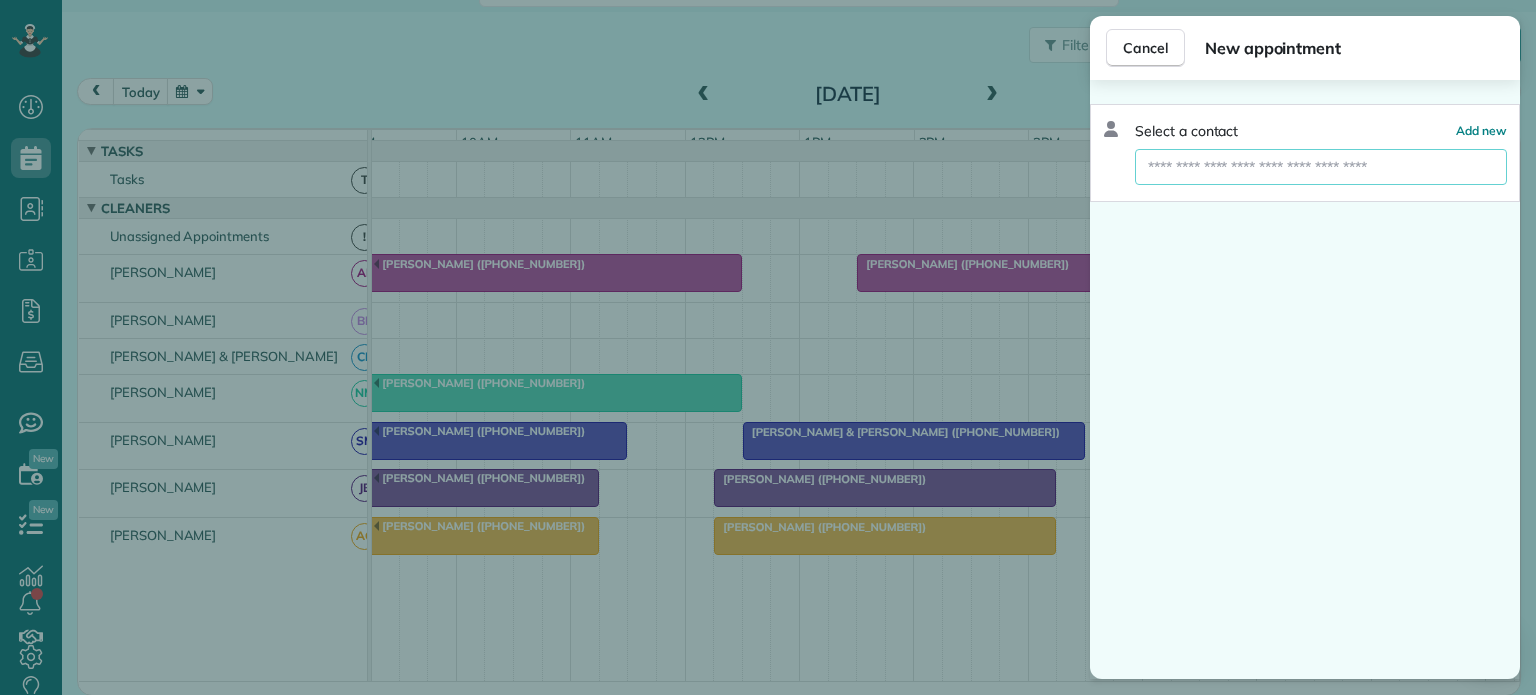 click at bounding box center [1321, 167] 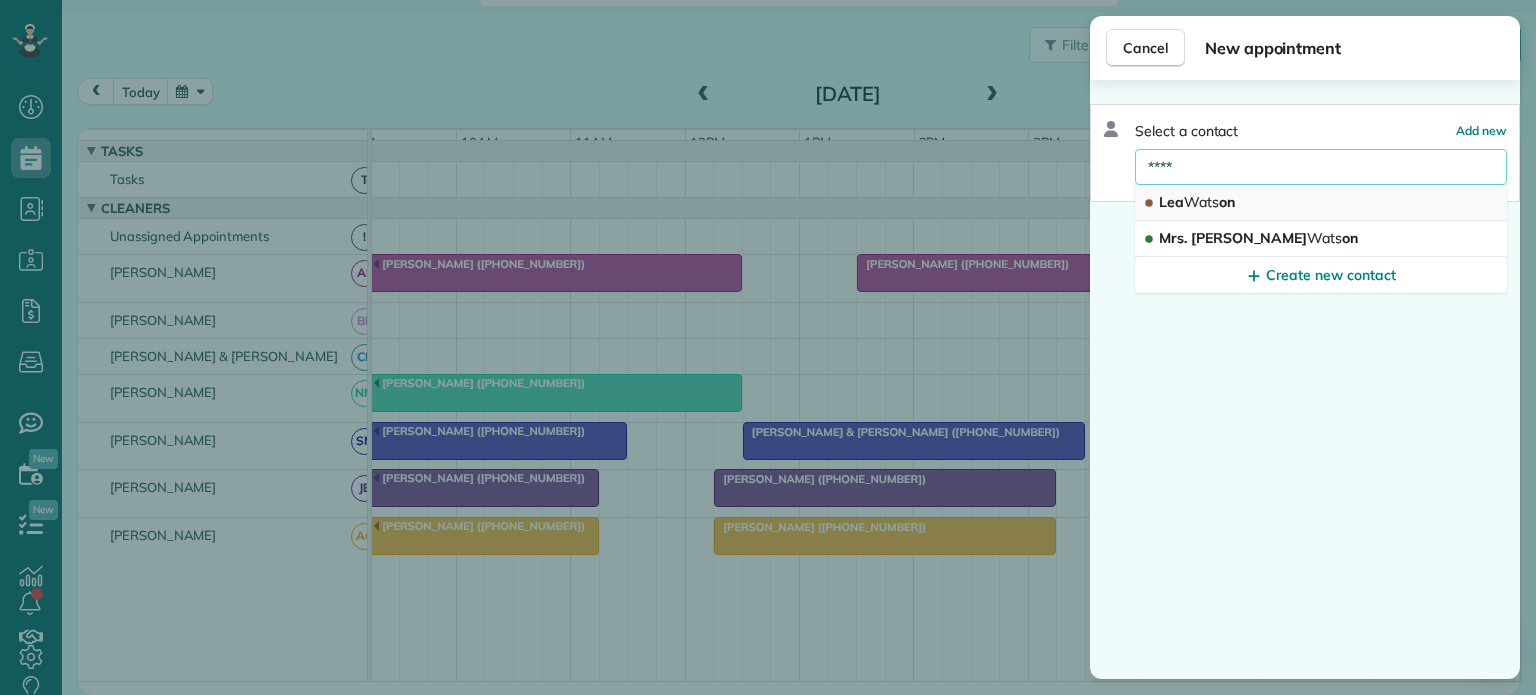 type on "****" 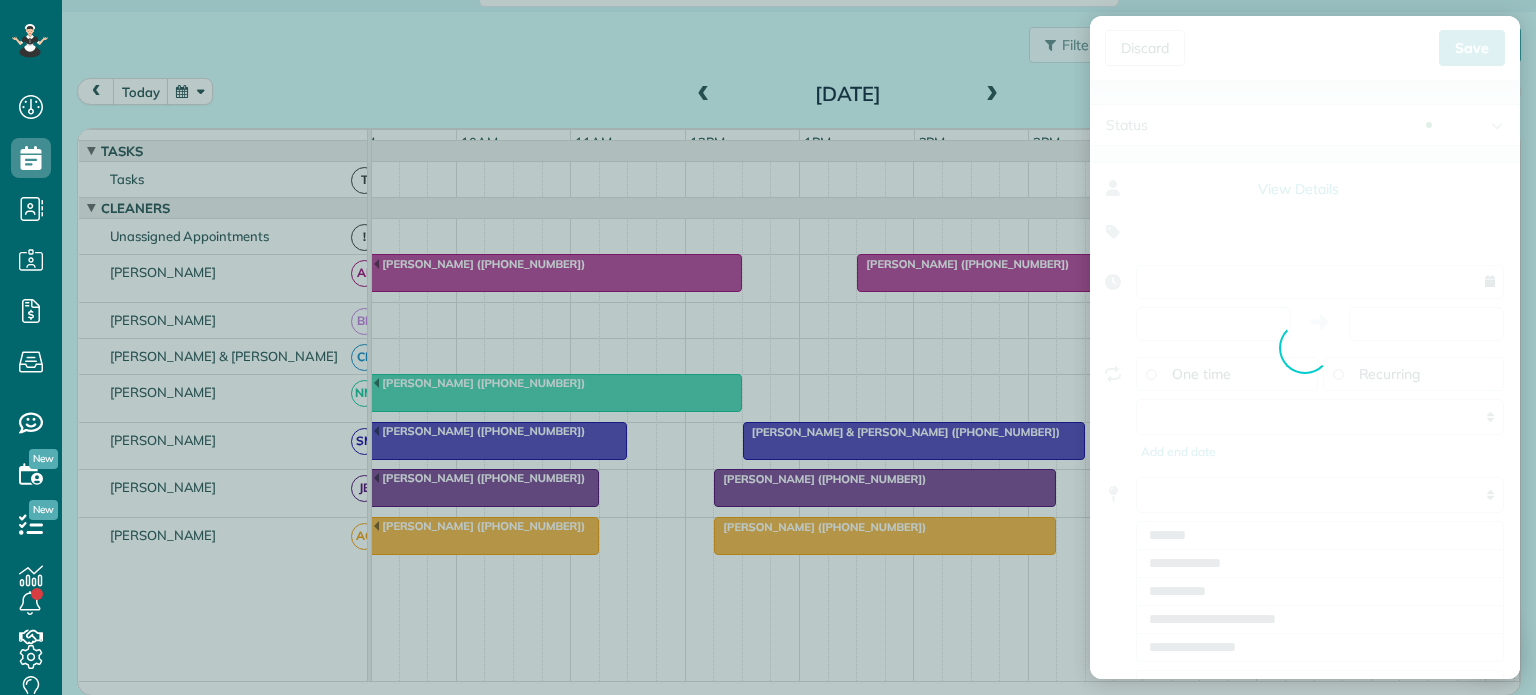 type on "**********" 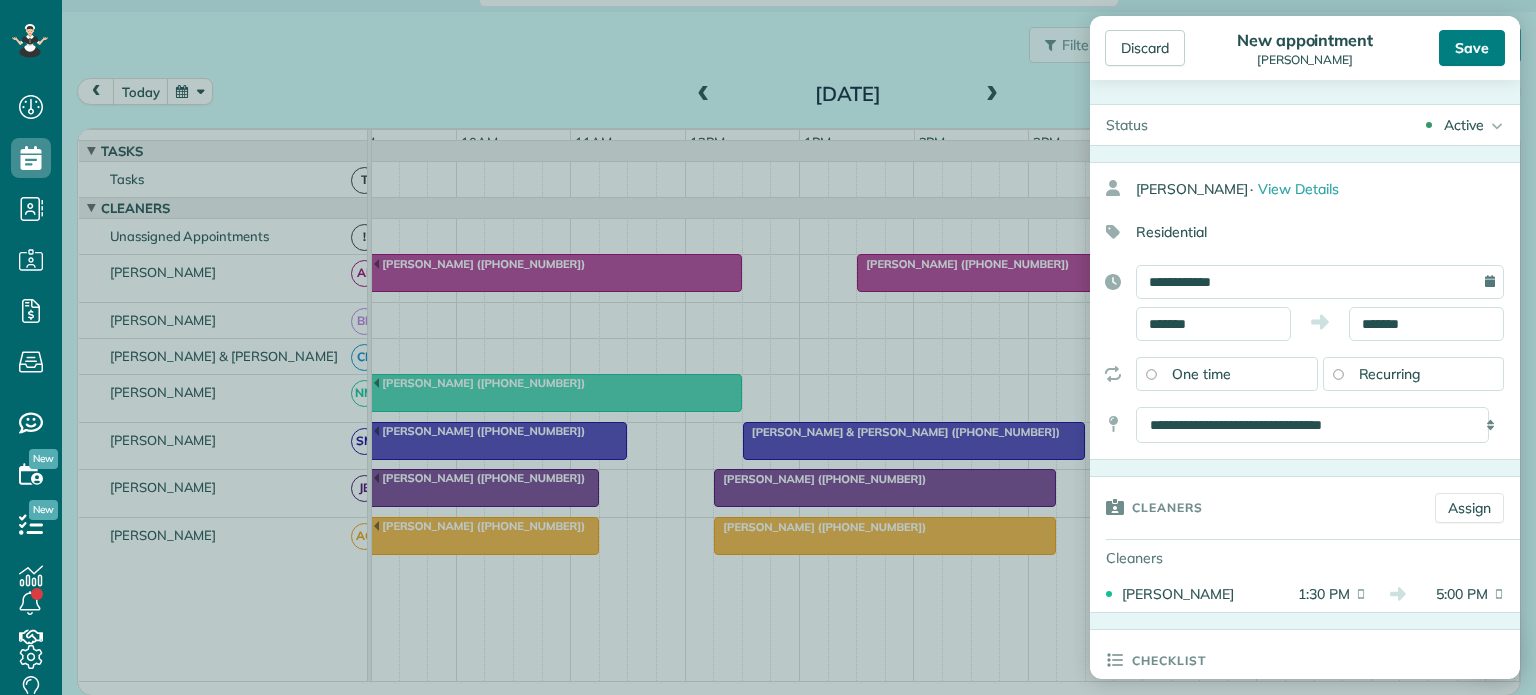click on "Save" at bounding box center (1472, 48) 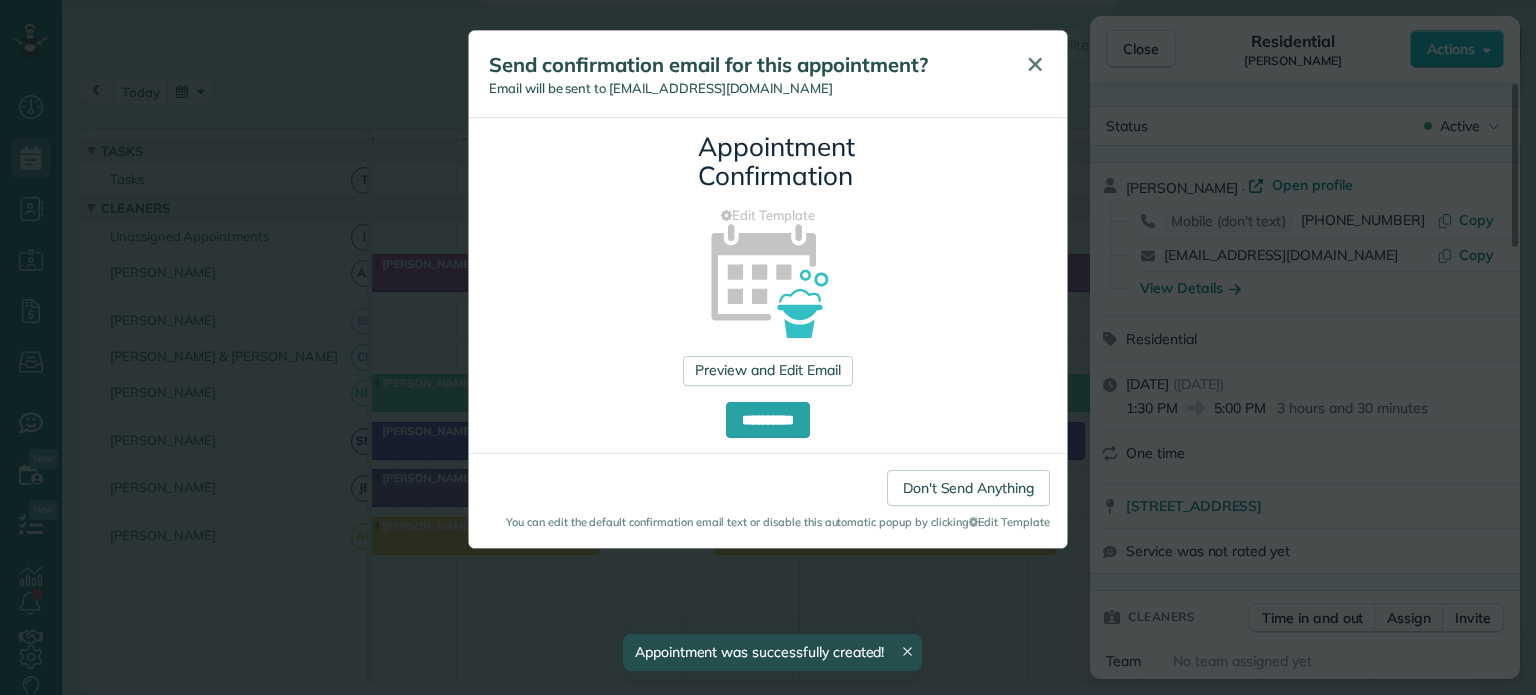 click on "✕" at bounding box center (1035, 64) 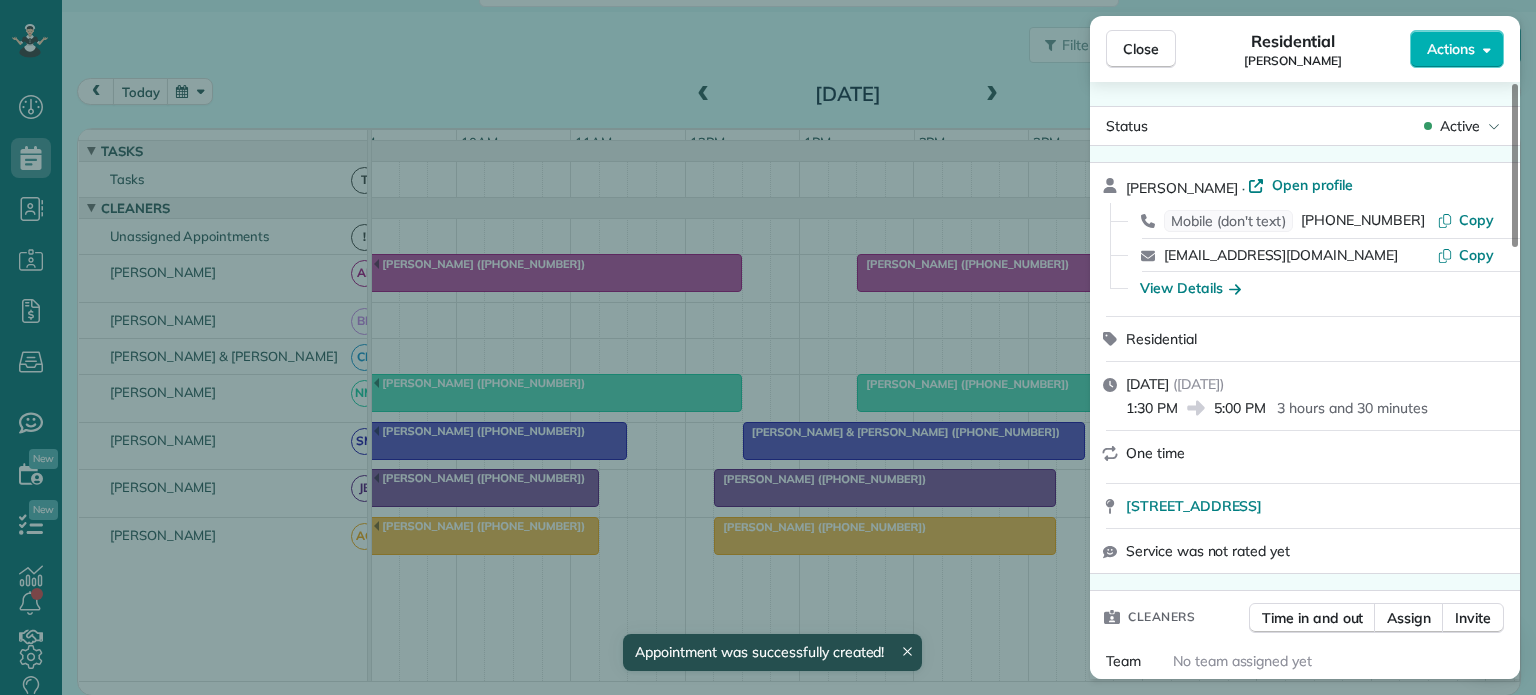 click on "Close" at bounding box center (1141, 49) 